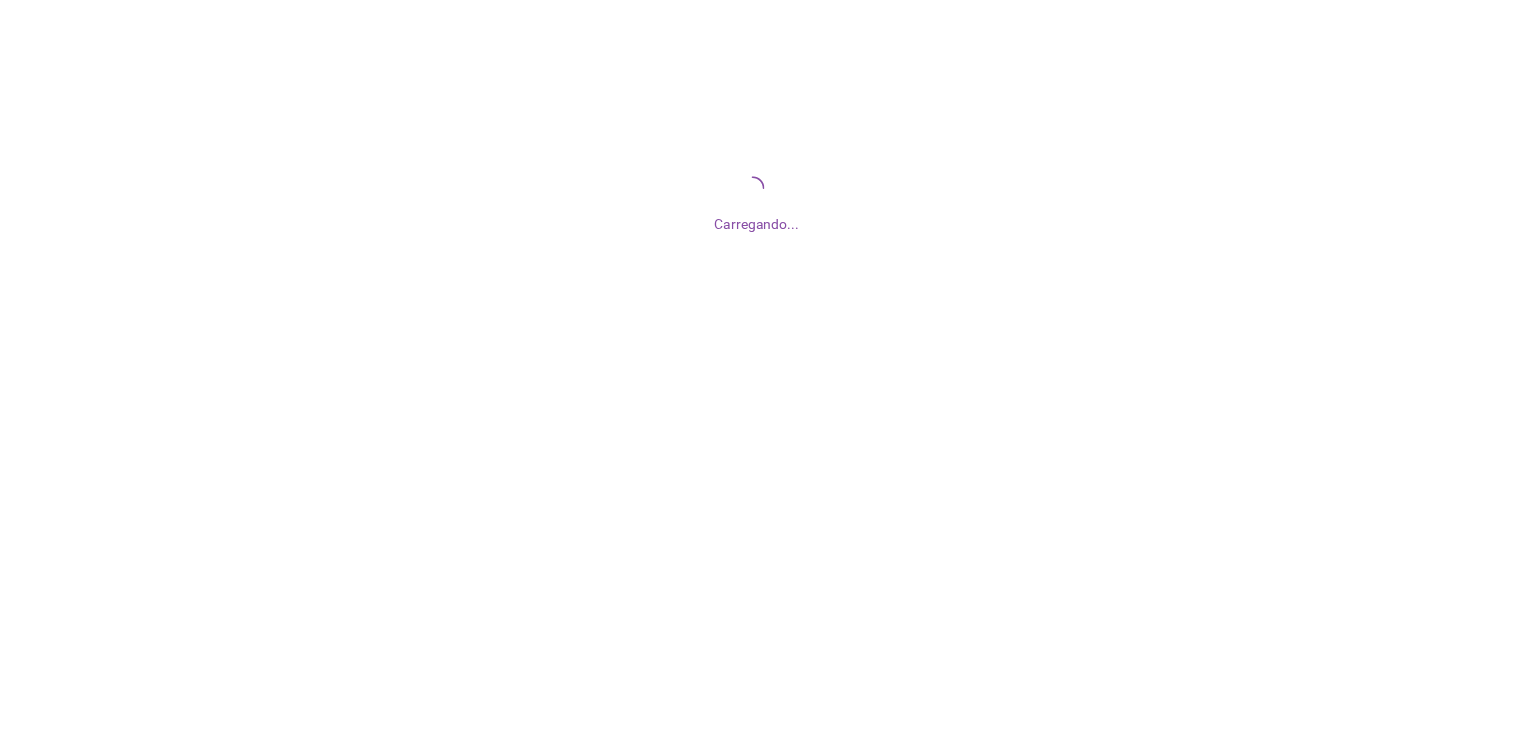 scroll, scrollTop: 0, scrollLeft: 0, axis: both 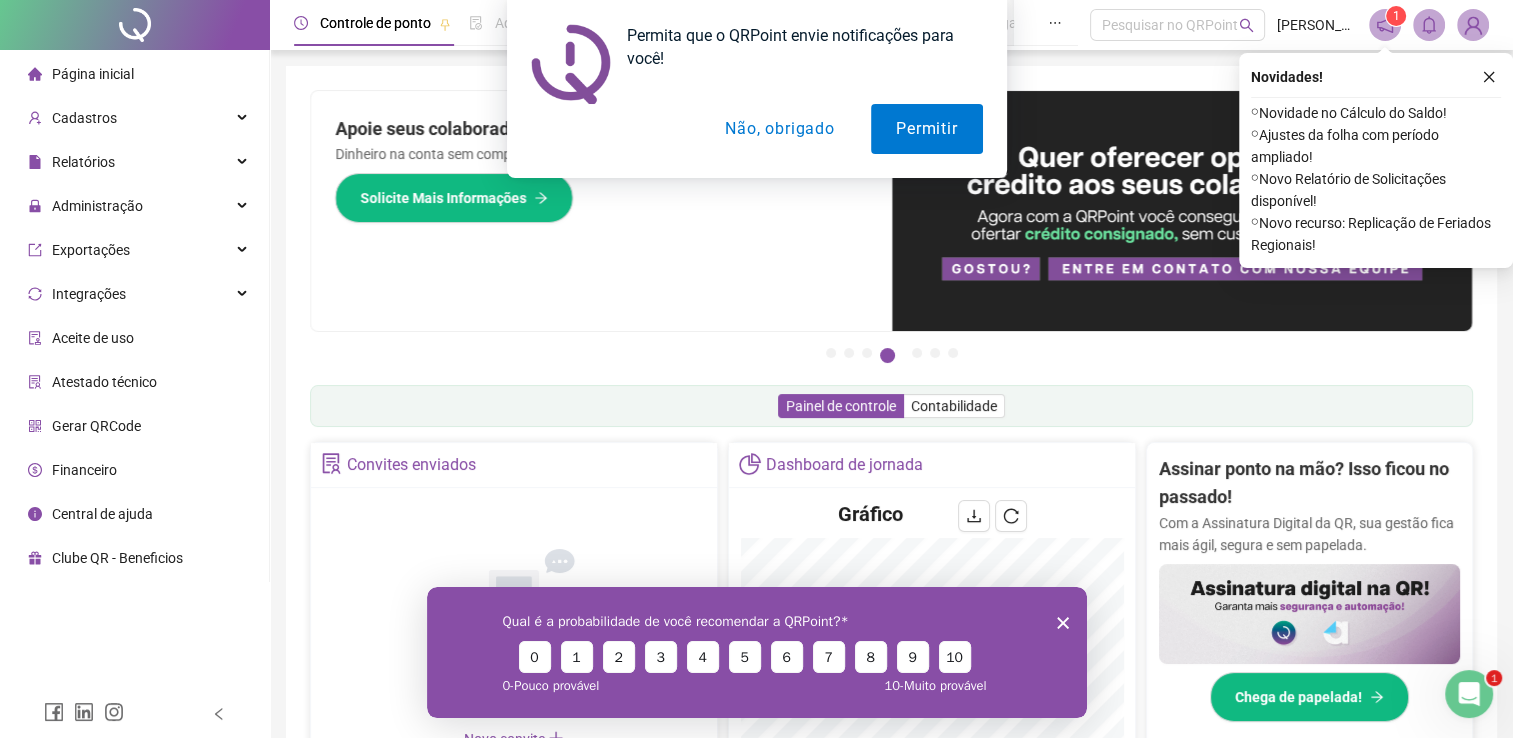 click on "Permita que o QRPoint envie notificações para você! Permitir Não, obrigado" at bounding box center [756, 89] 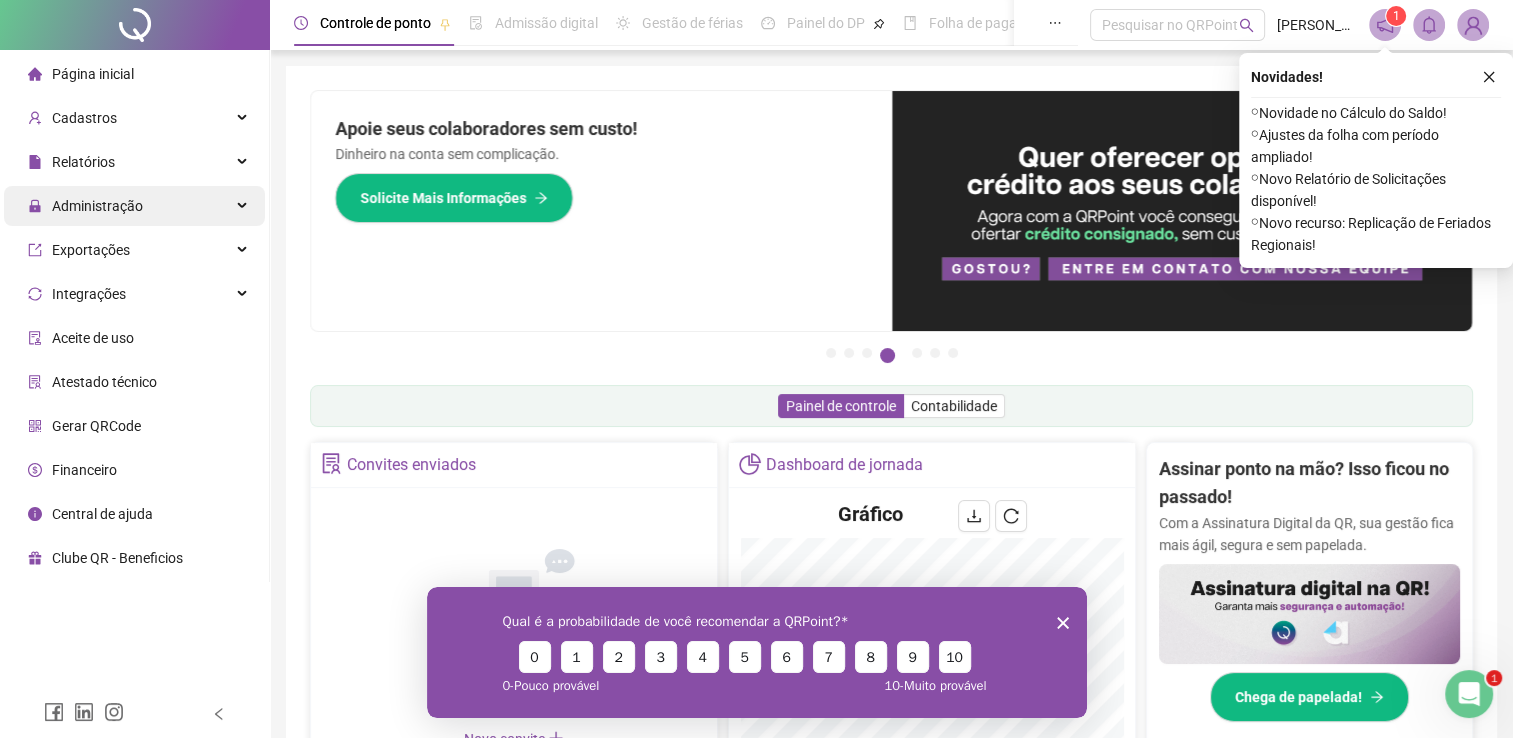 click on "Administração" at bounding box center (97, 206) 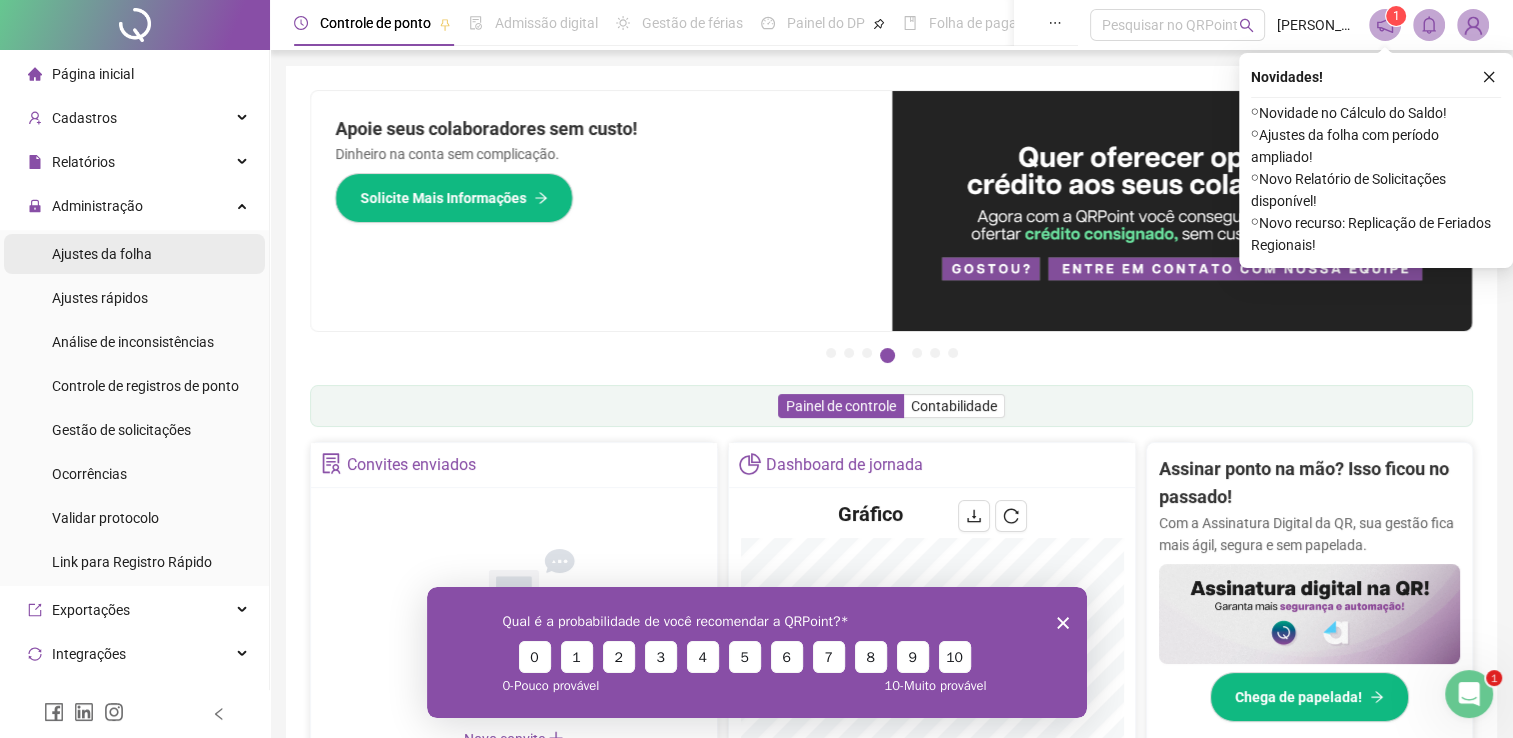 click on "Ajustes da folha" at bounding box center (134, 254) 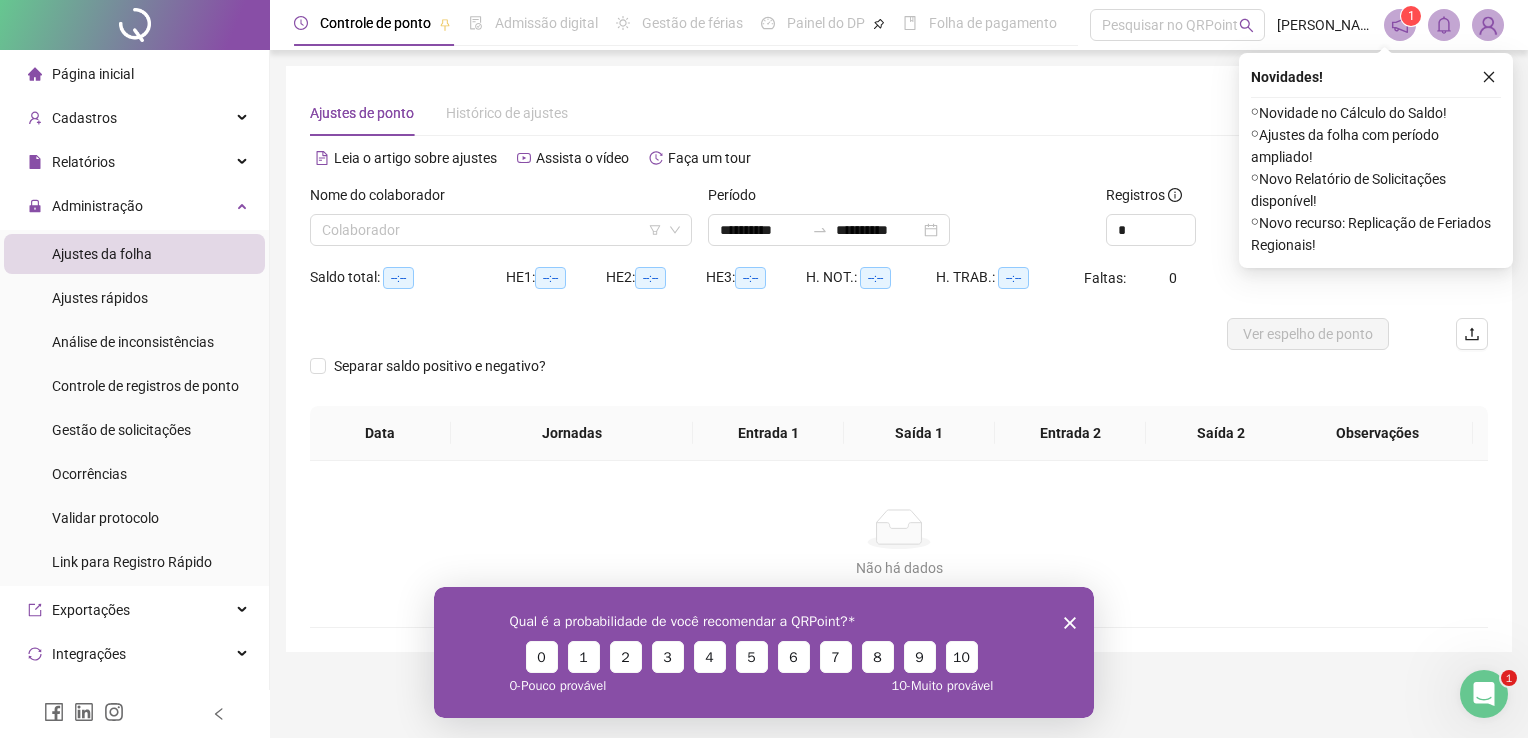 type on "**********" 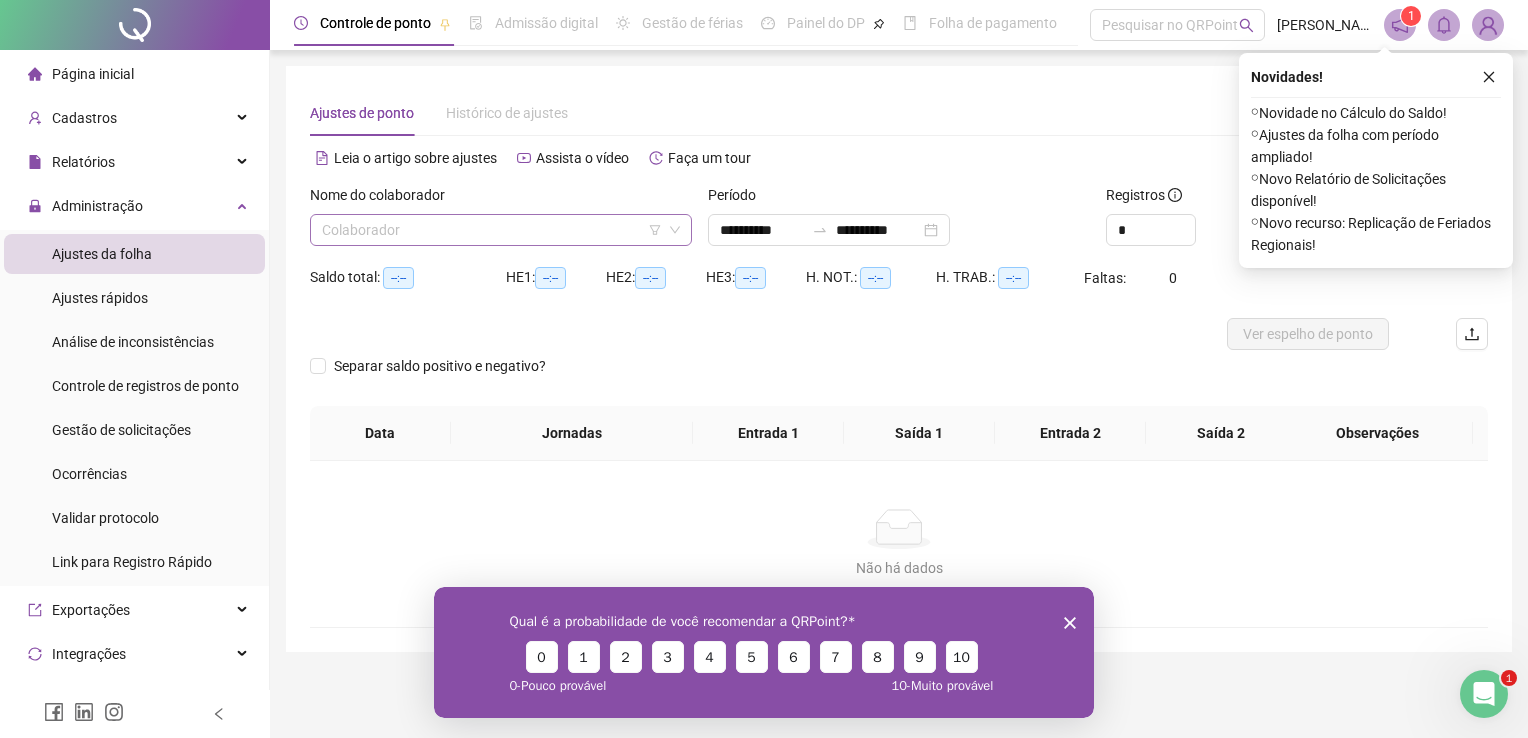 click 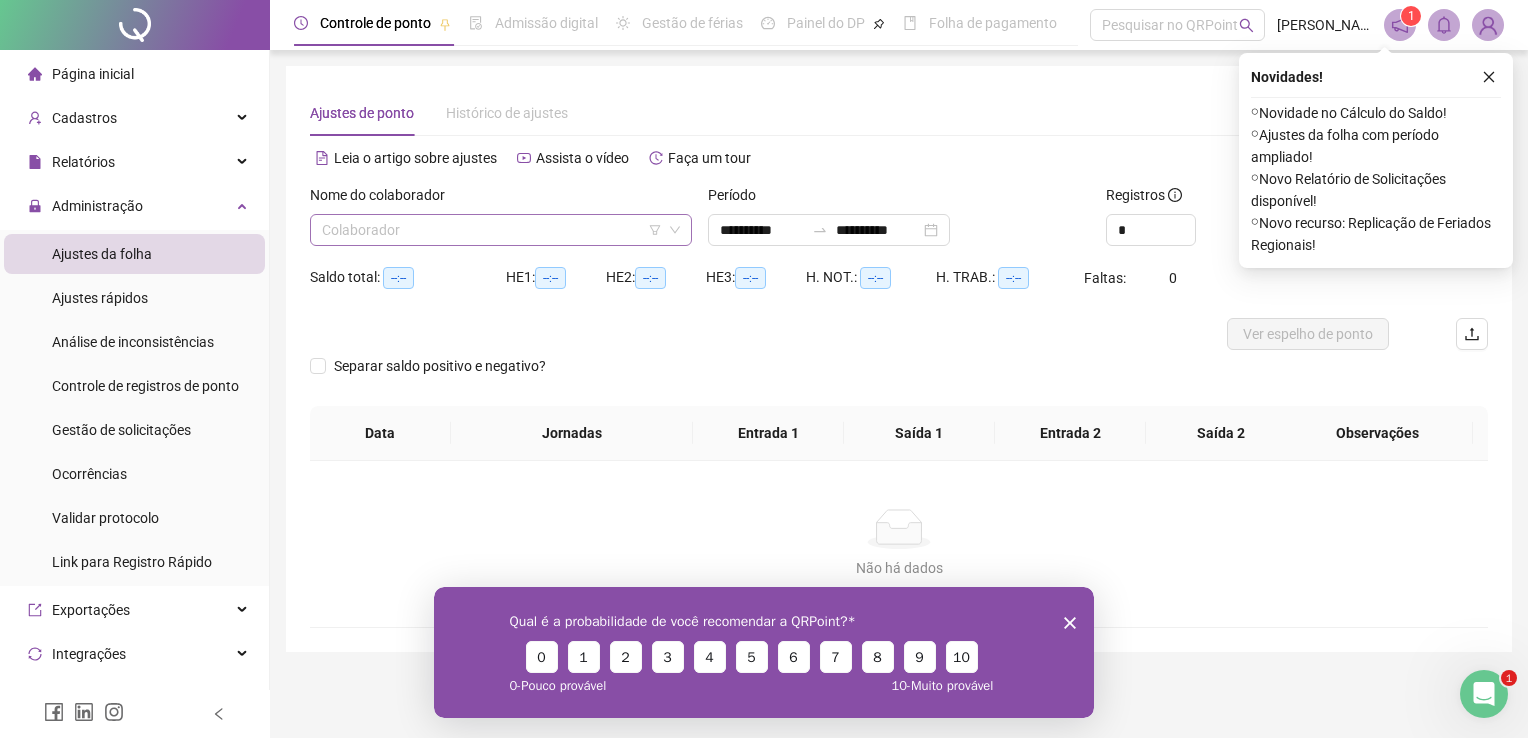 click 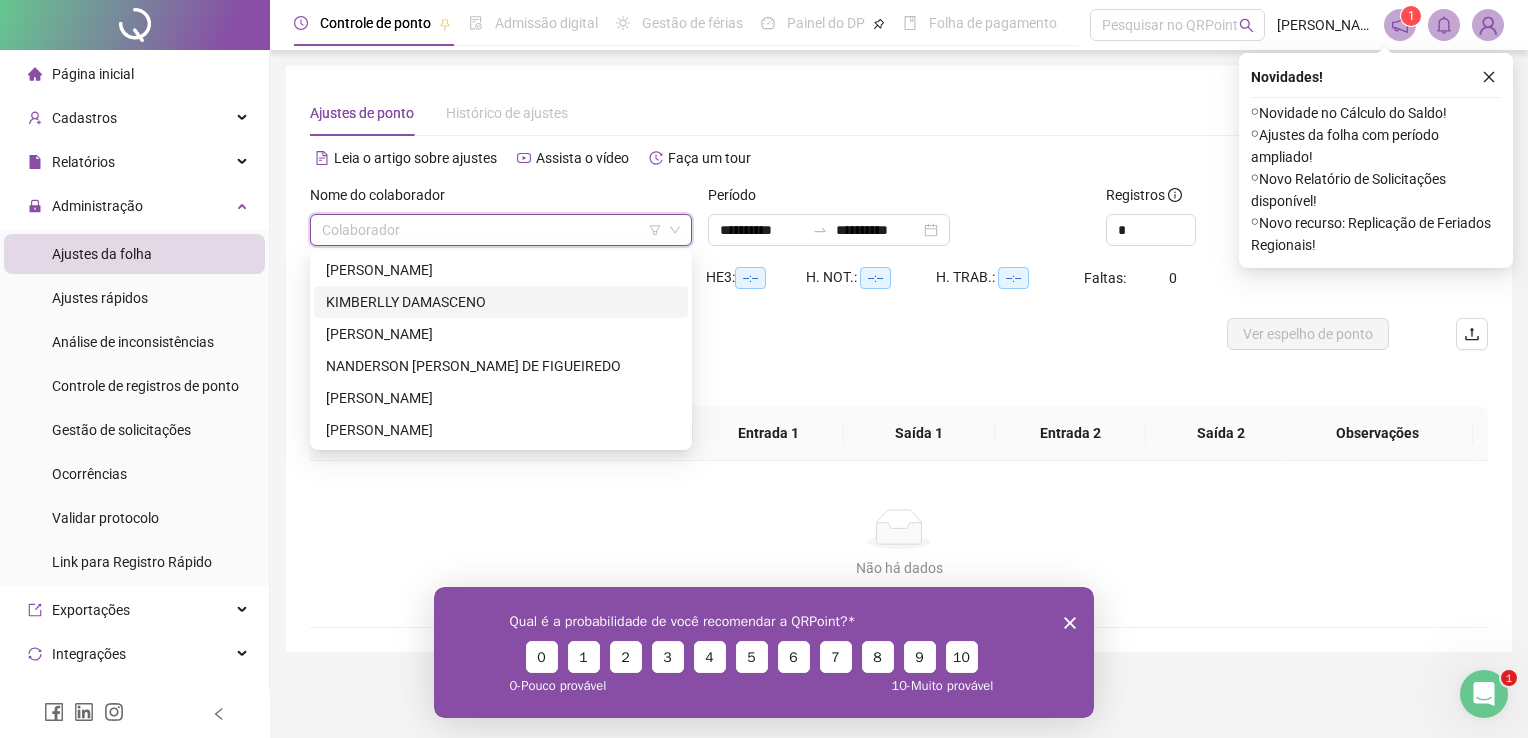 click on "KIMBERLLY DAMASCENO" at bounding box center [501, 302] 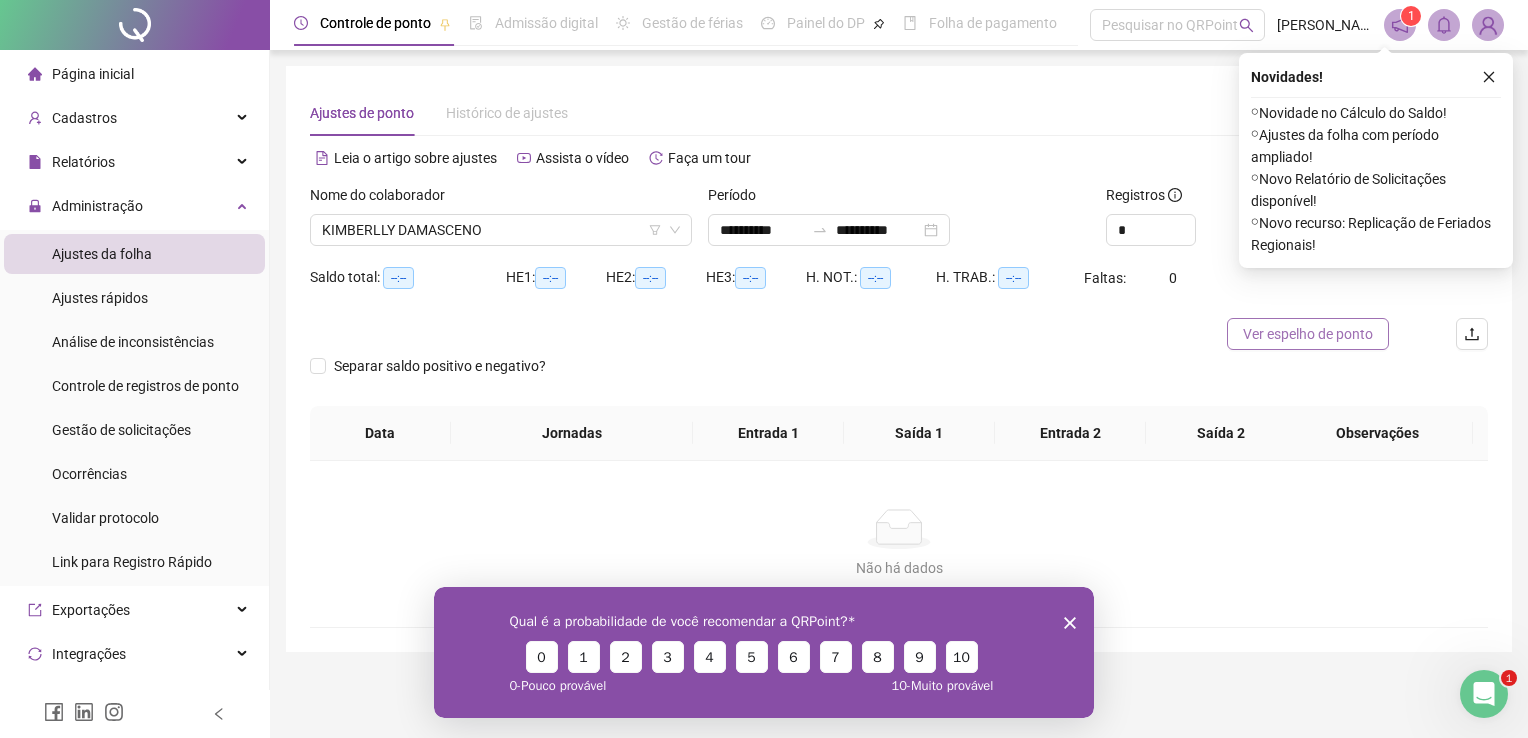 click on "Ver espelho de ponto" at bounding box center [1308, 334] 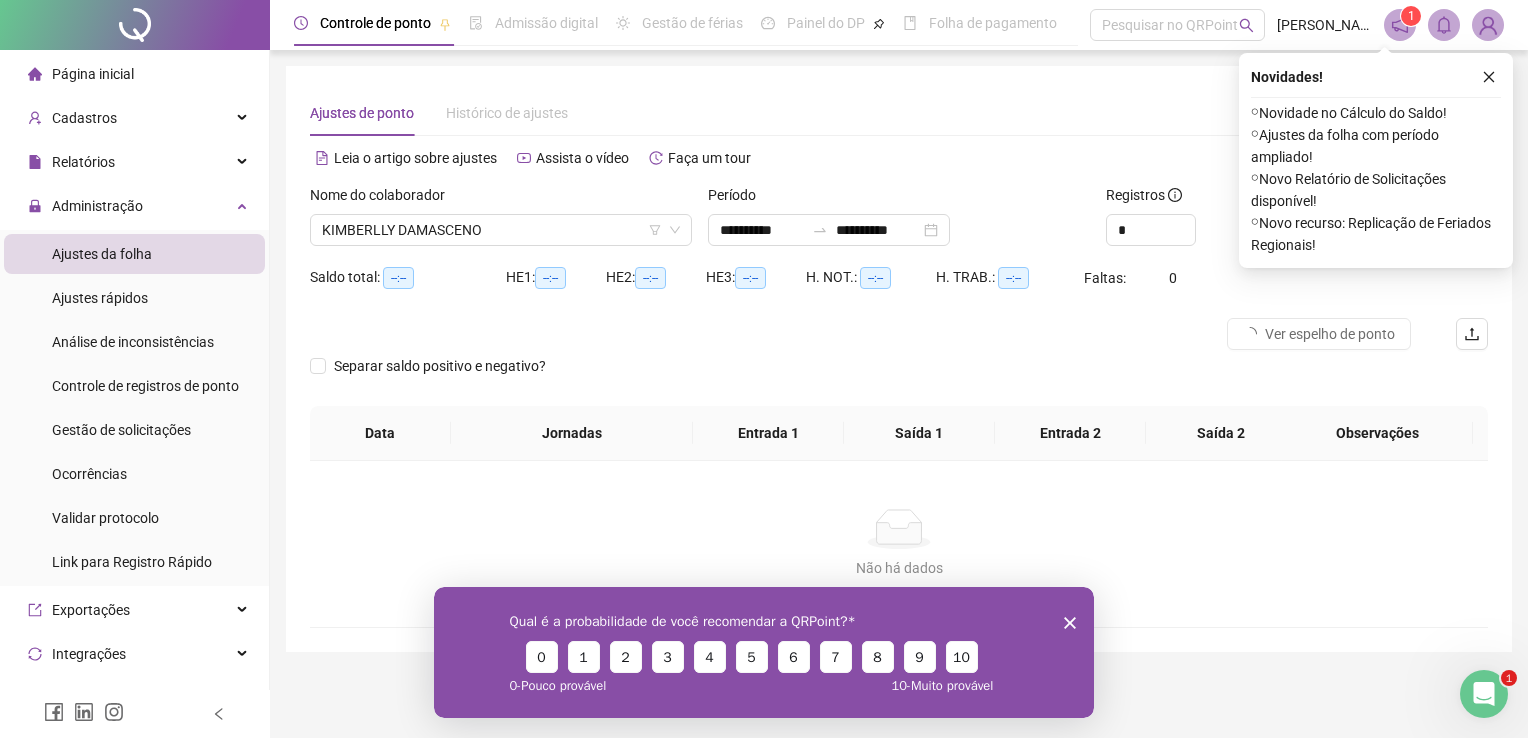 click on "Qual é a probabilidade de você recomendar a QRPoint? 0 1 2 3 4 5 6 7 8 9 10 0  -  Pouco provável 10  -  Muito provável" at bounding box center [764, 651] 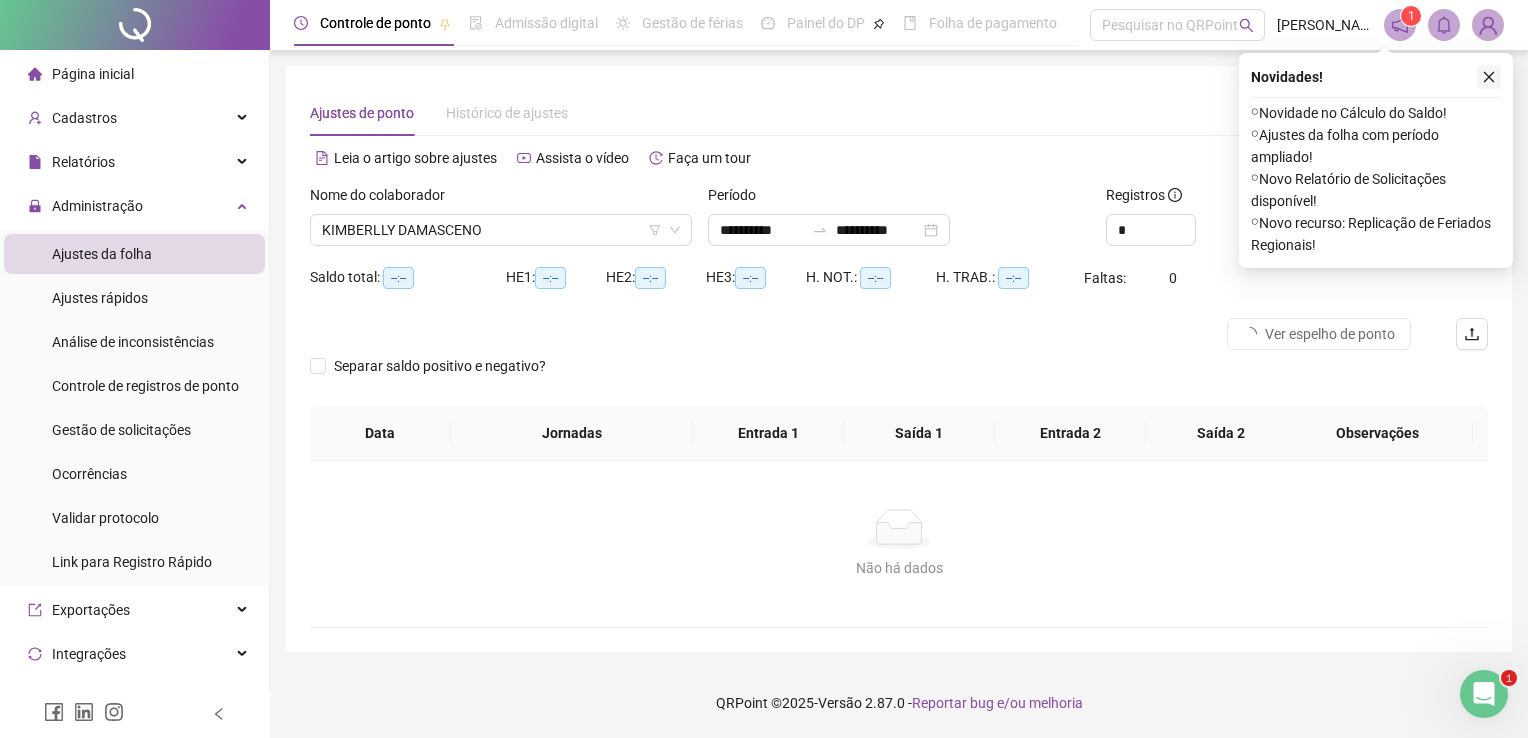 click 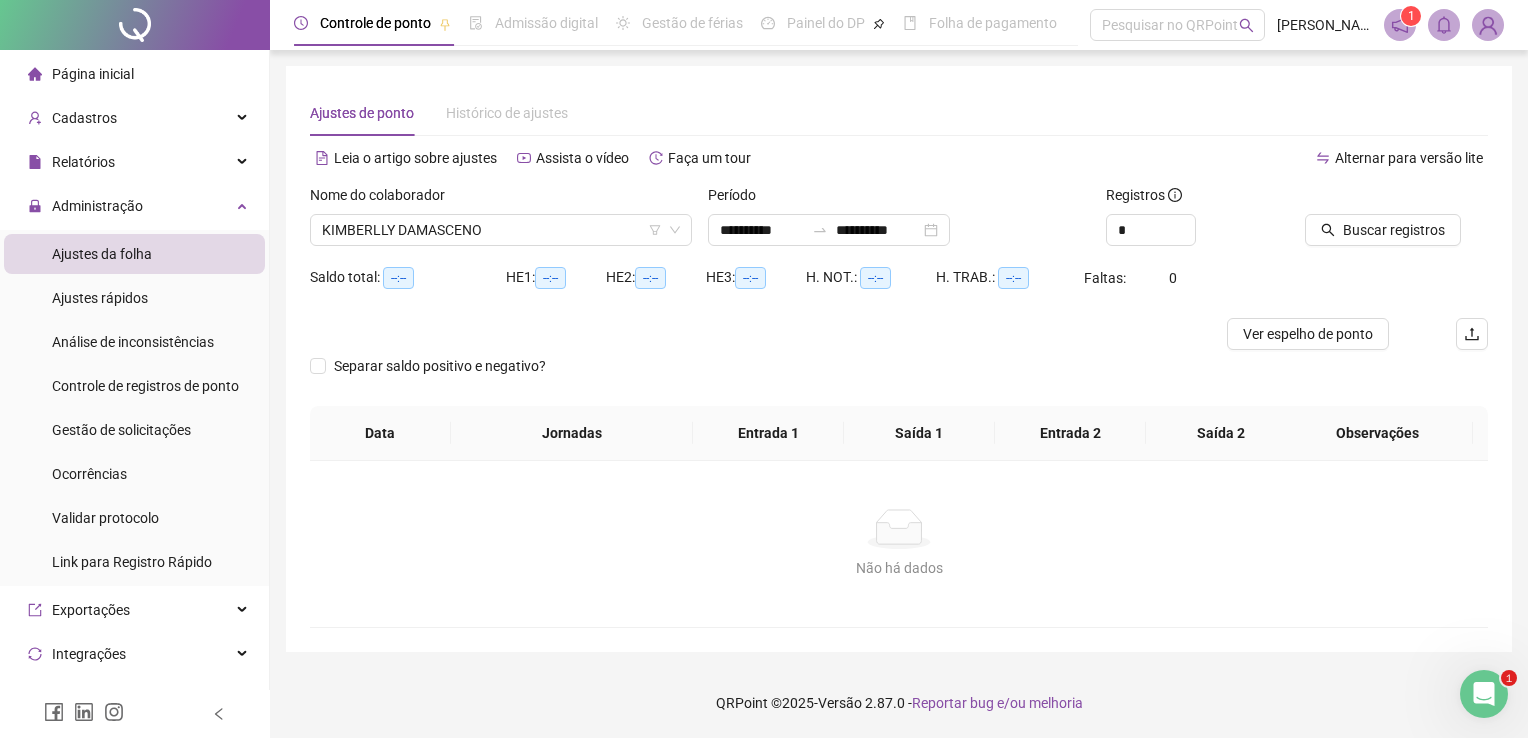 click on "Buscar registros" at bounding box center [1396, 223] 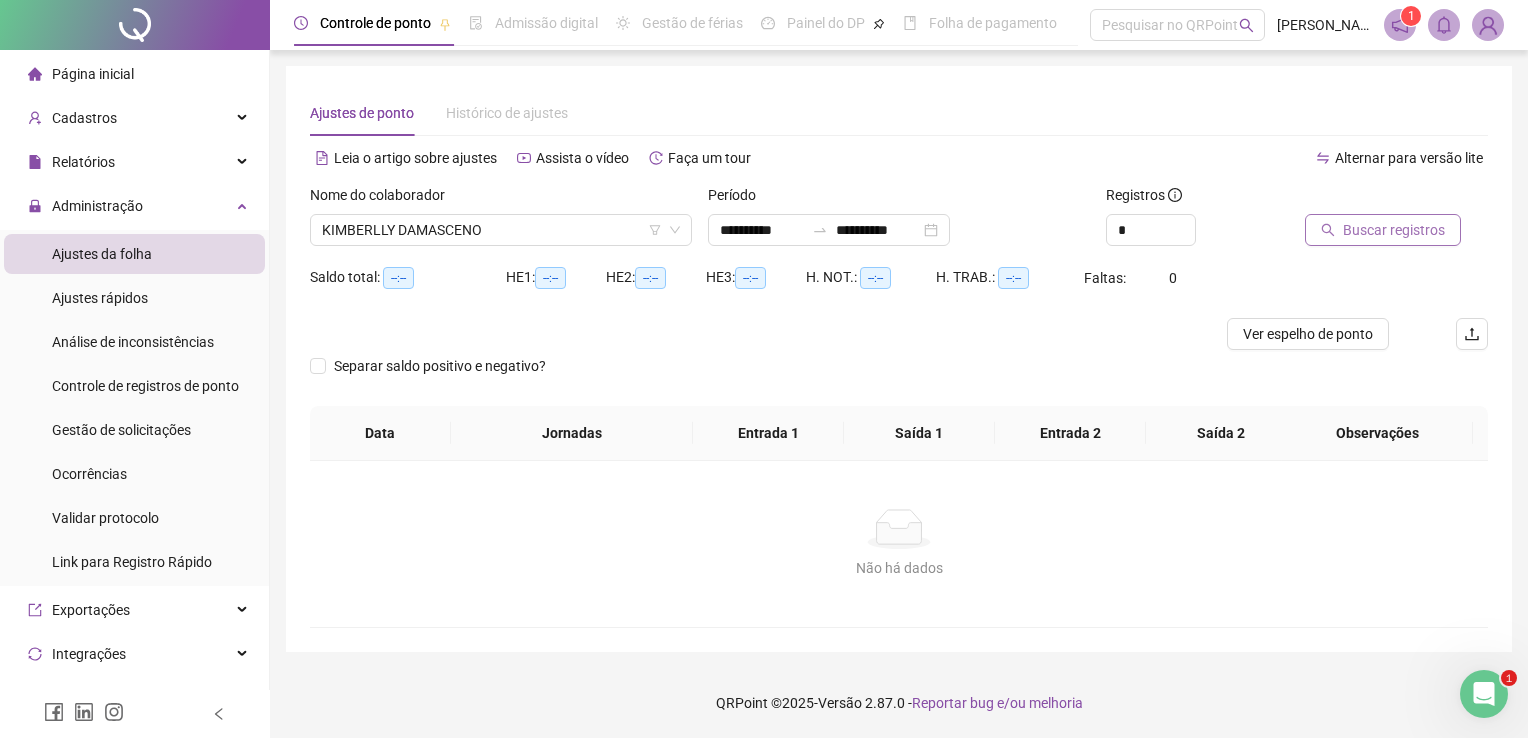 click on "Buscar registros" at bounding box center (1394, 230) 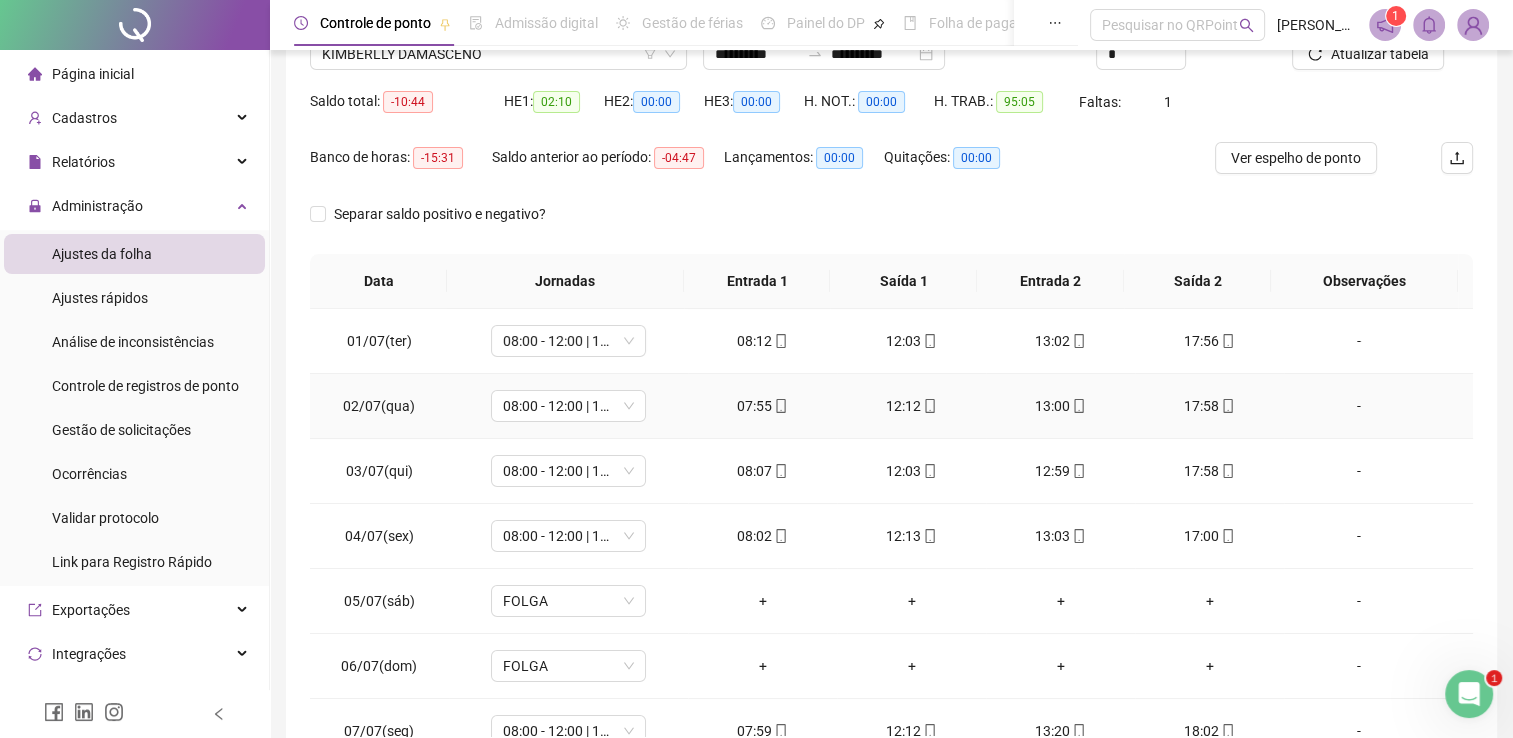 scroll, scrollTop: 283, scrollLeft: 0, axis: vertical 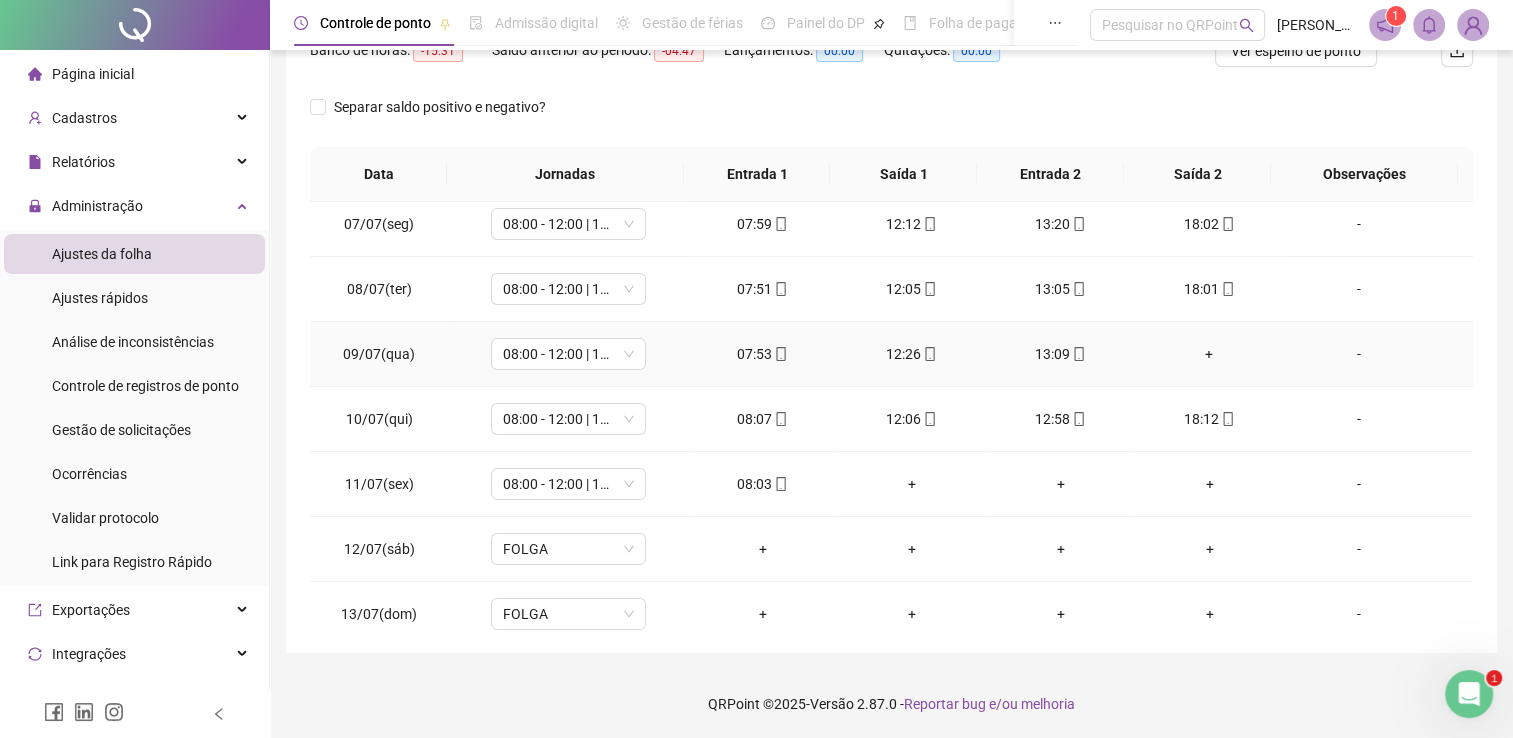 click on "+" at bounding box center [1209, 354] 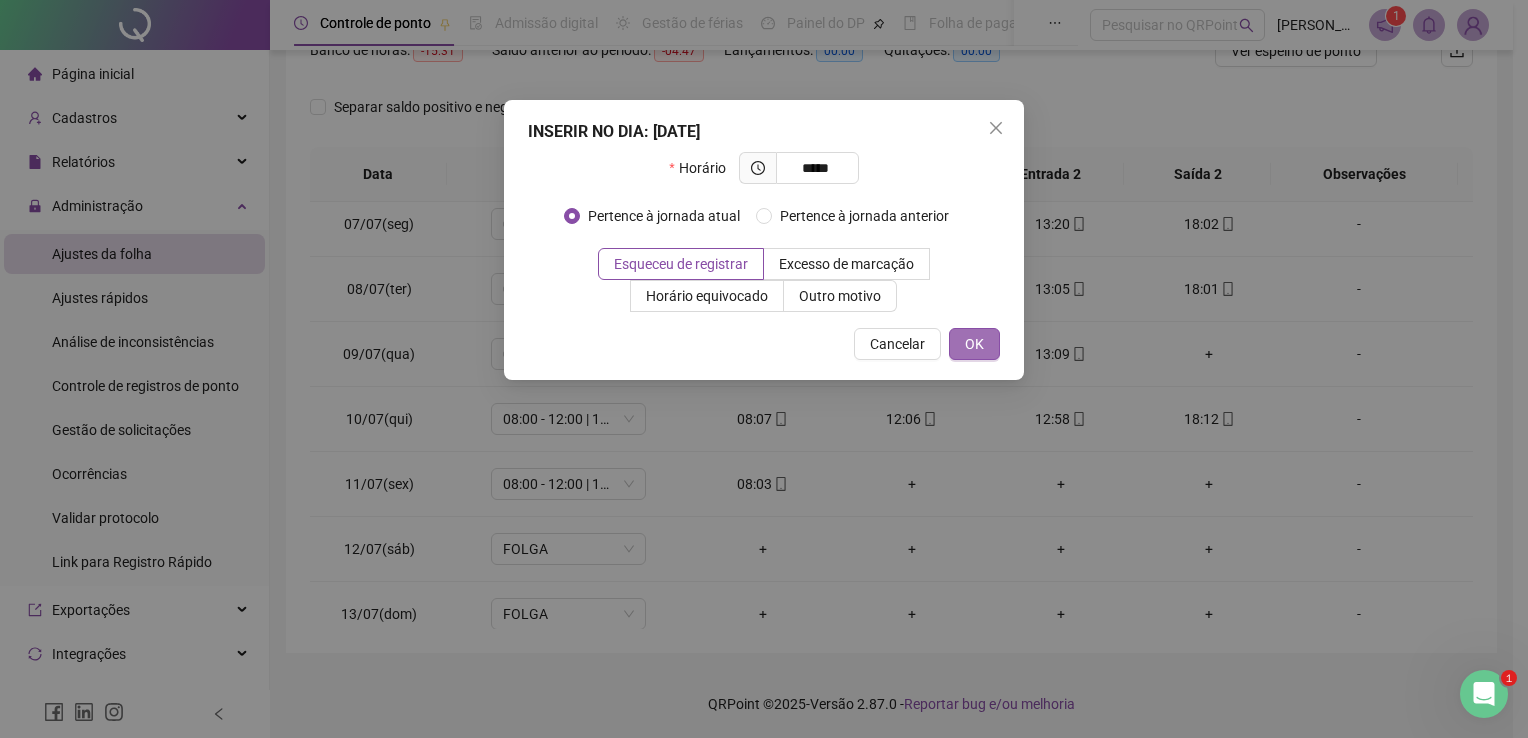 type on "*****" 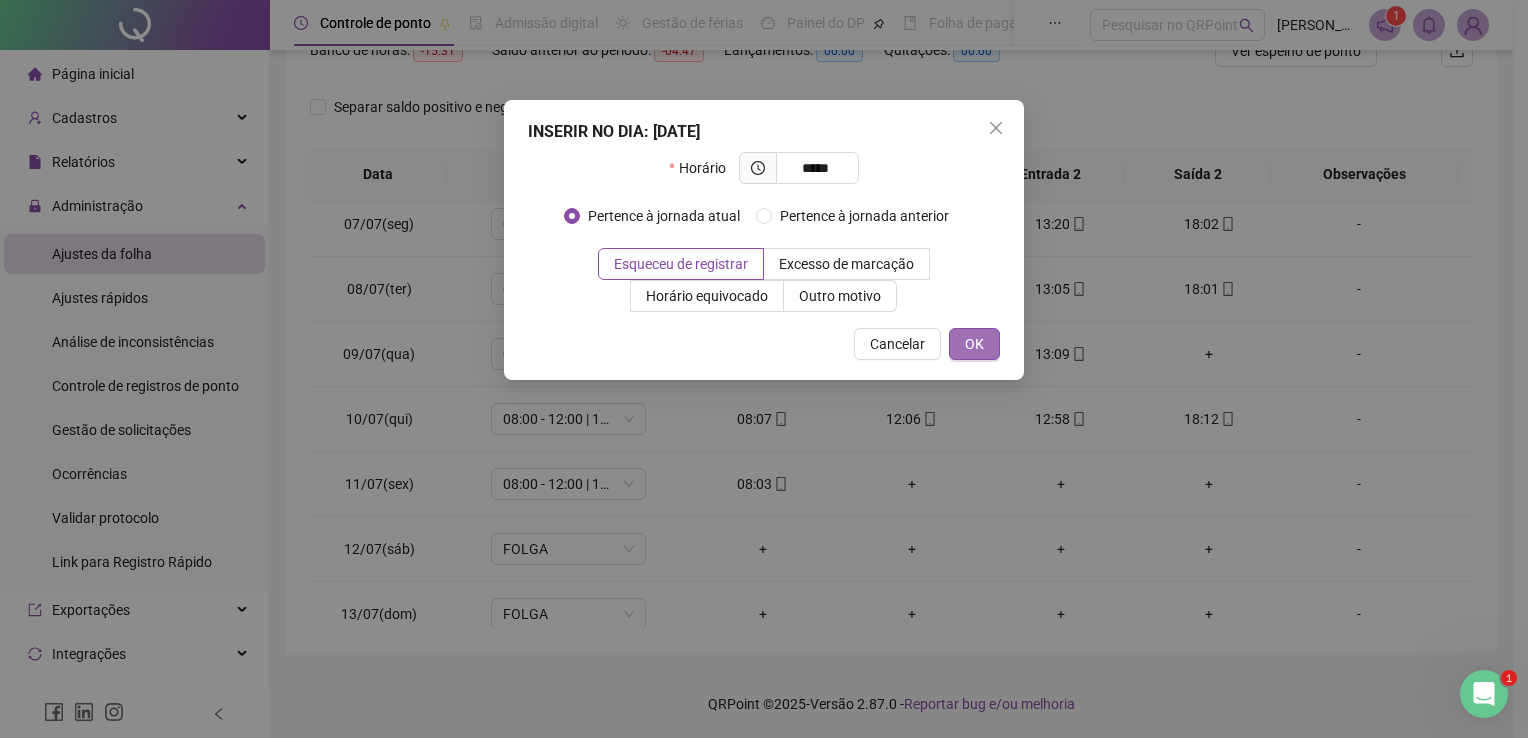 click on "OK" at bounding box center [974, 344] 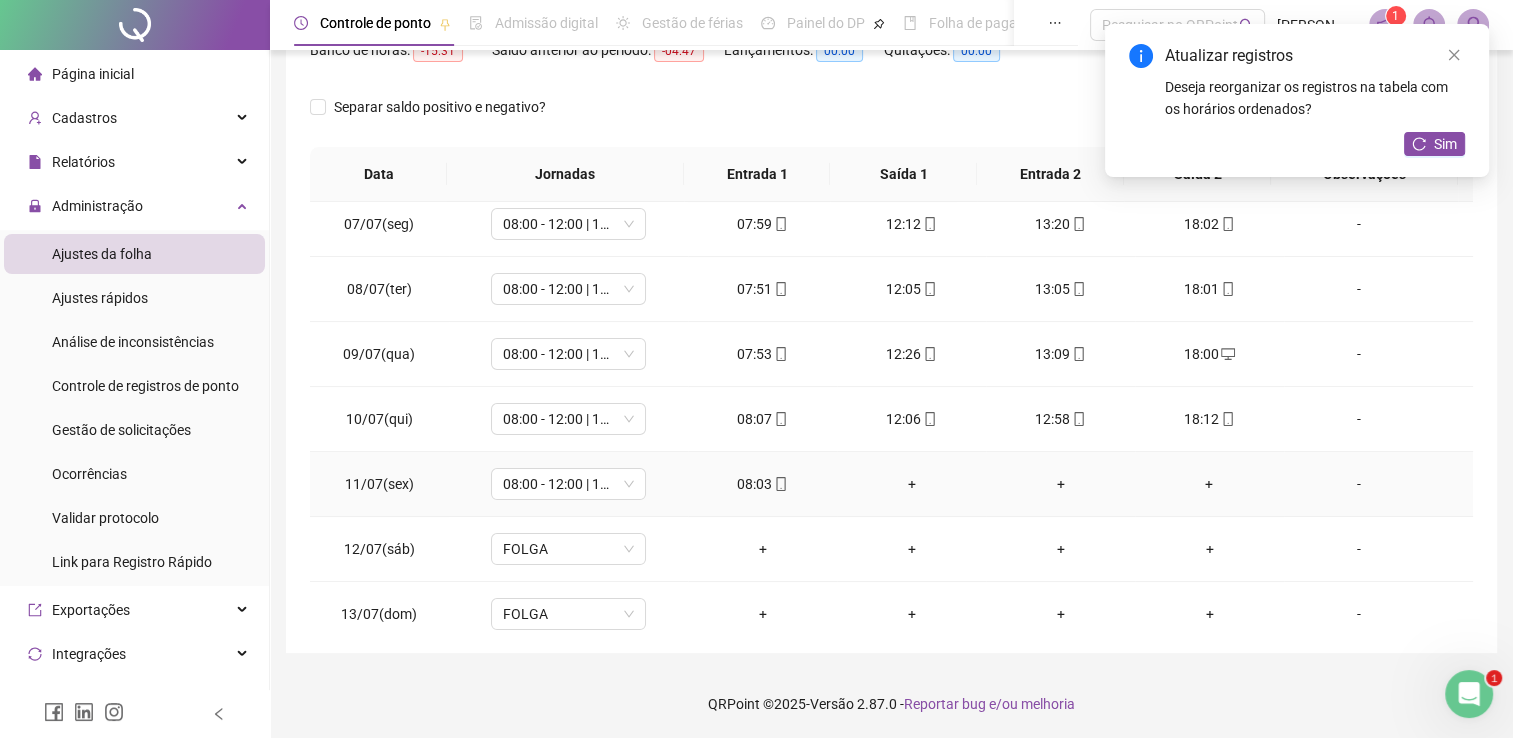 click on "+" at bounding box center (911, 484) 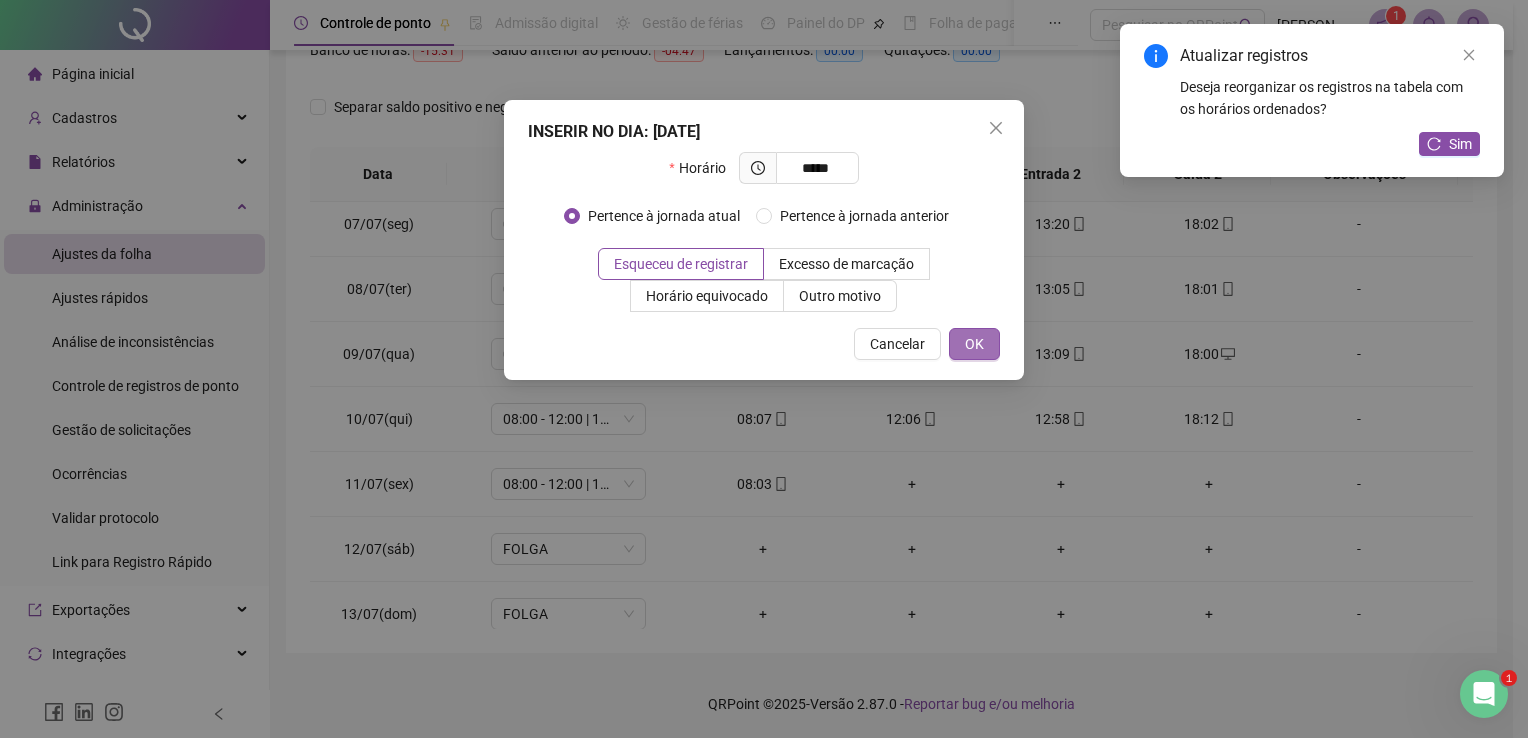 type on "*****" 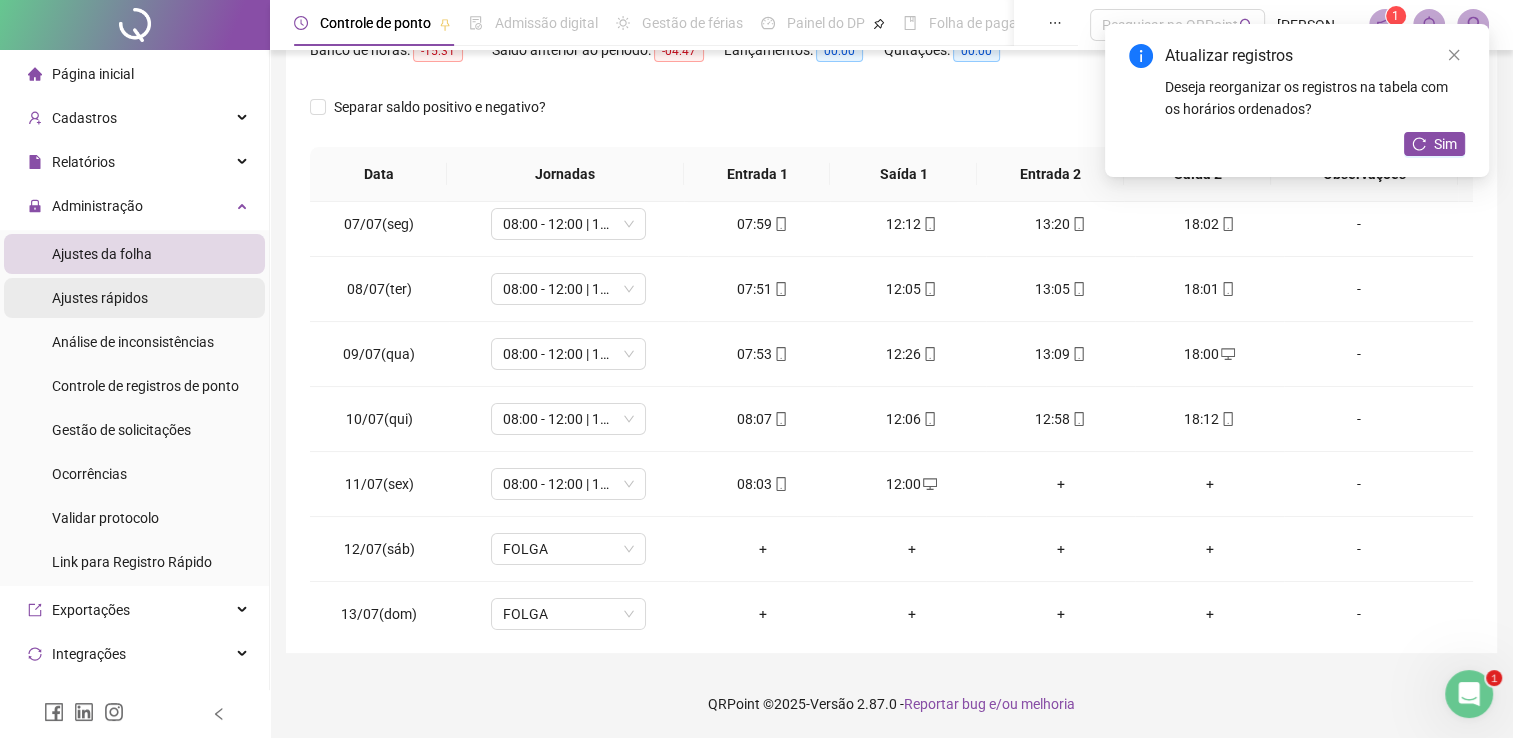 click on "Ajustes rápidos" at bounding box center (134, 298) 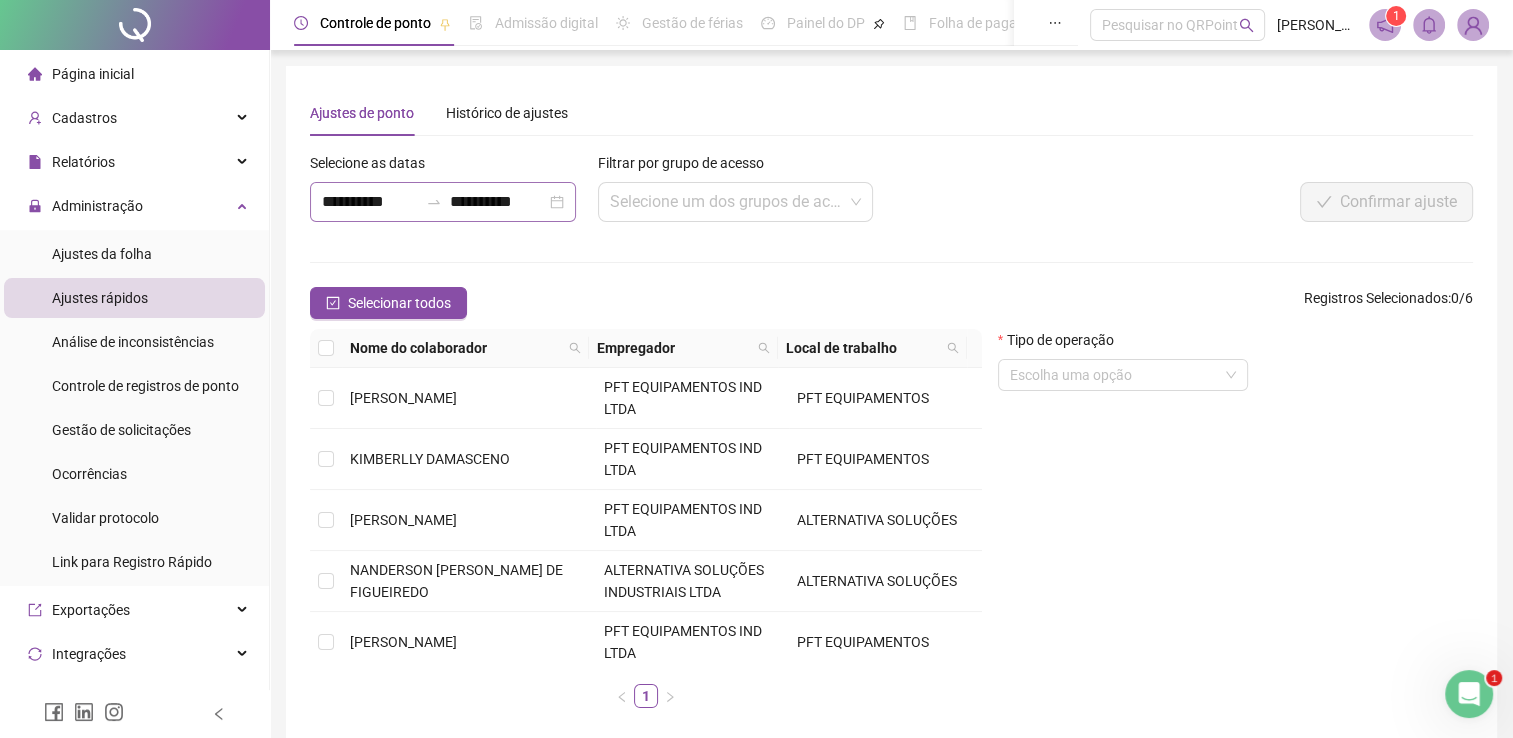 click on "**********" at bounding box center (443, 202) 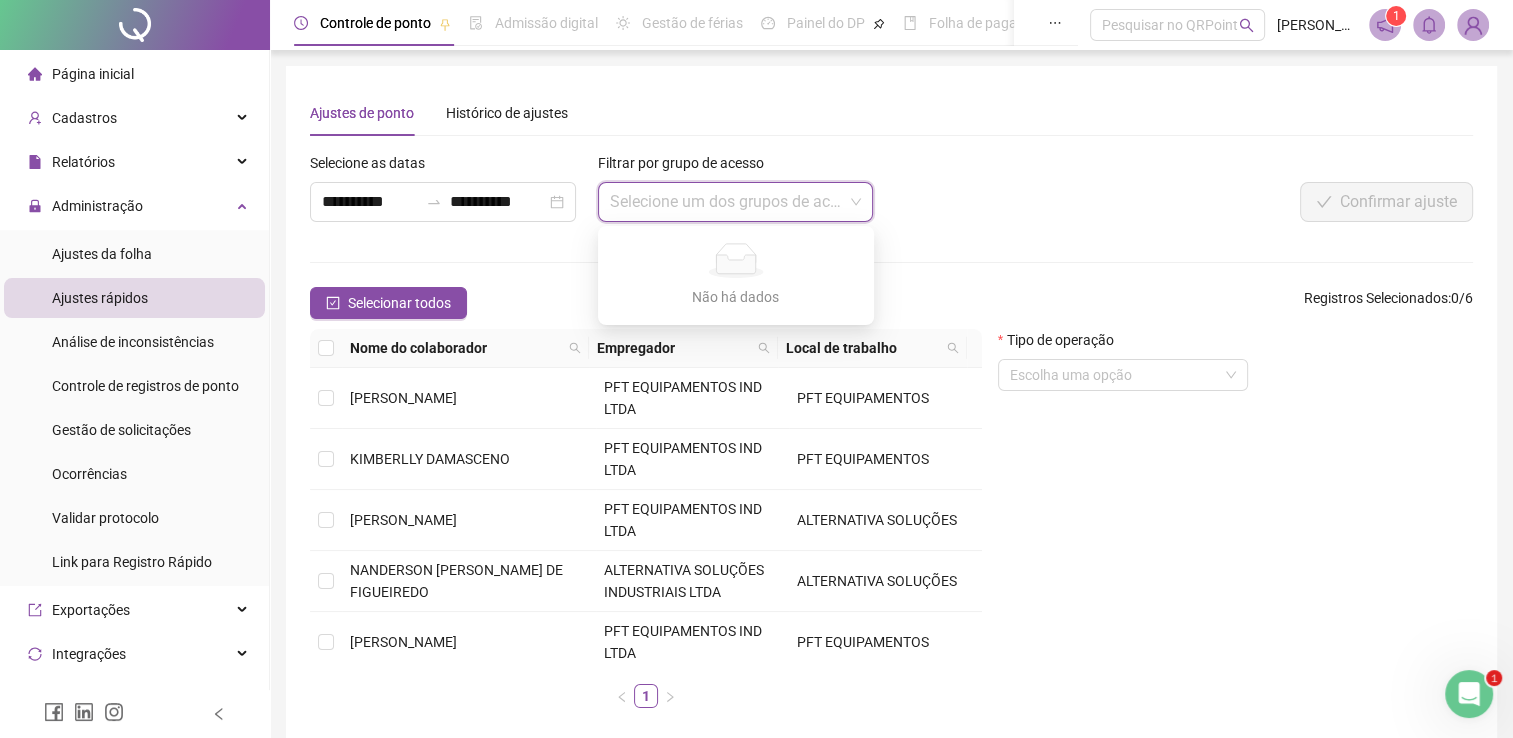 click at bounding box center (730, 202) 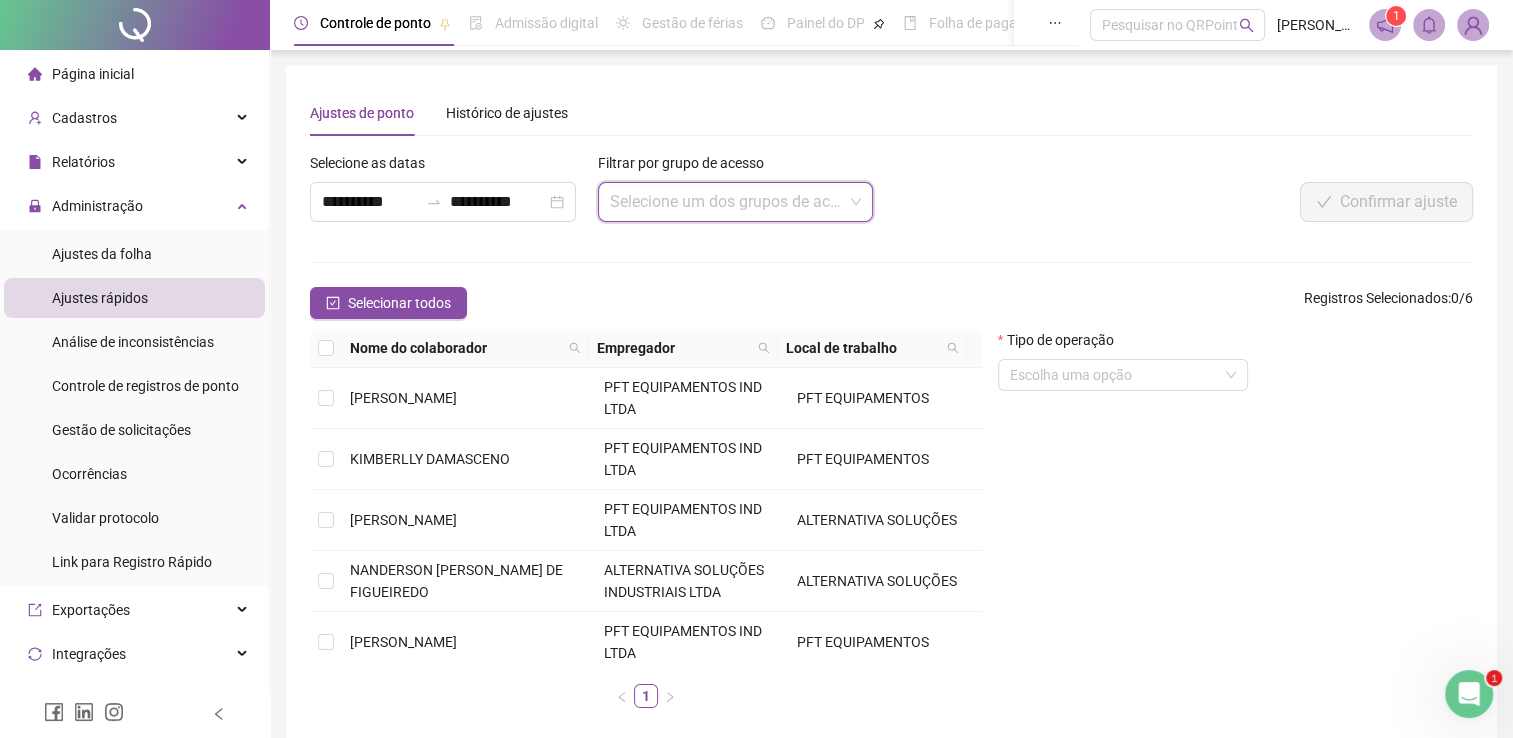 click at bounding box center [730, 202] 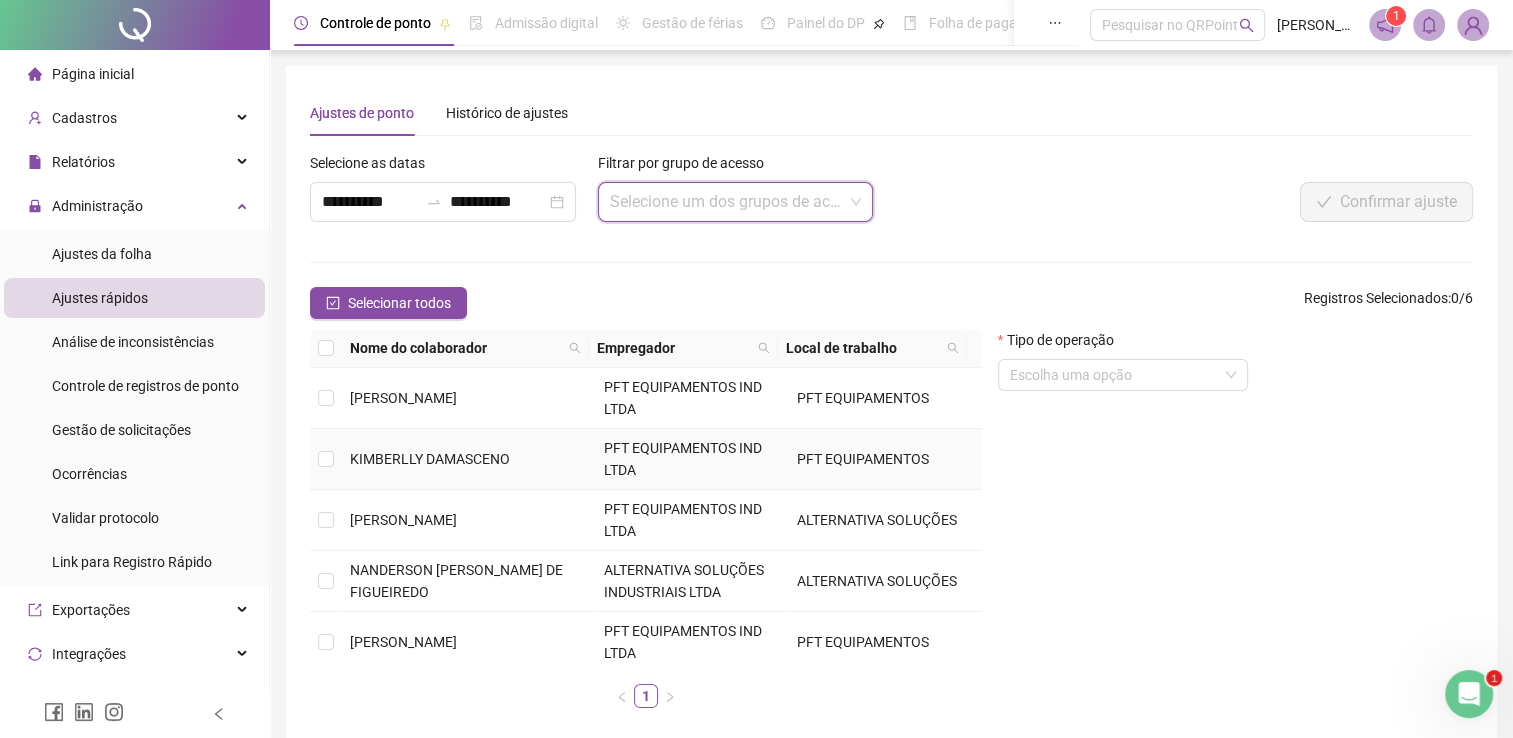click at bounding box center [326, 459] 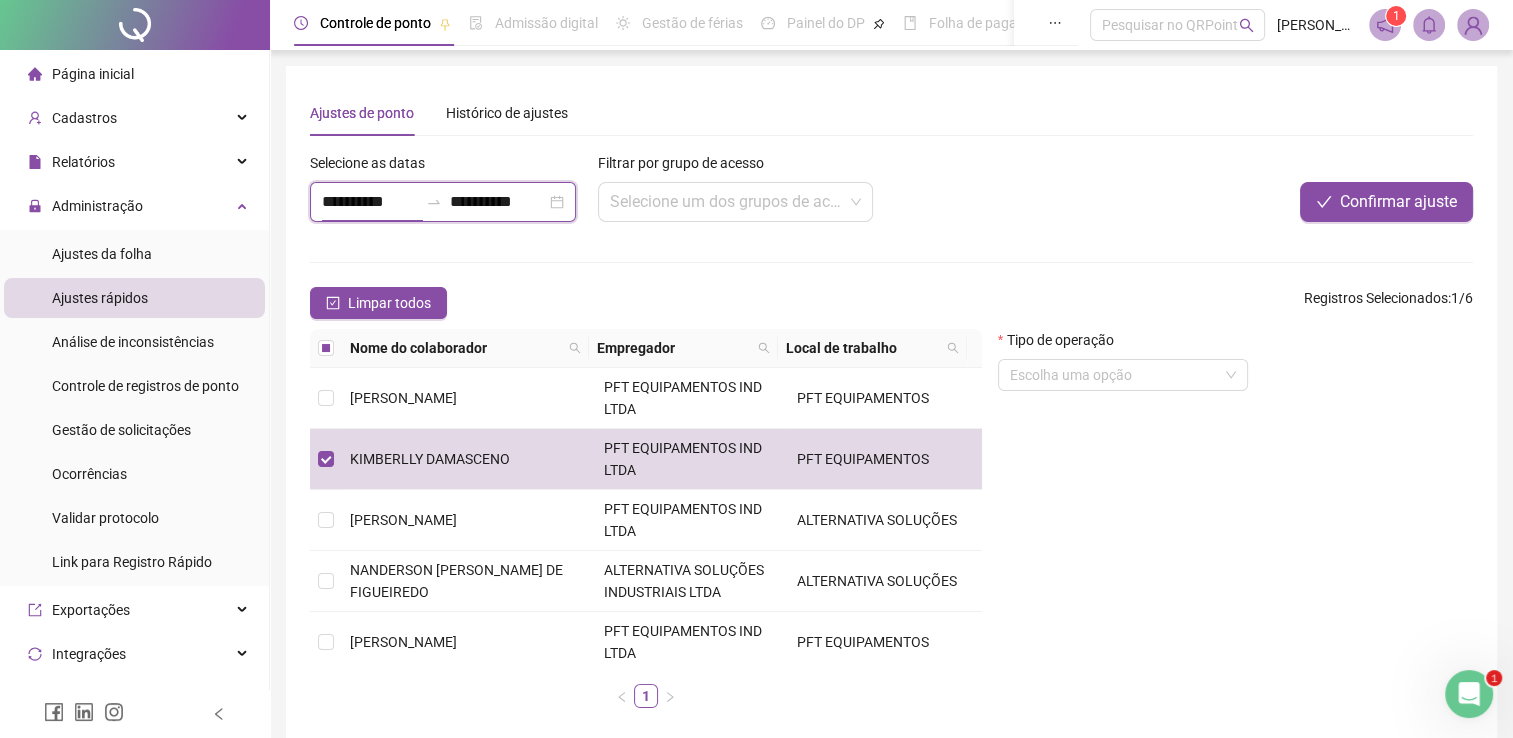 click on "**********" at bounding box center [370, 202] 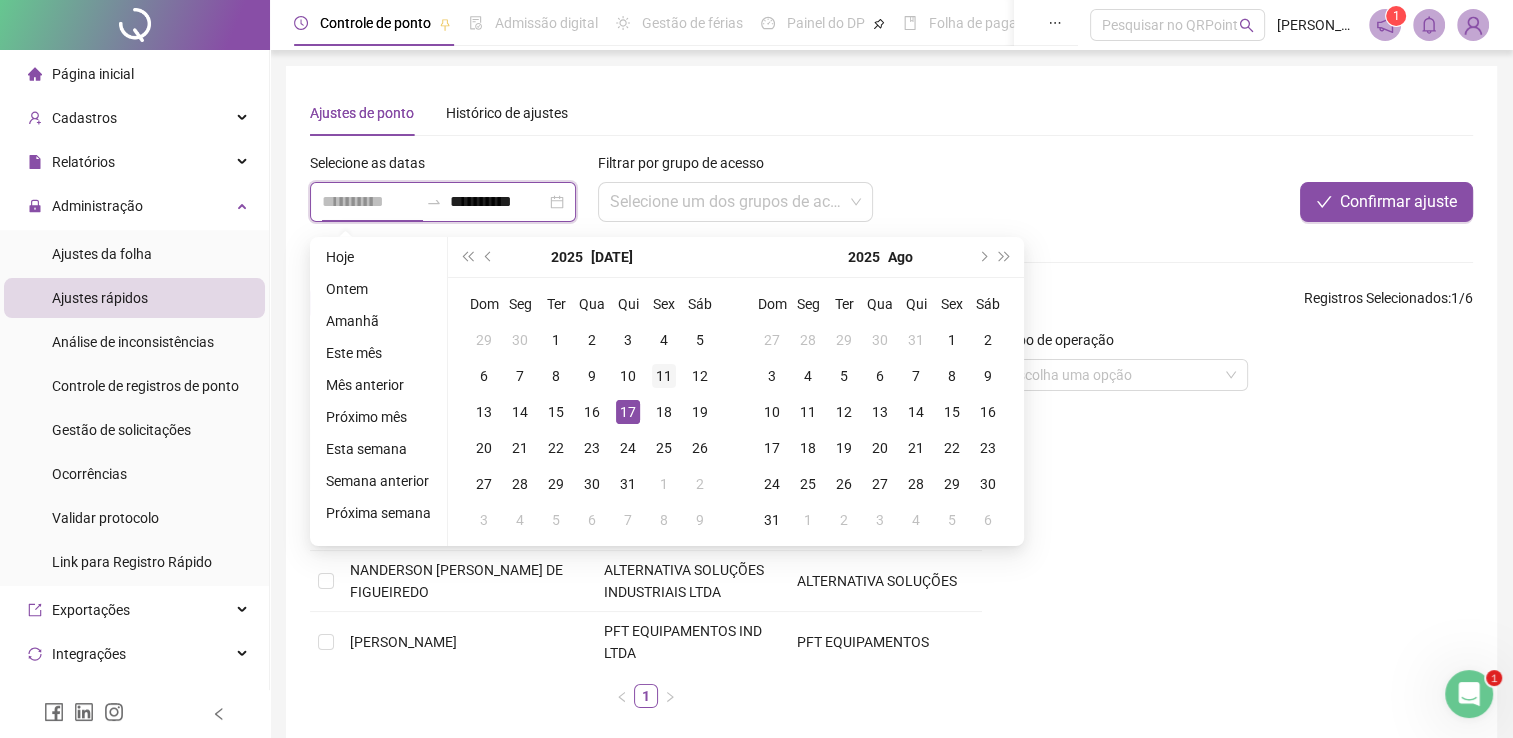 type on "**********" 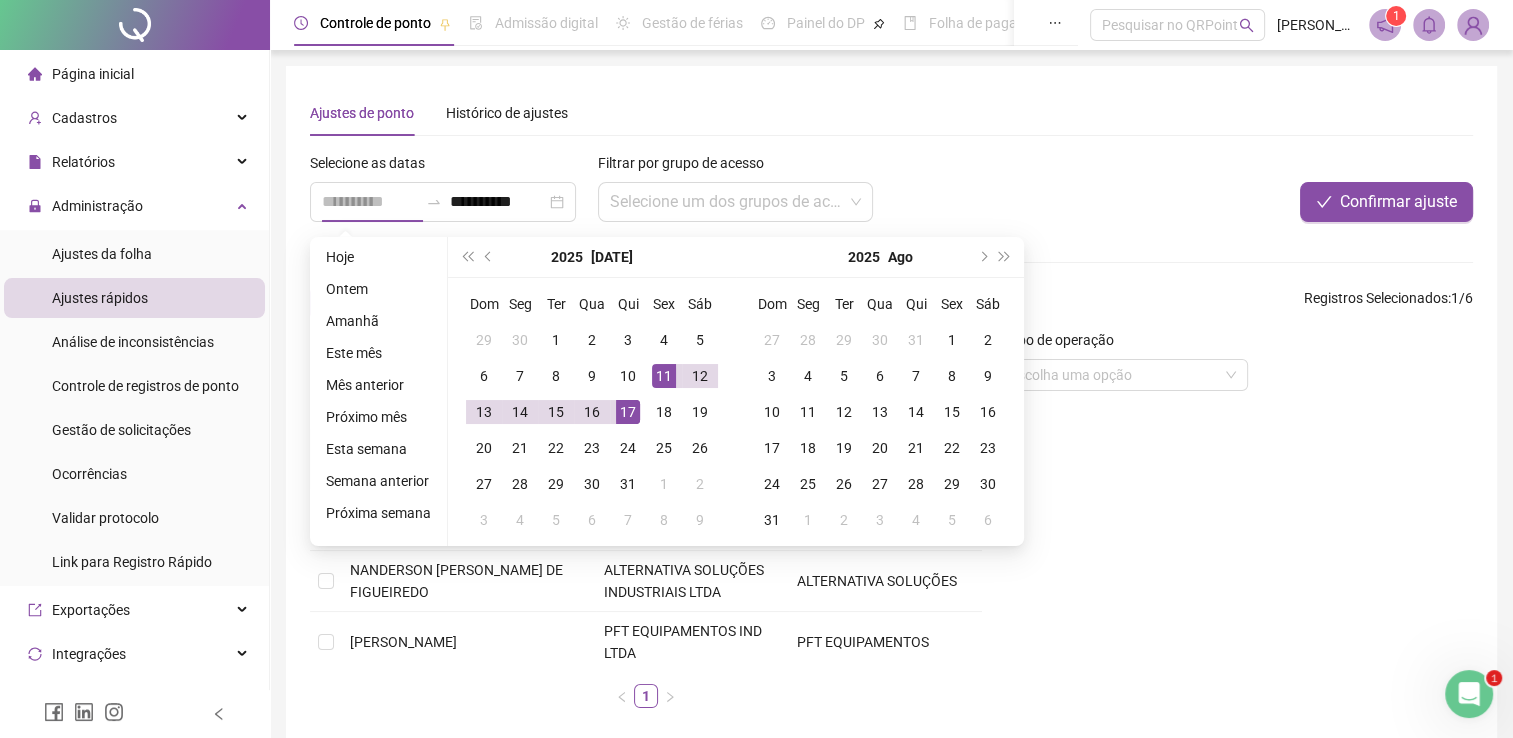 click on "11" at bounding box center [664, 376] 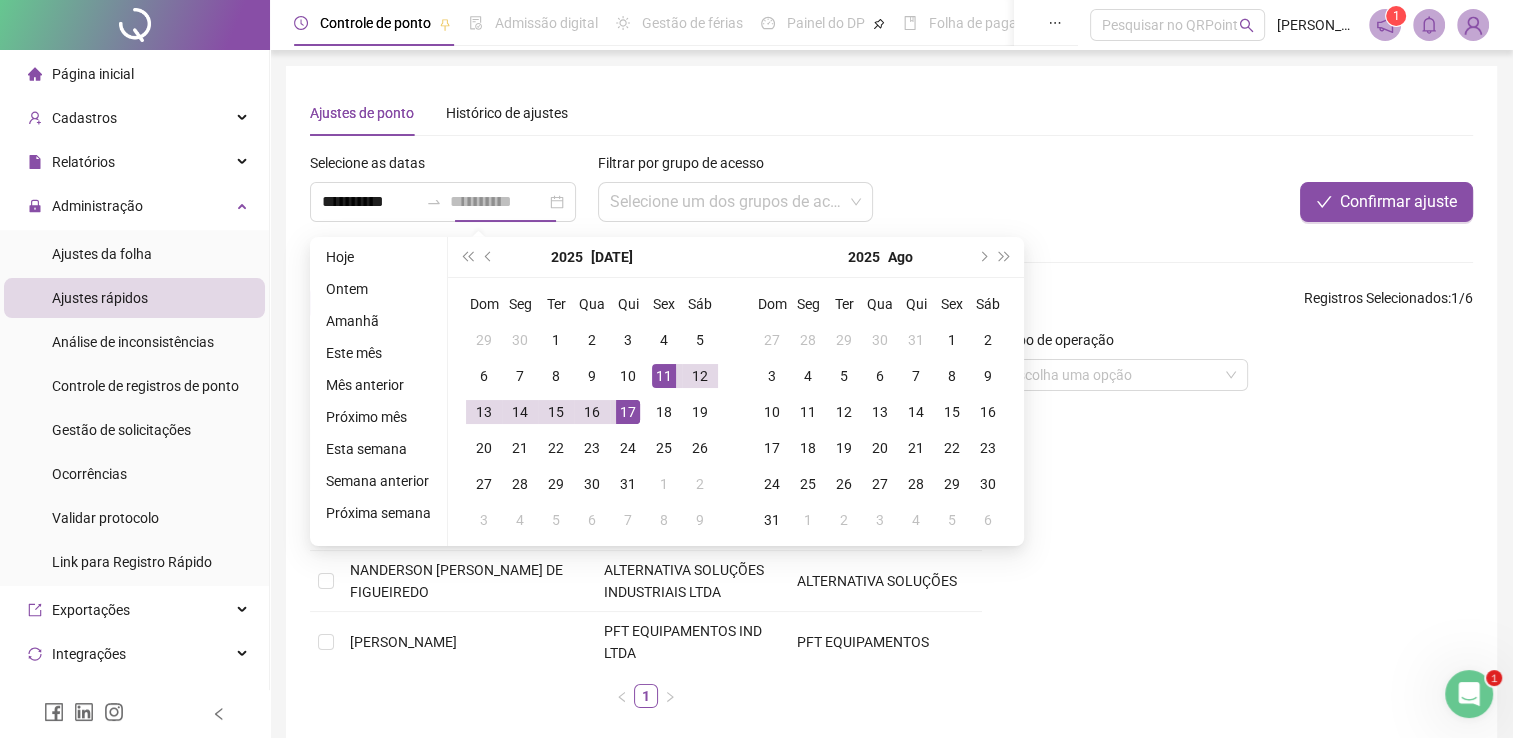 click on "11" at bounding box center (664, 376) 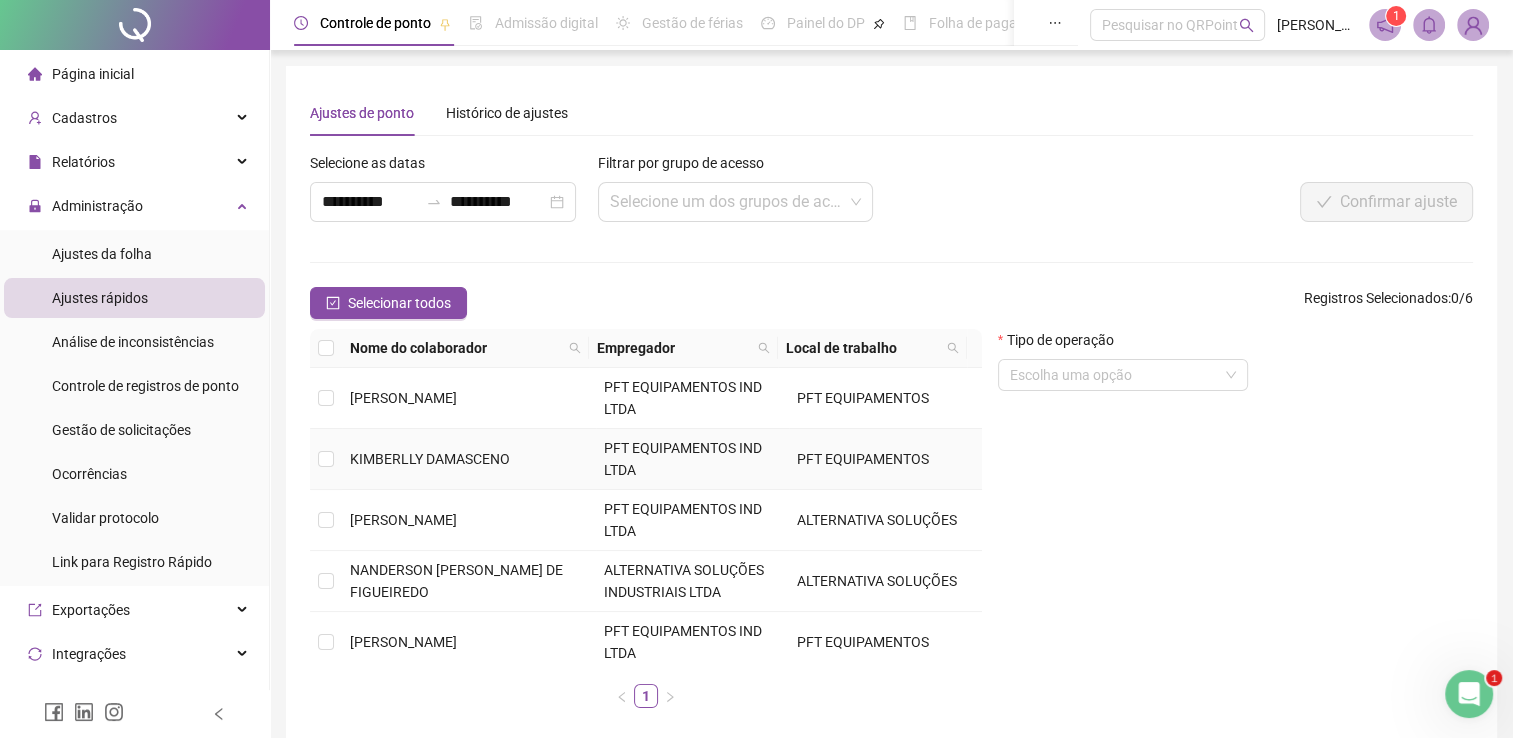 click on "KIMBERLLY DAMASCENO" at bounding box center (430, 459) 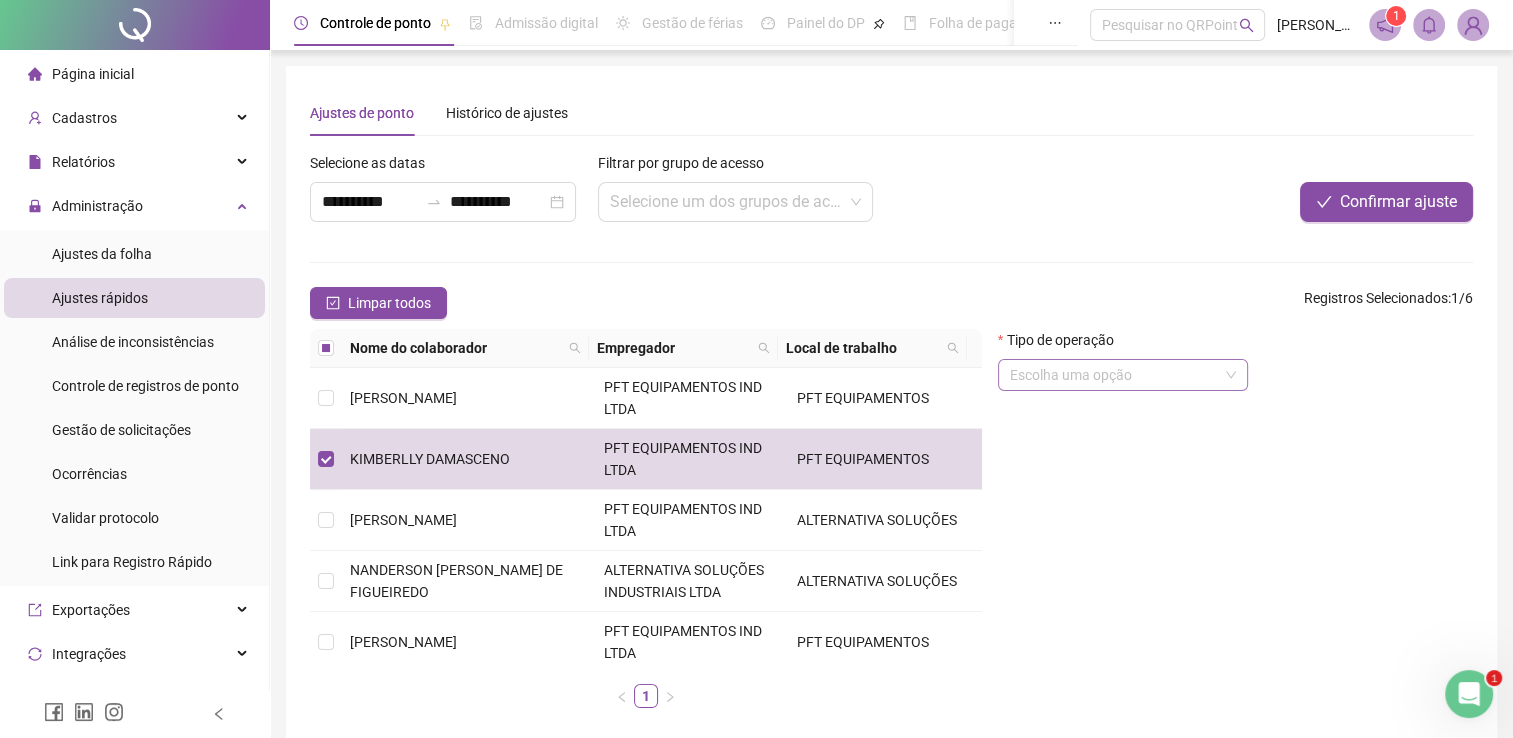 click at bounding box center (1117, 375) 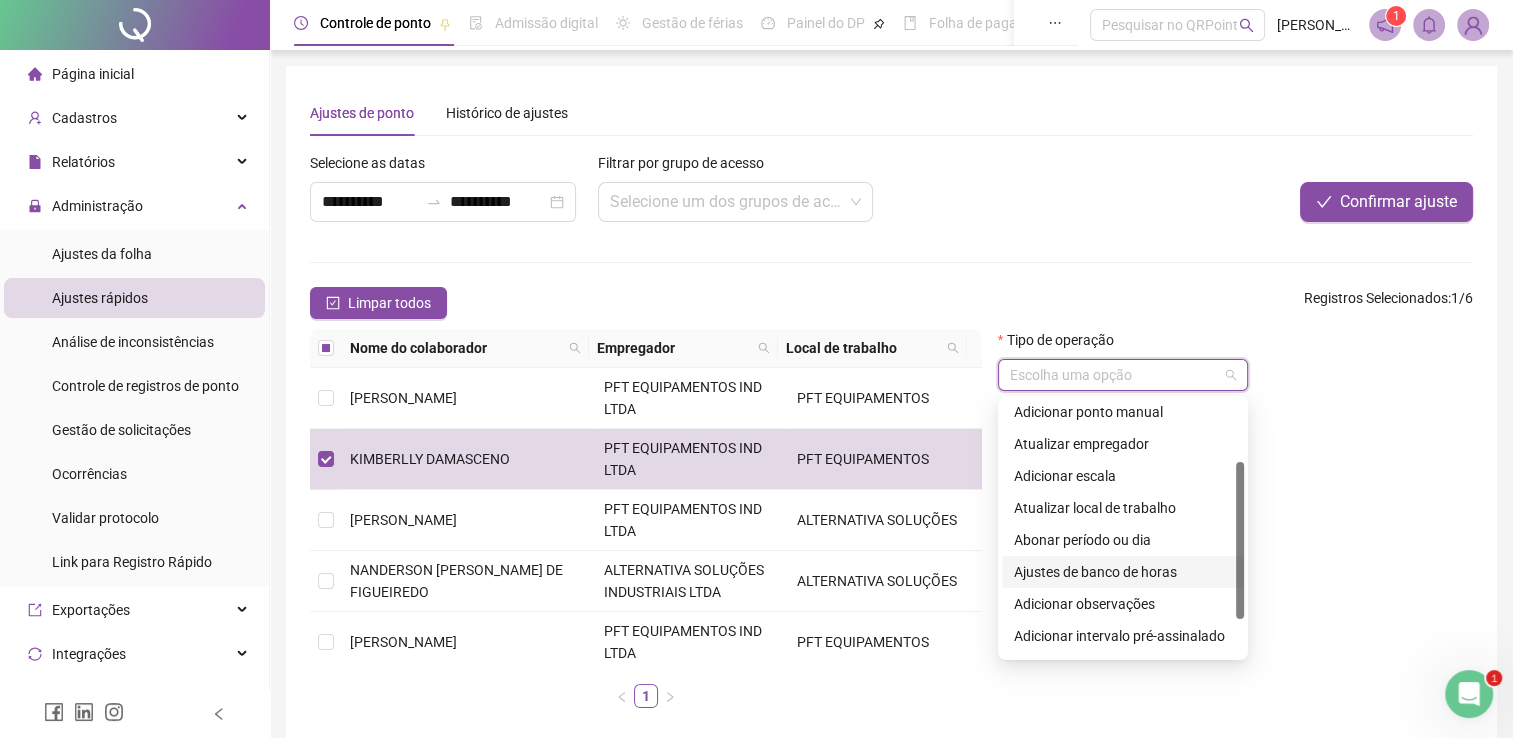 scroll, scrollTop: 160, scrollLeft: 0, axis: vertical 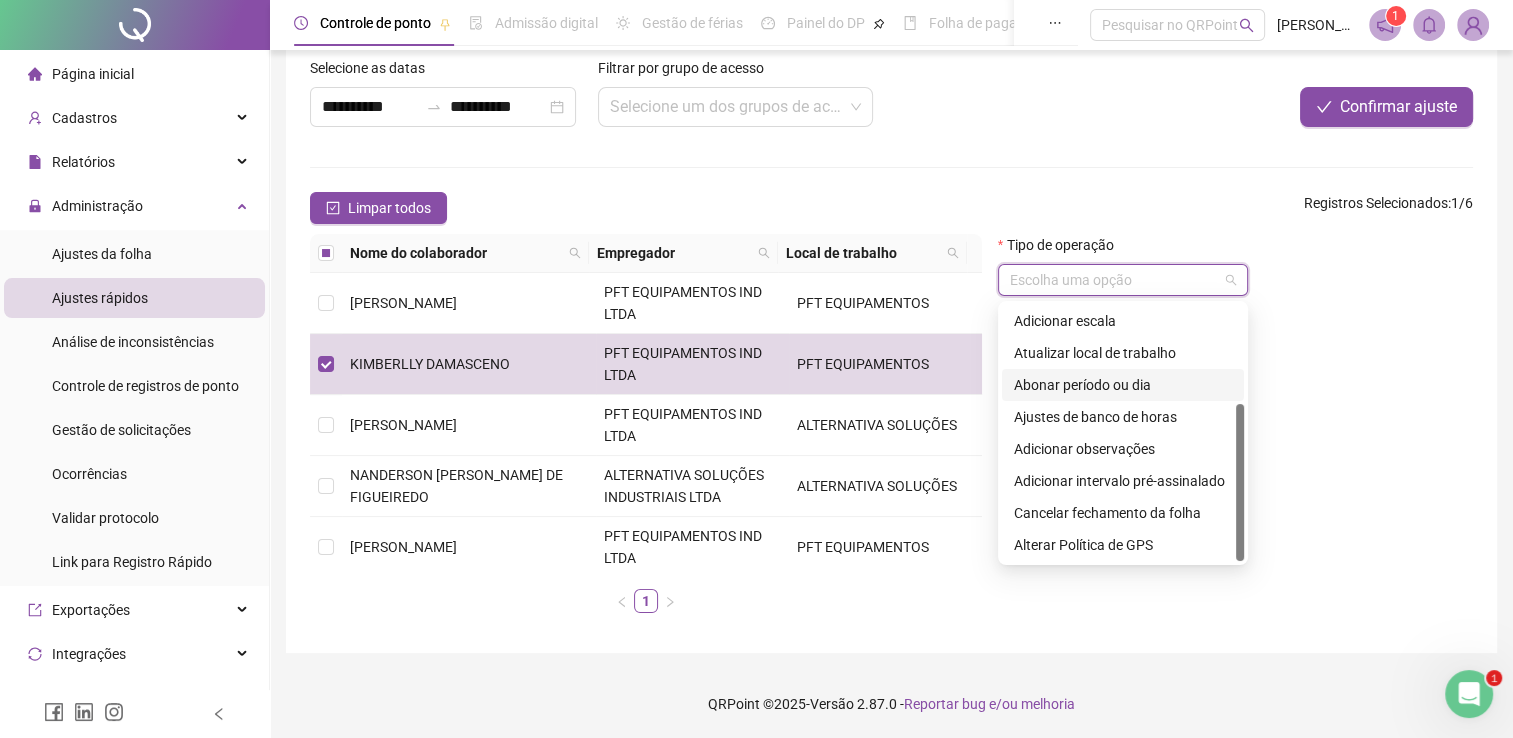 click on "Abonar período ou dia" at bounding box center (1123, 385) 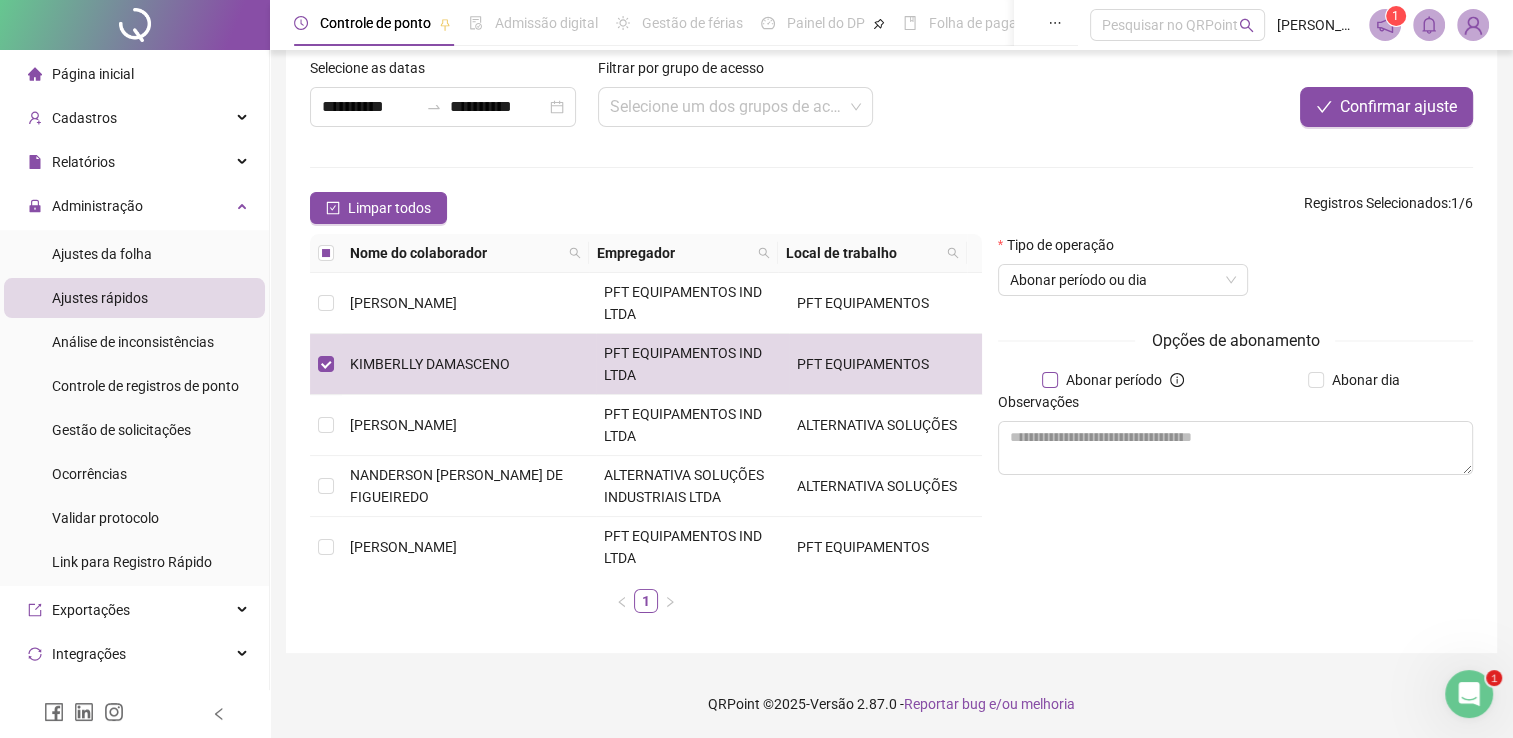 click on "Abonar período" at bounding box center (1114, 380) 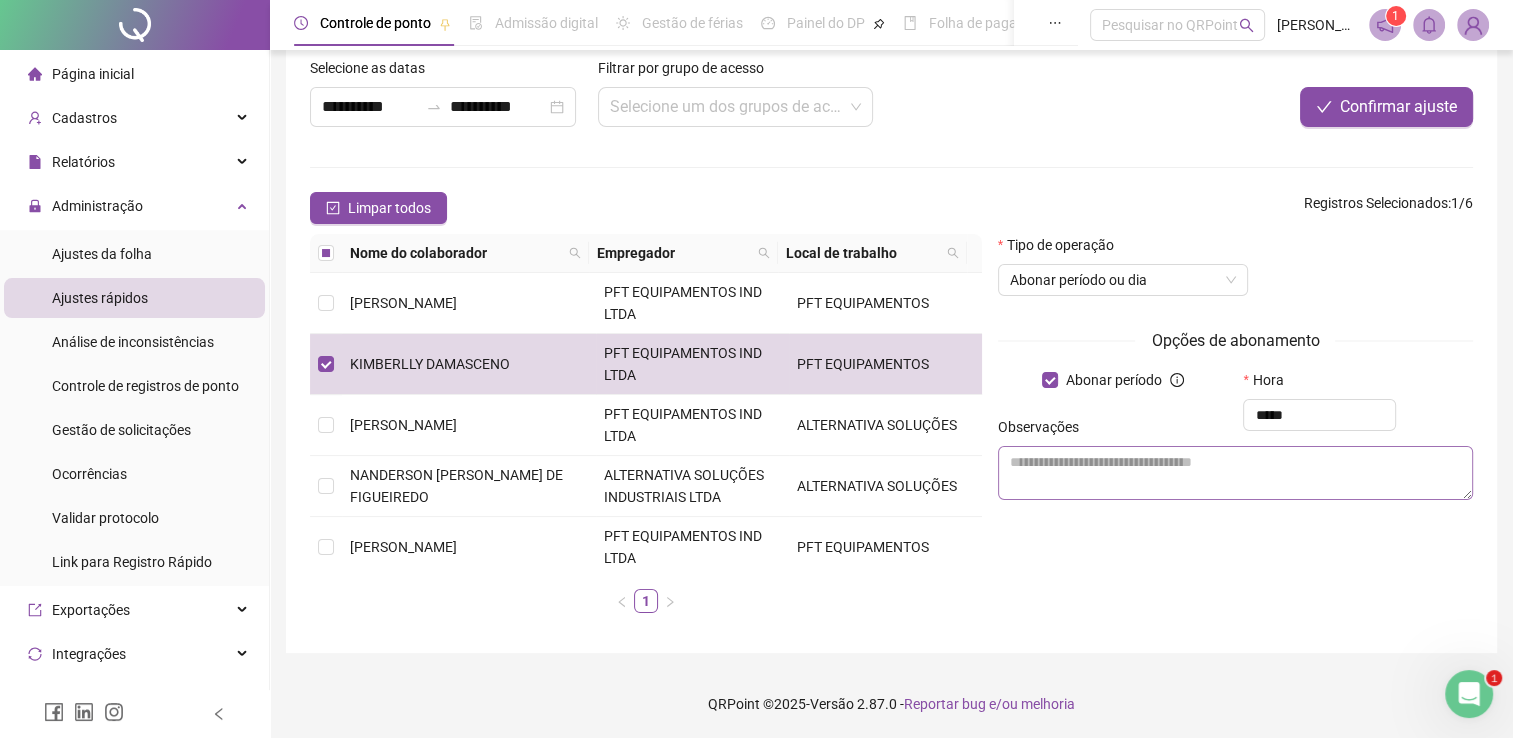 type on "*****" 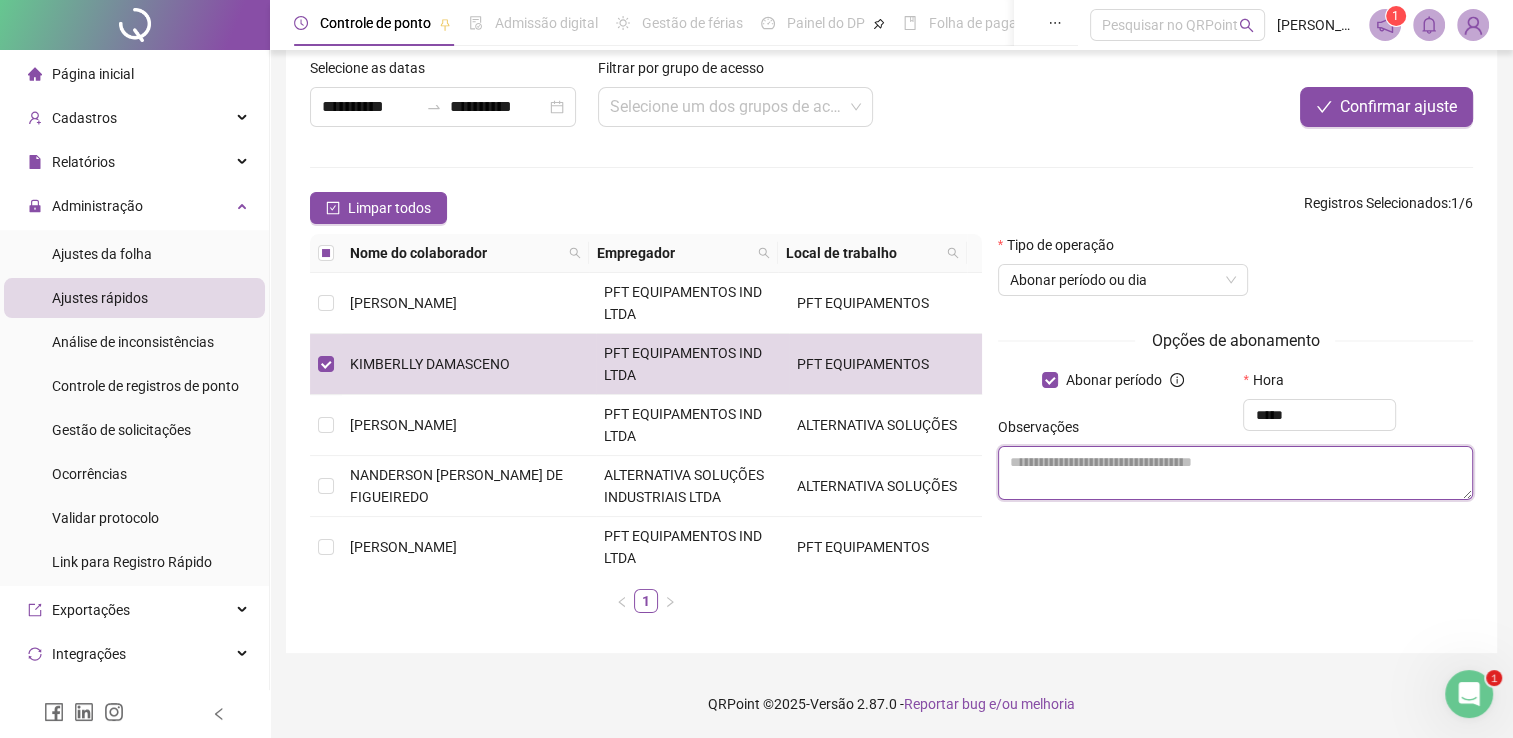 type 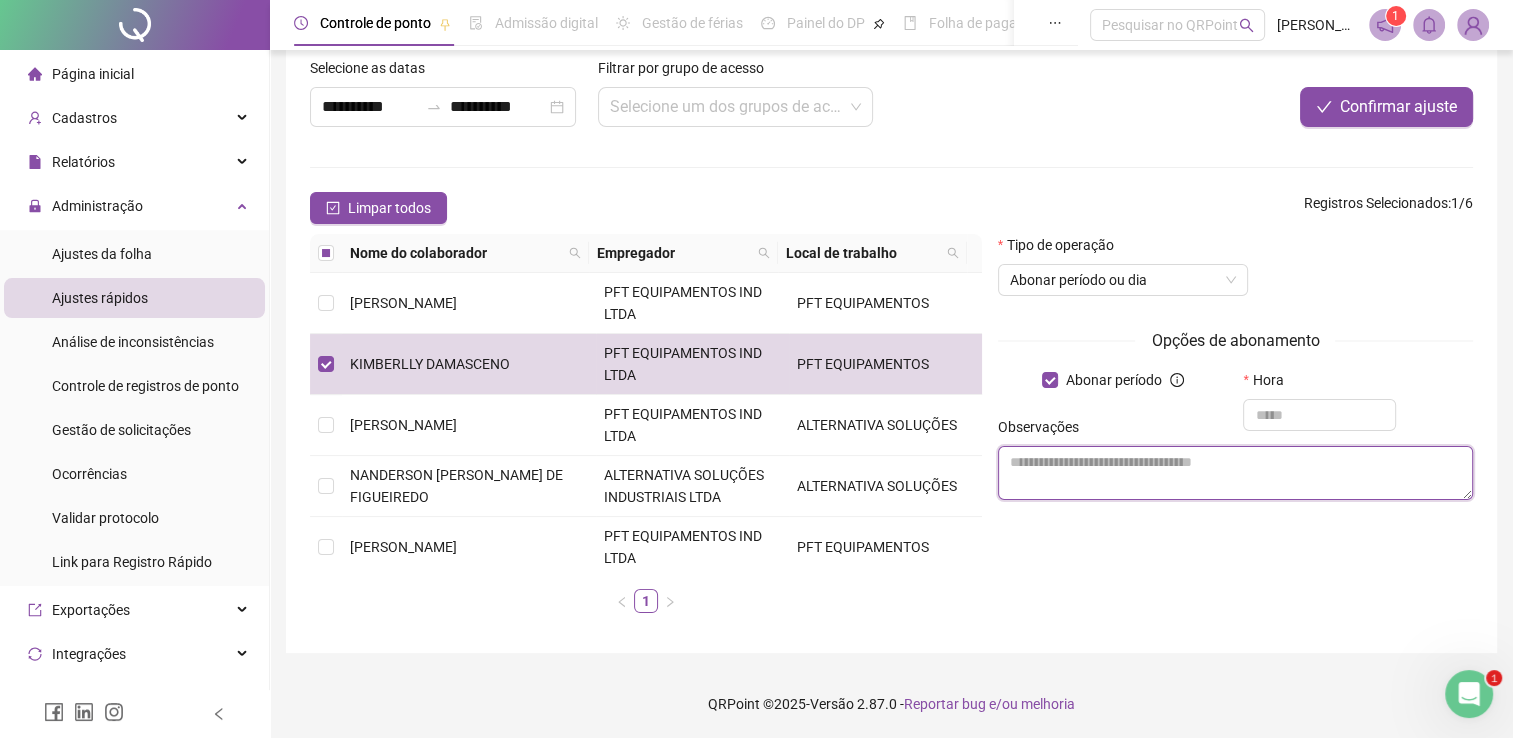 click at bounding box center [1235, 473] 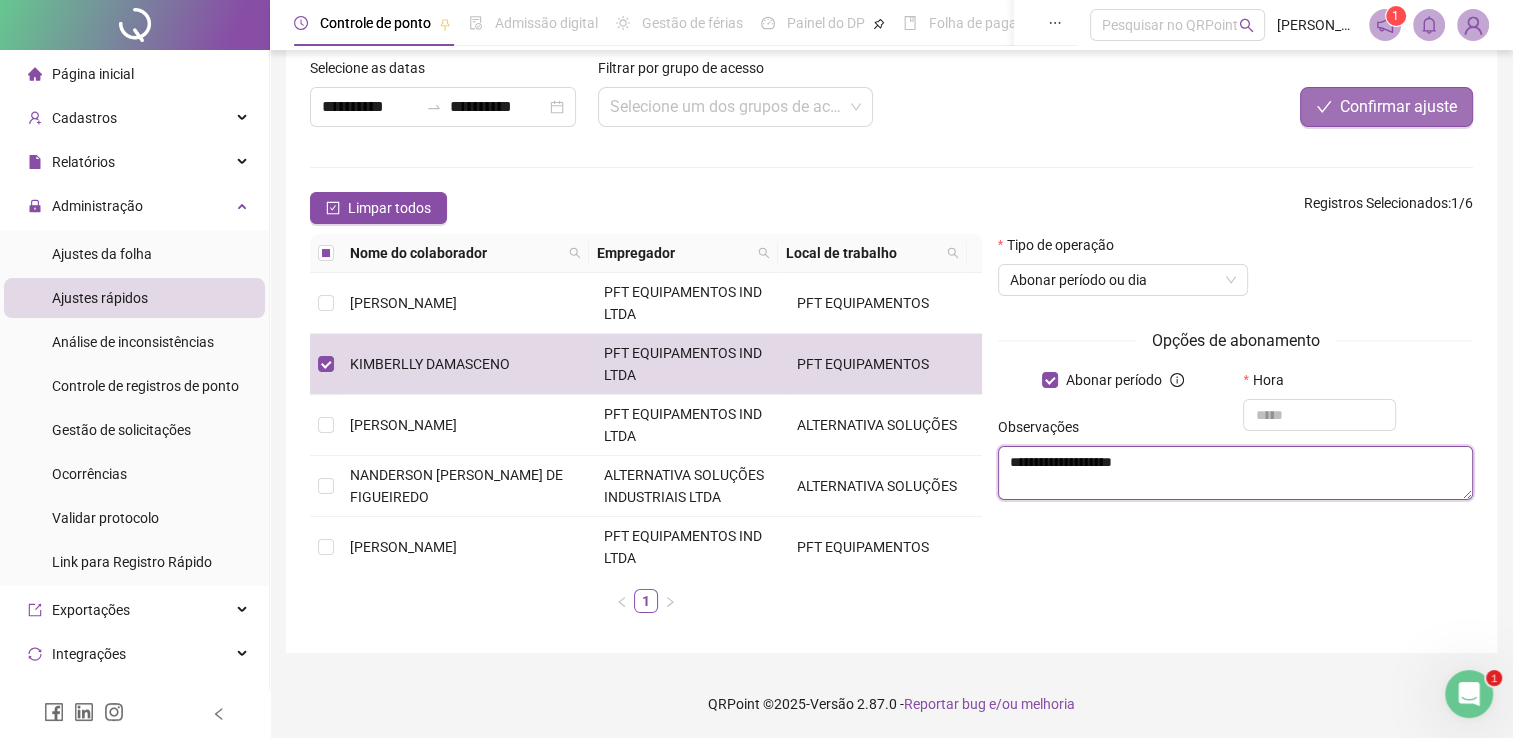type on "**********" 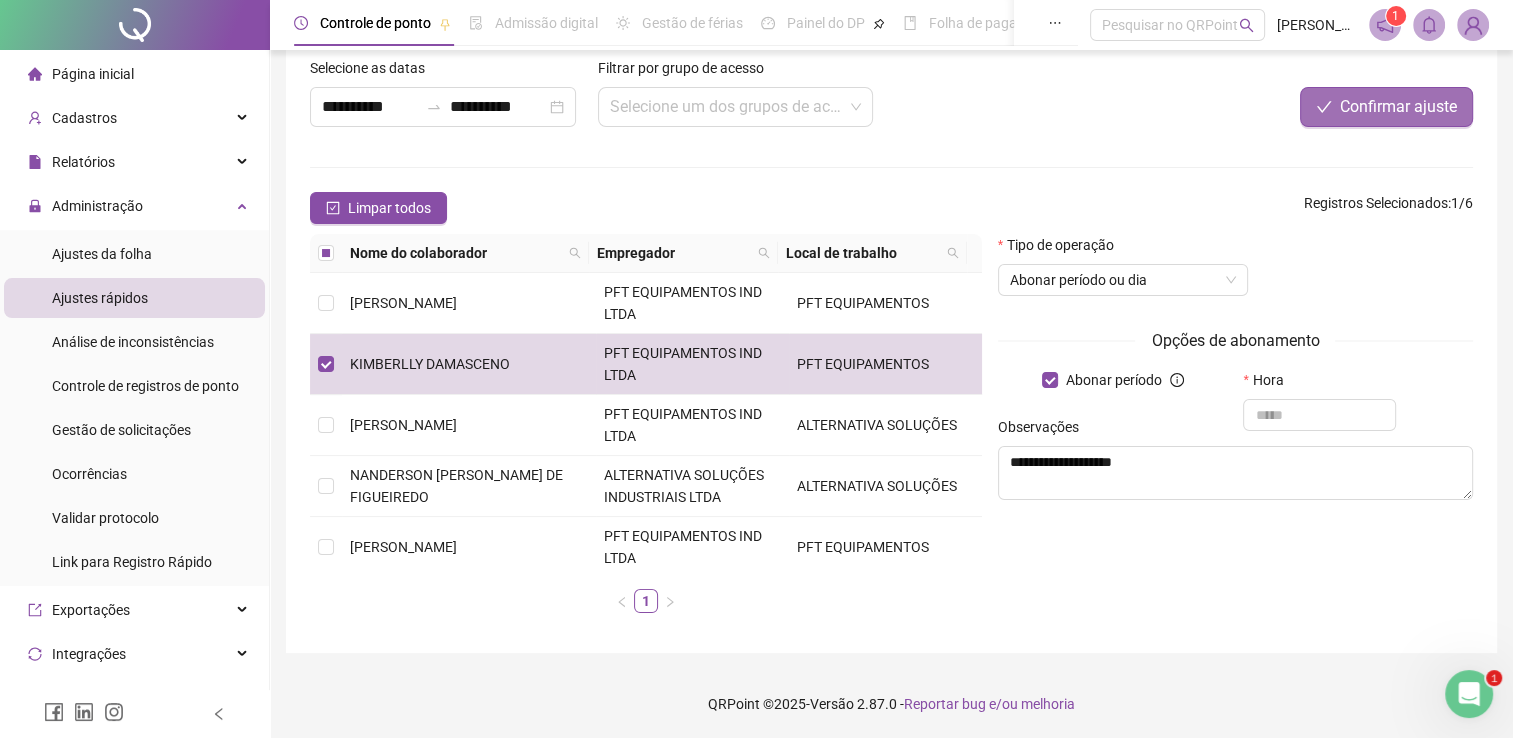click on "Confirmar ajuste" at bounding box center [1398, 107] 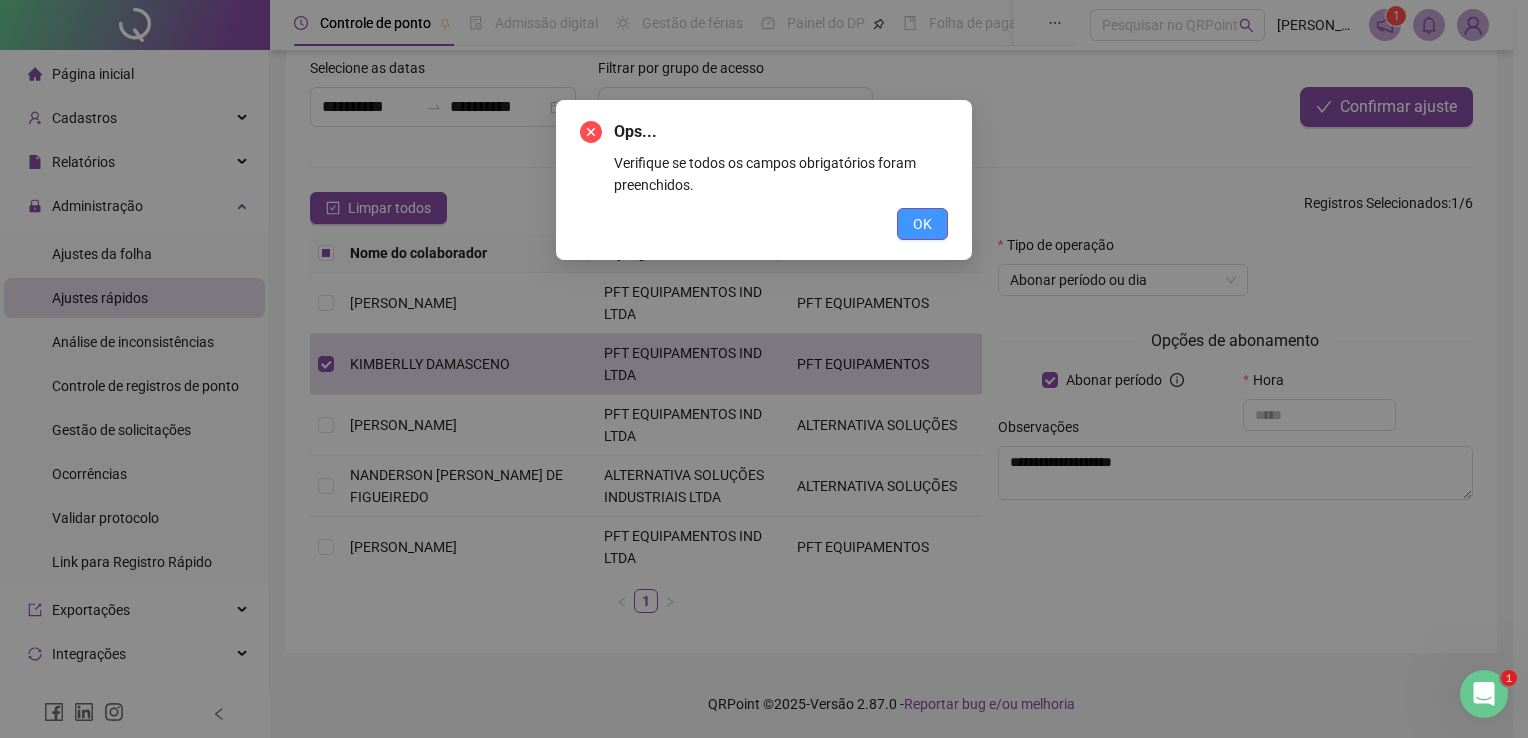 click on "OK" at bounding box center [922, 224] 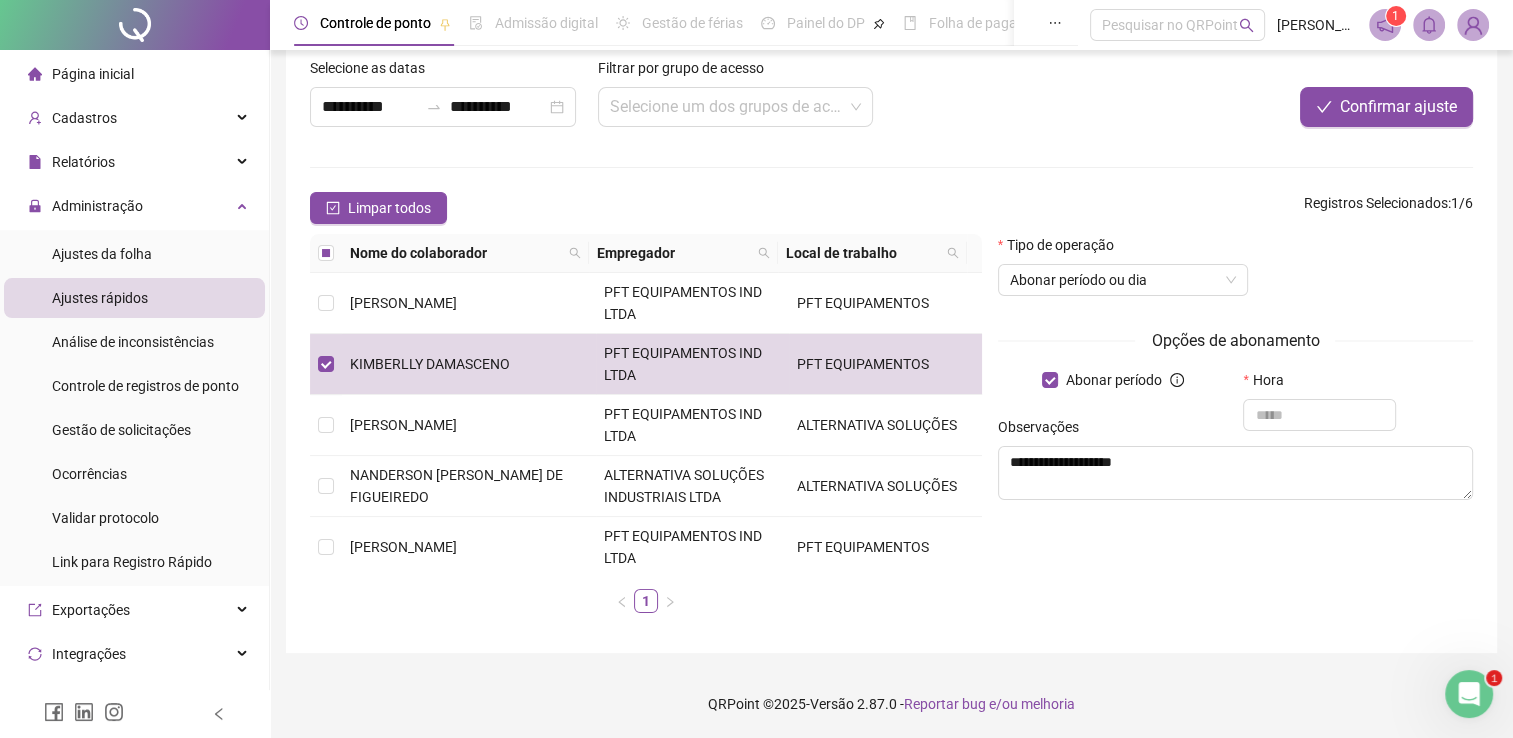 click on "Observações" at bounding box center [1235, 431] 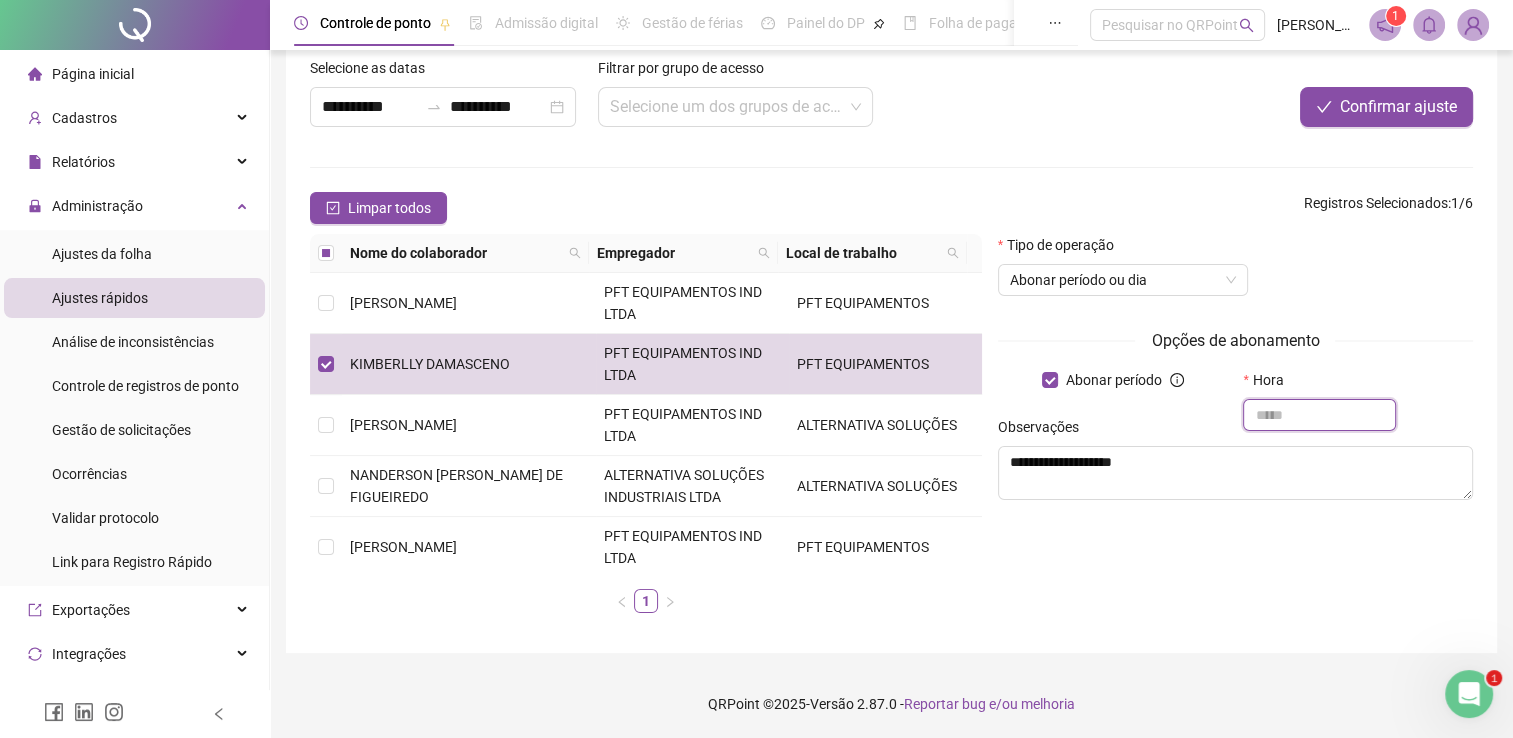 click at bounding box center [1319, 415] 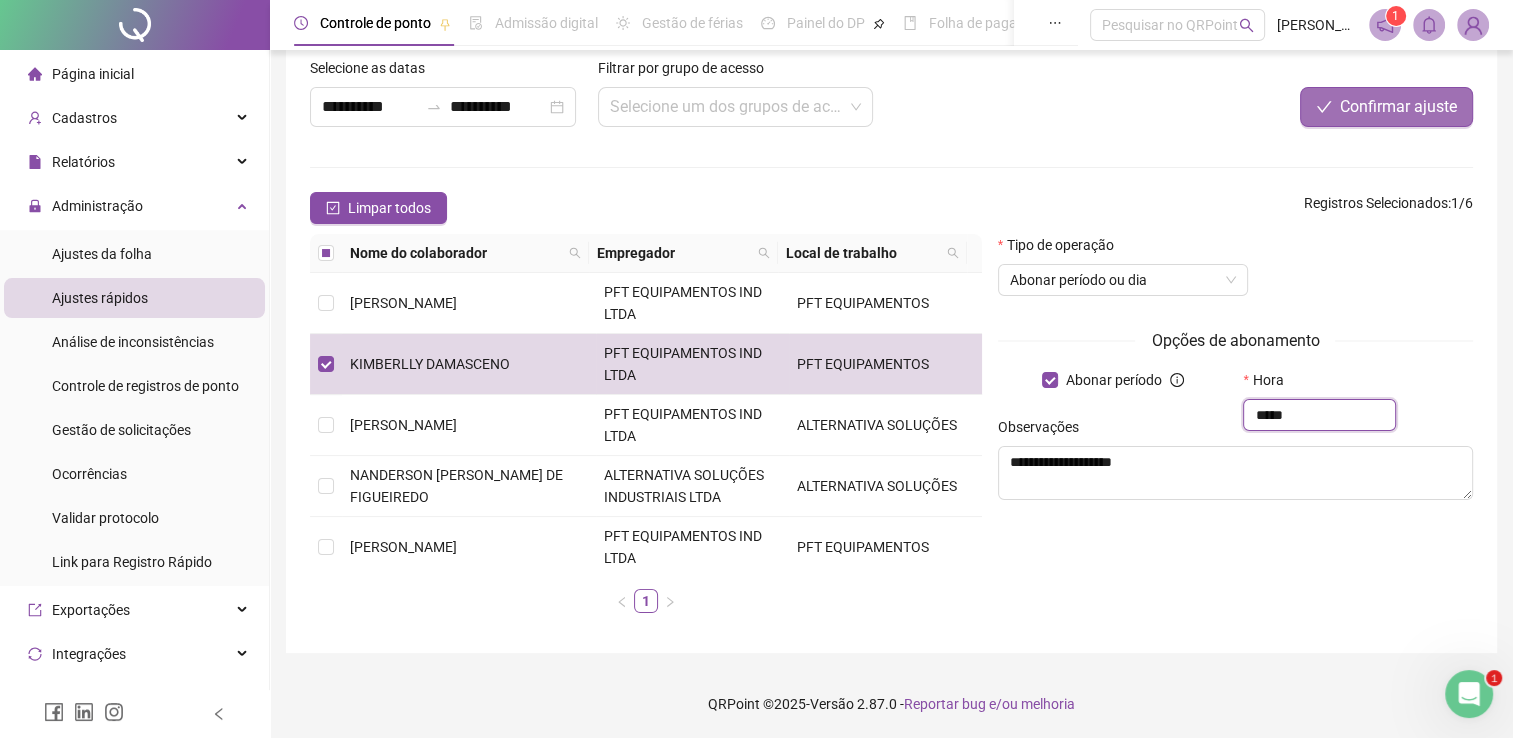 type on "*****" 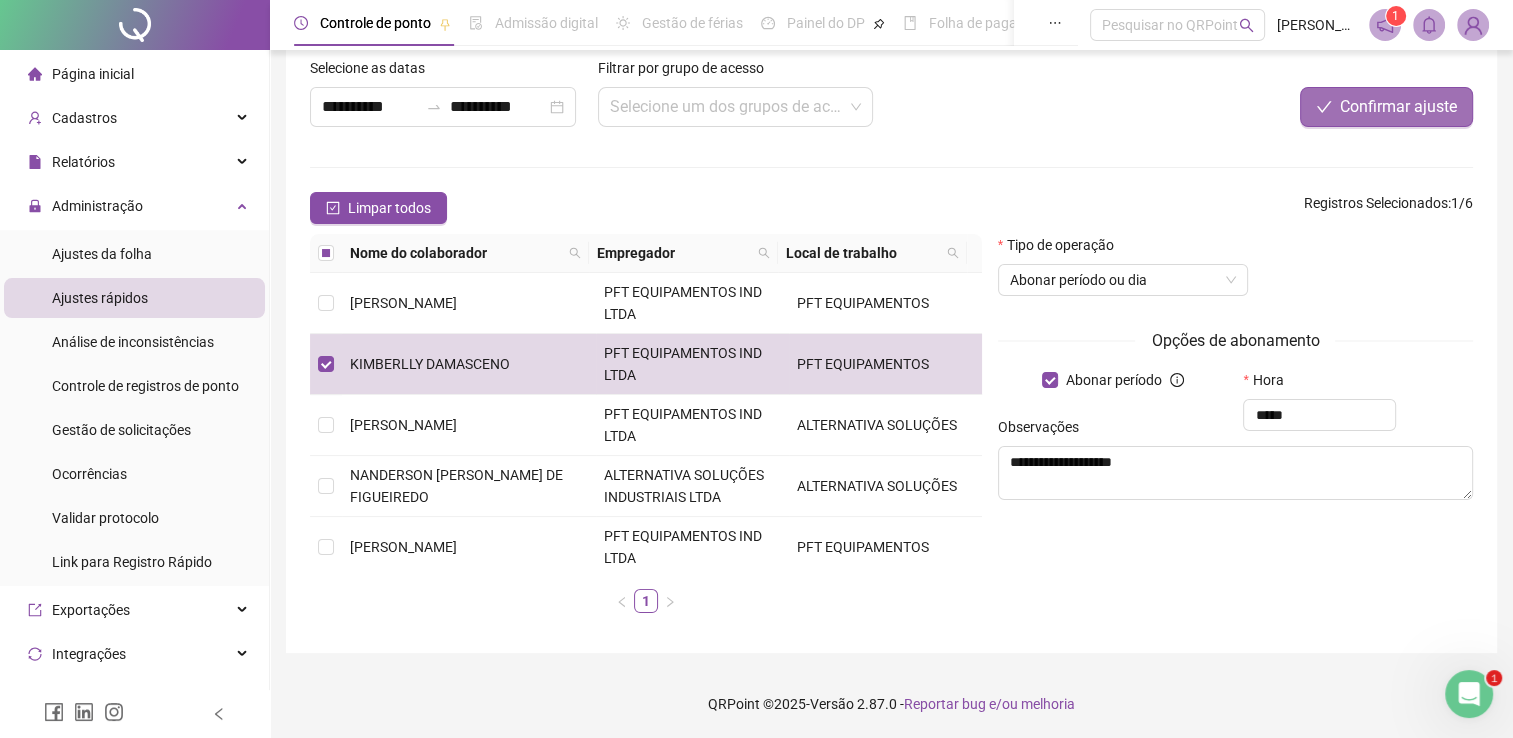 click on "Confirmar ajuste" at bounding box center [1386, 107] 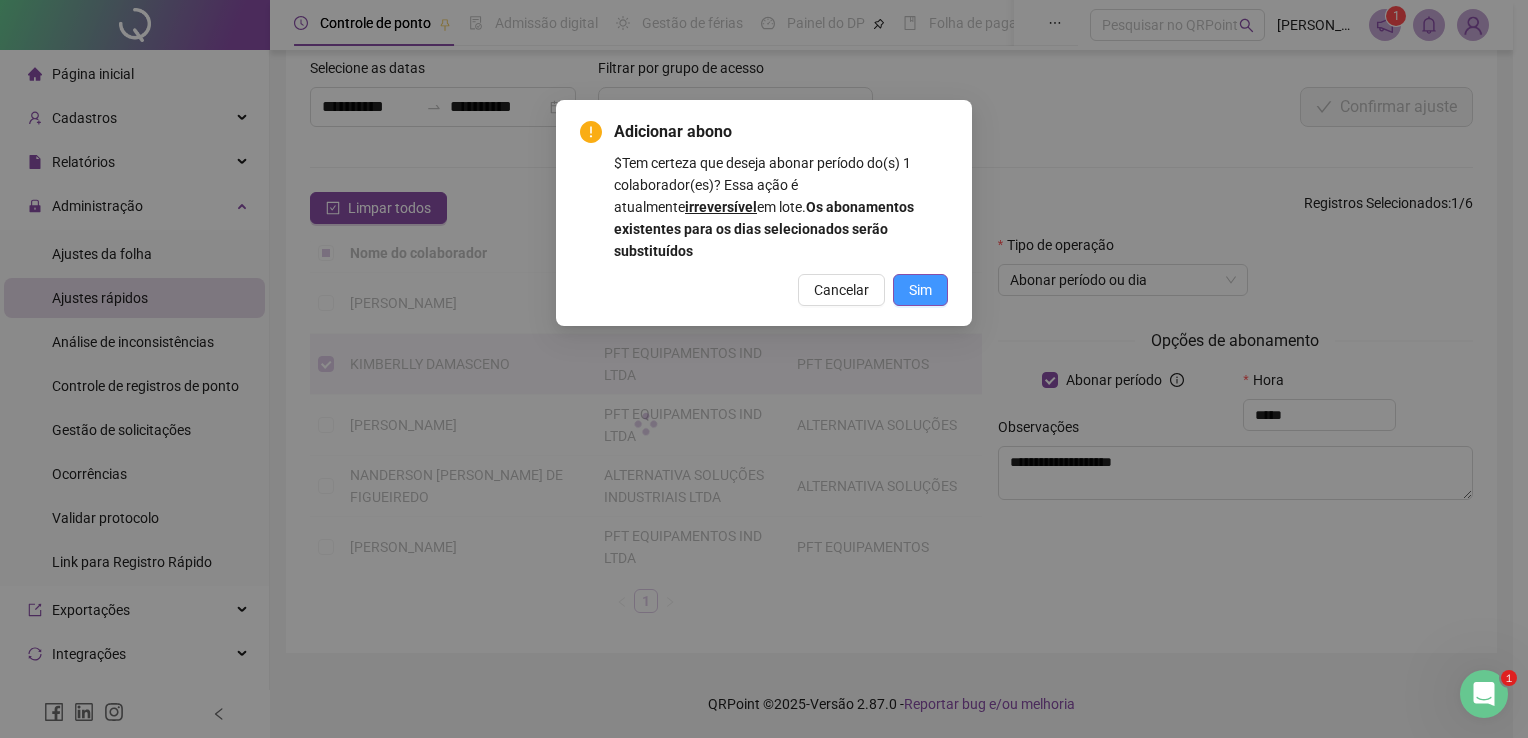 click on "Sim" at bounding box center (920, 290) 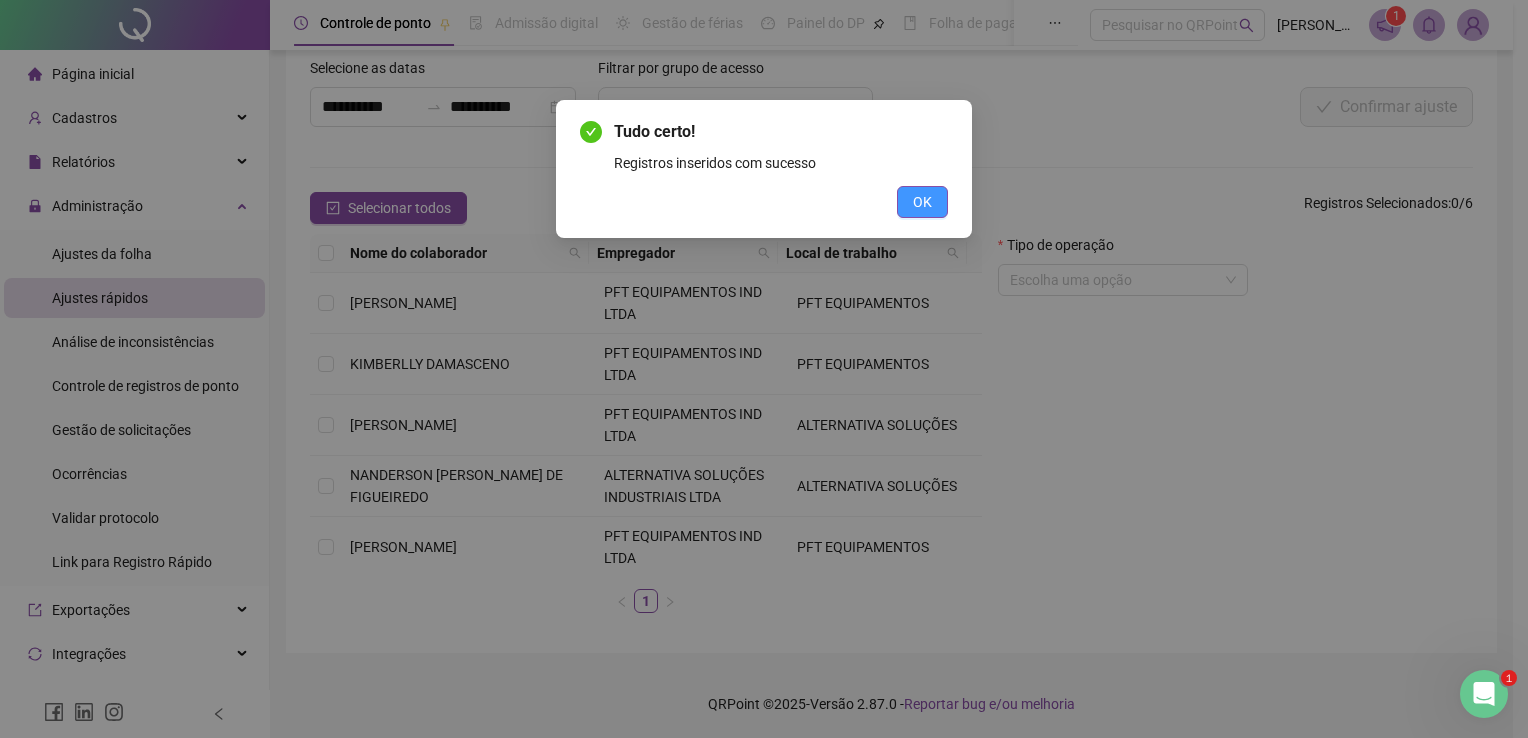 click on "OK" at bounding box center [922, 202] 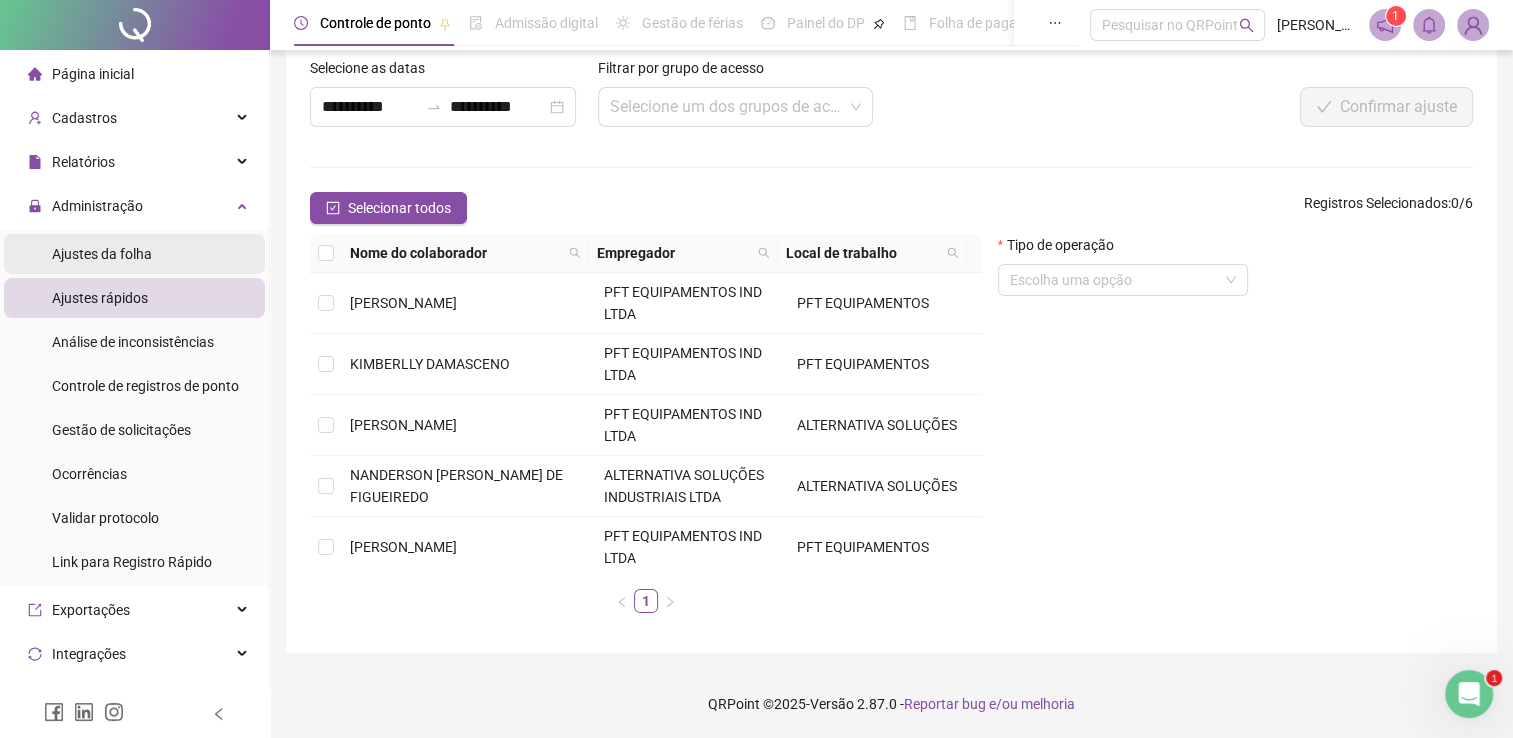 click on "Ajustes da folha" at bounding box center (134, 254) 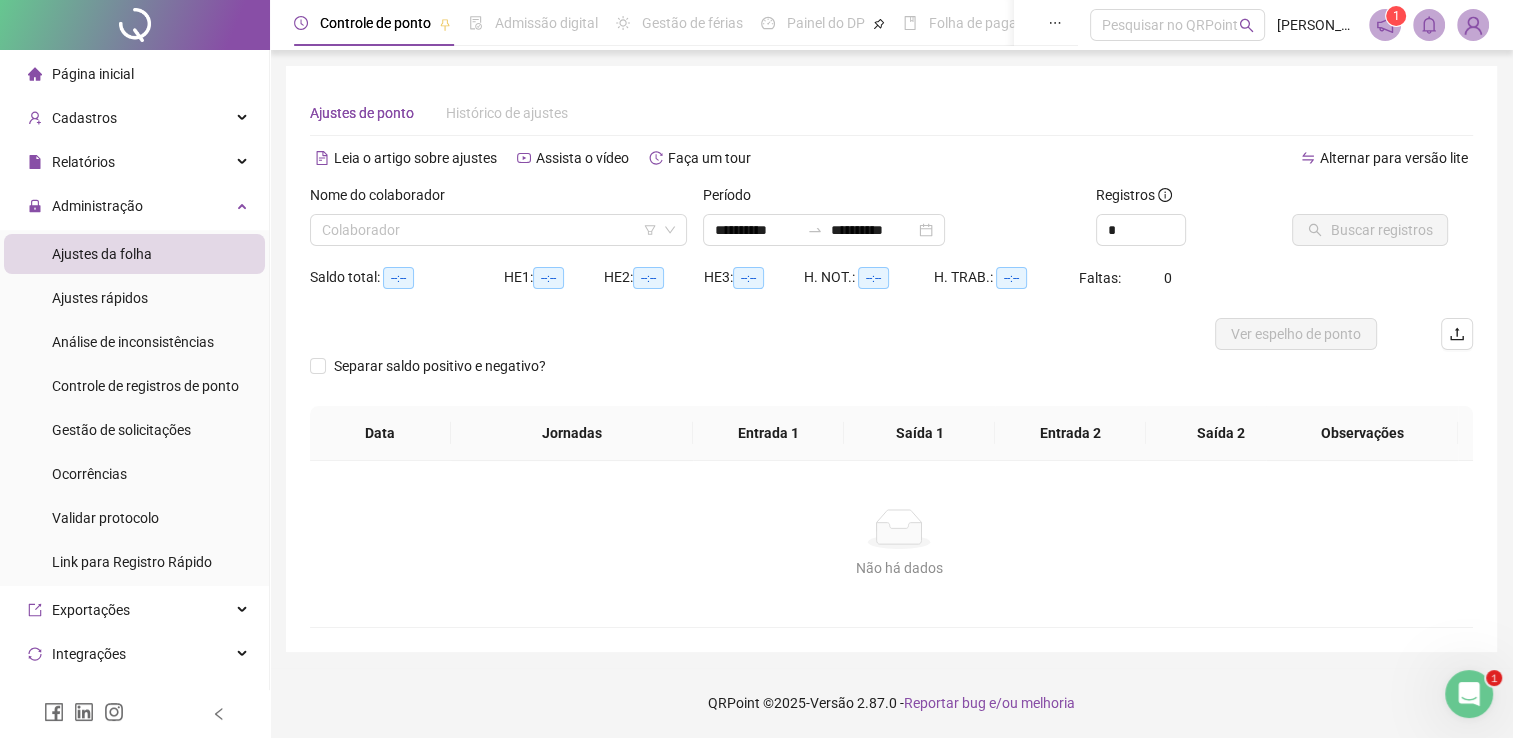 scroll, scrollTop: 0, scrollLeft: 0, axis: both 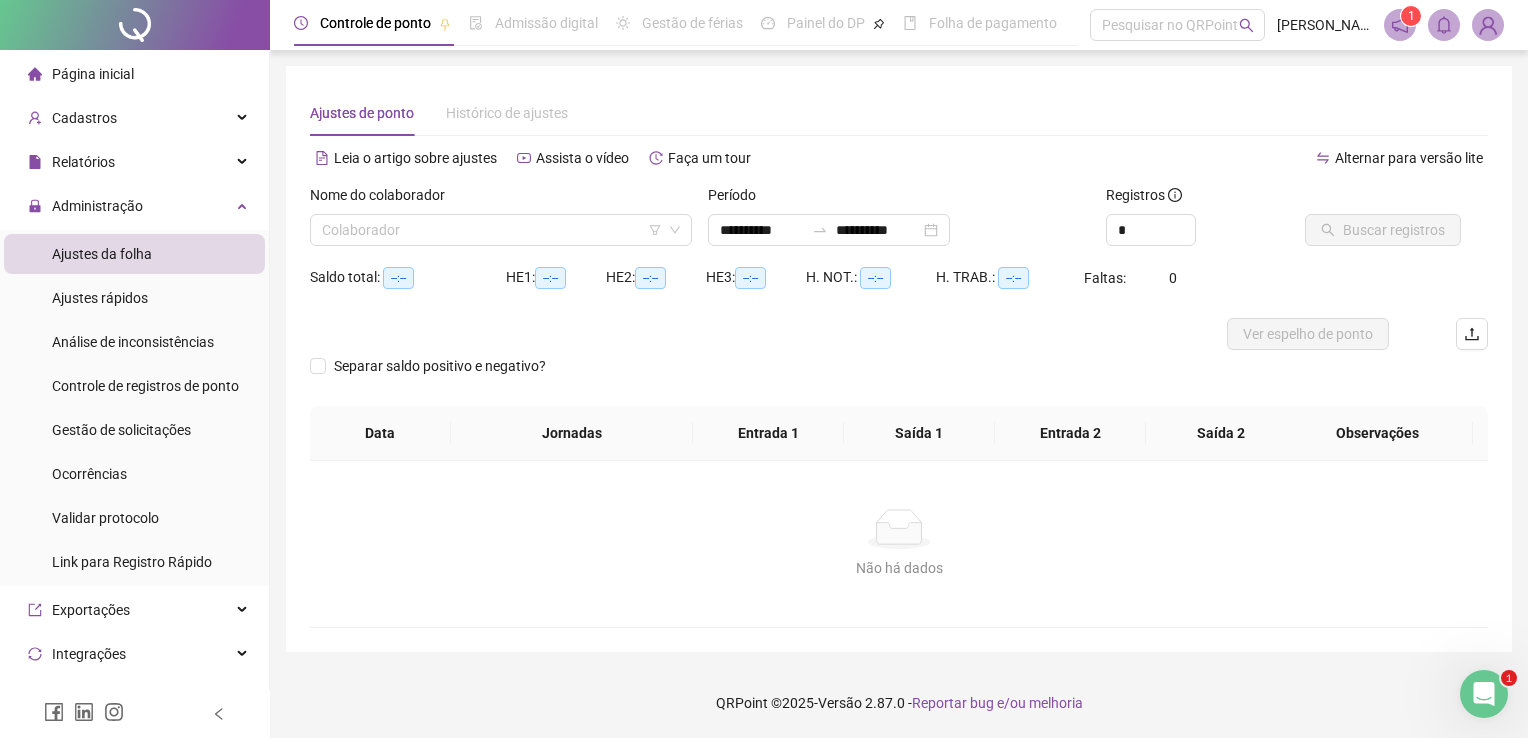 type on "**********" 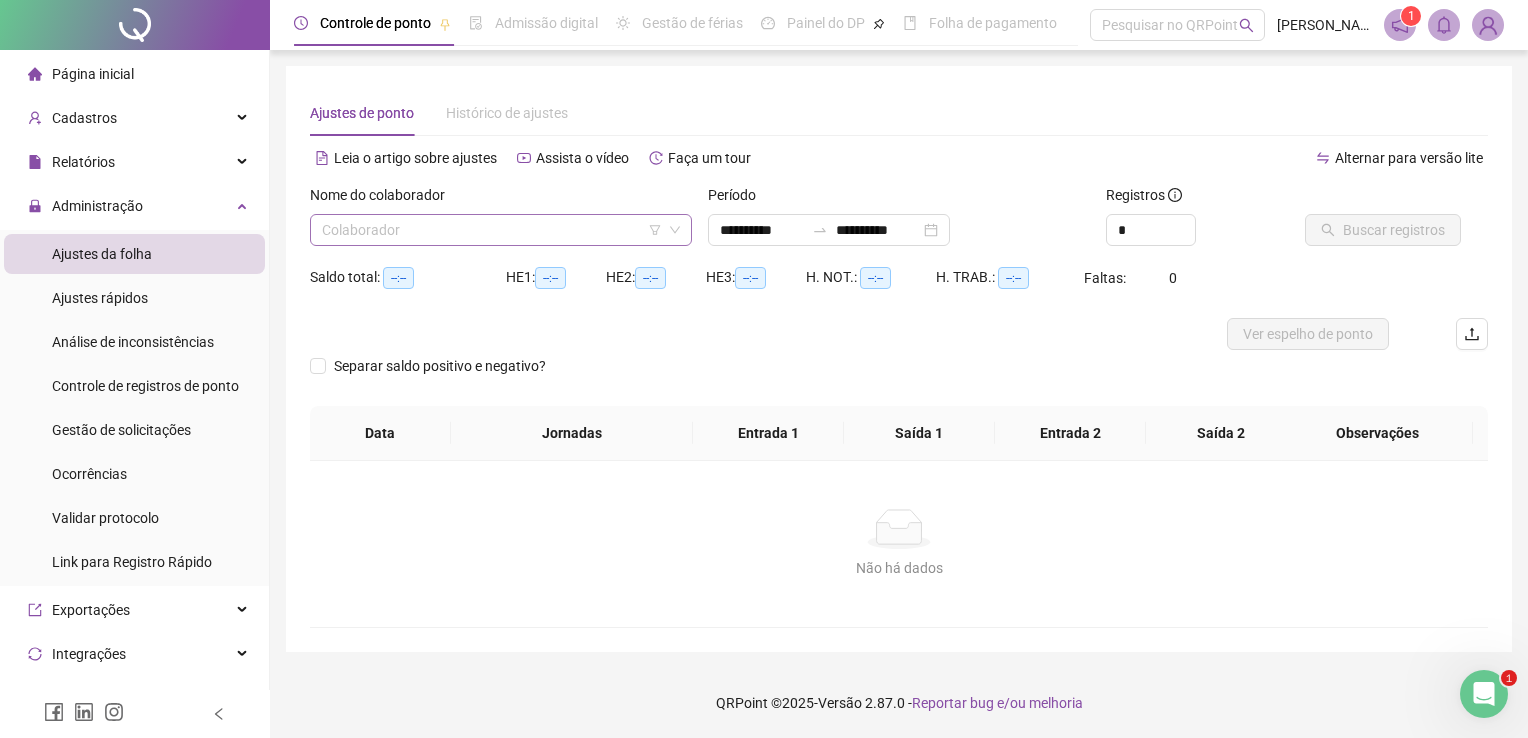 click at bounding box center (495, 230) 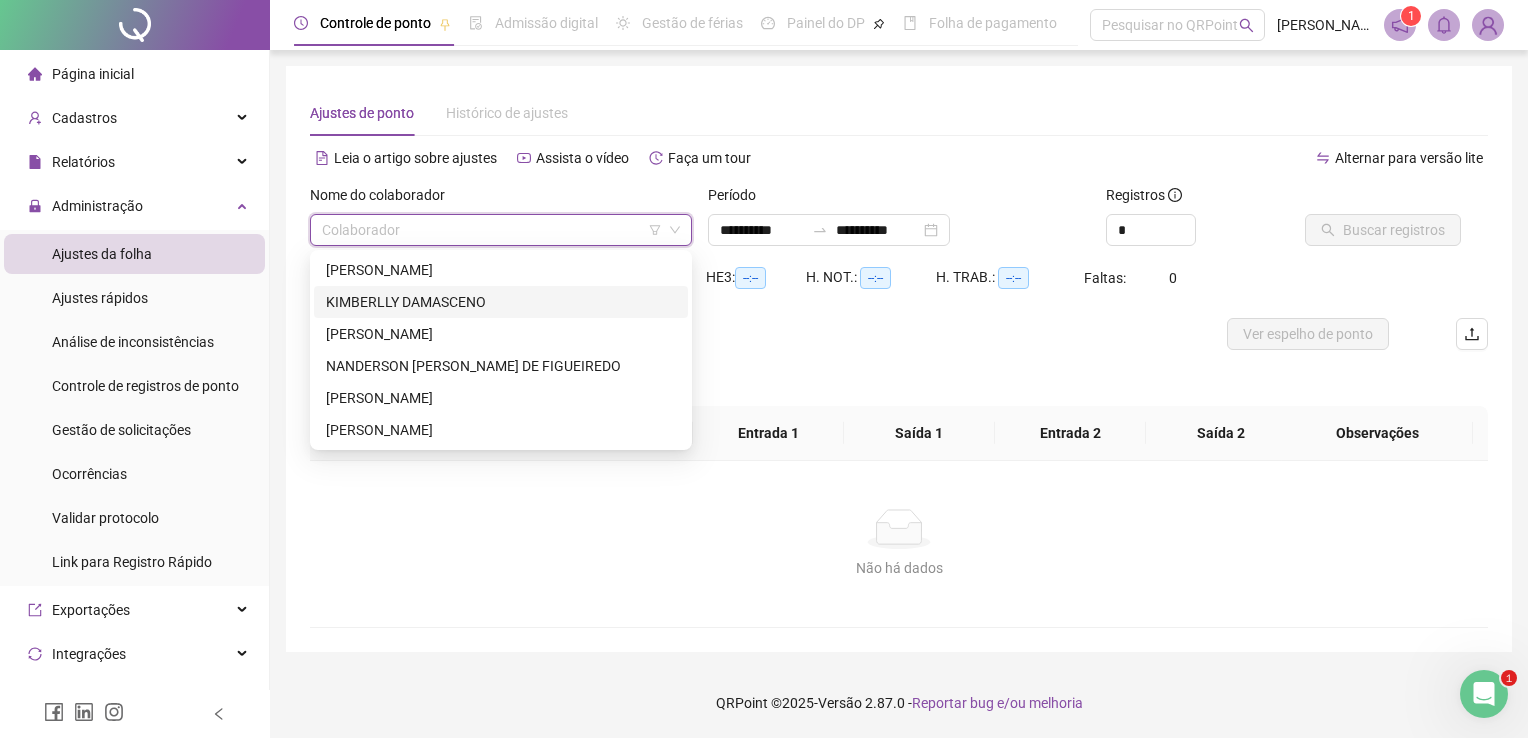 click on "KIMBERLLY DAMASCENO" at bounding box center [501, 302] 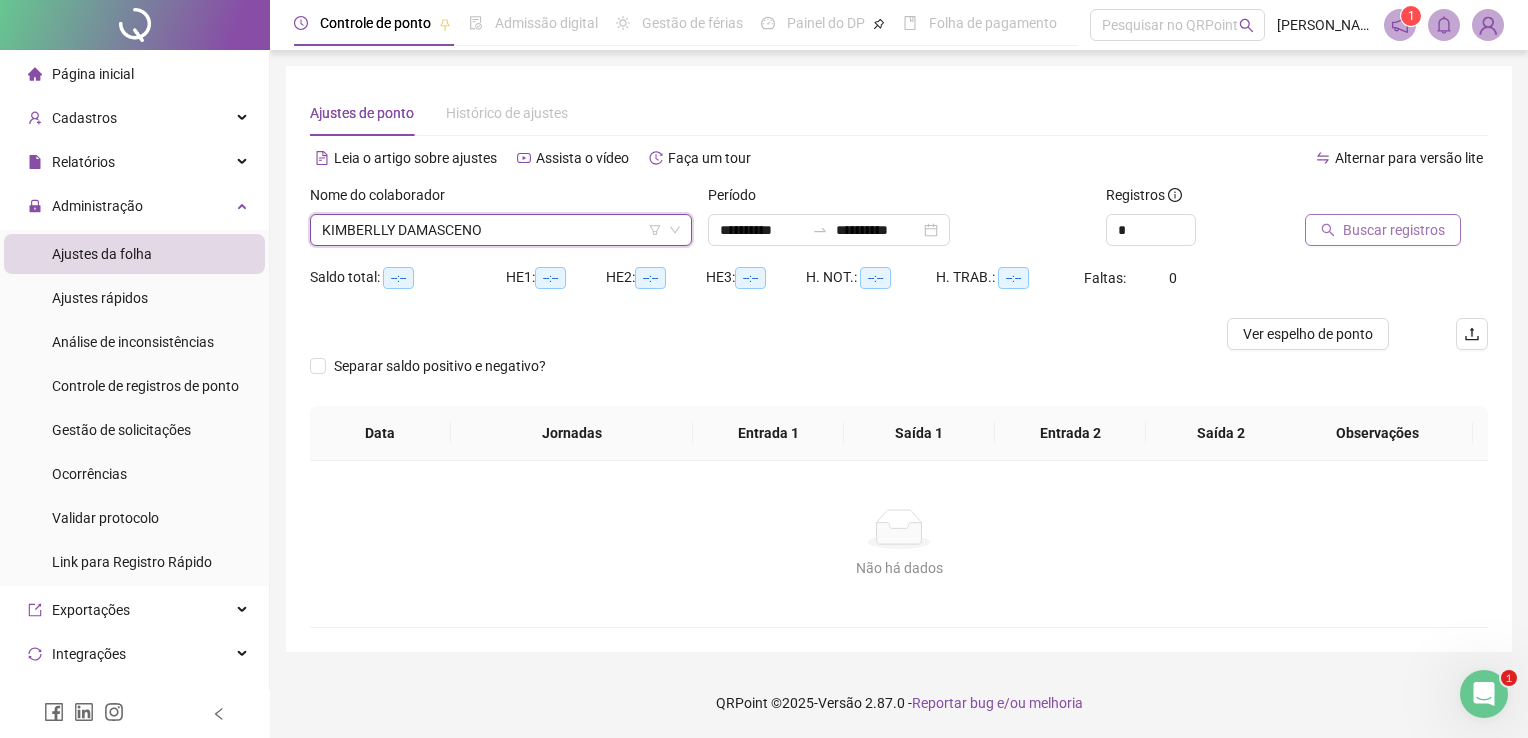 click on "Buscar registros" at bounding box center (1394, 230) 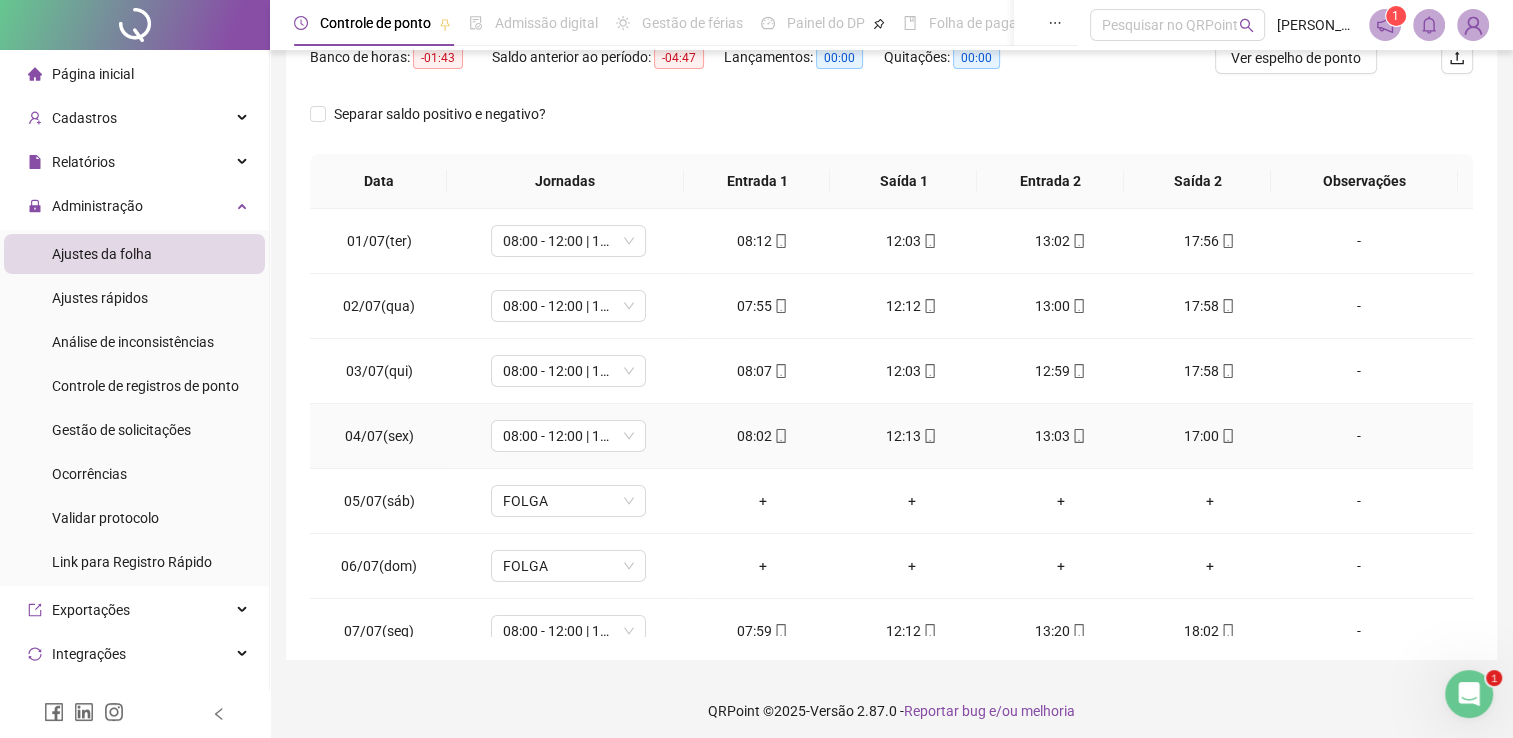 scroll, scrollTop: 283, scrollLeft: 0, axis: vertical 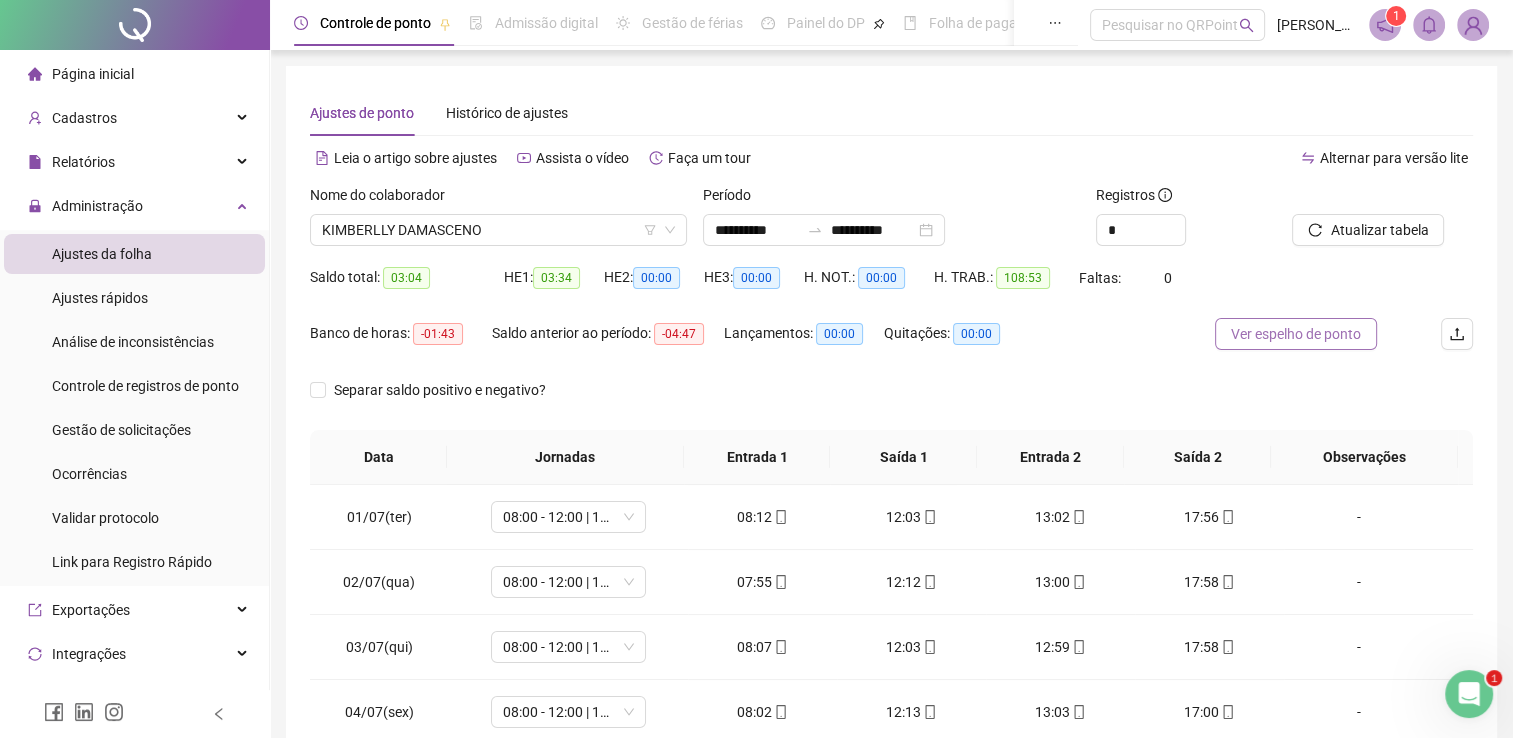 click on "Ver espelho de ponto" at bounding box center [1296, 334] 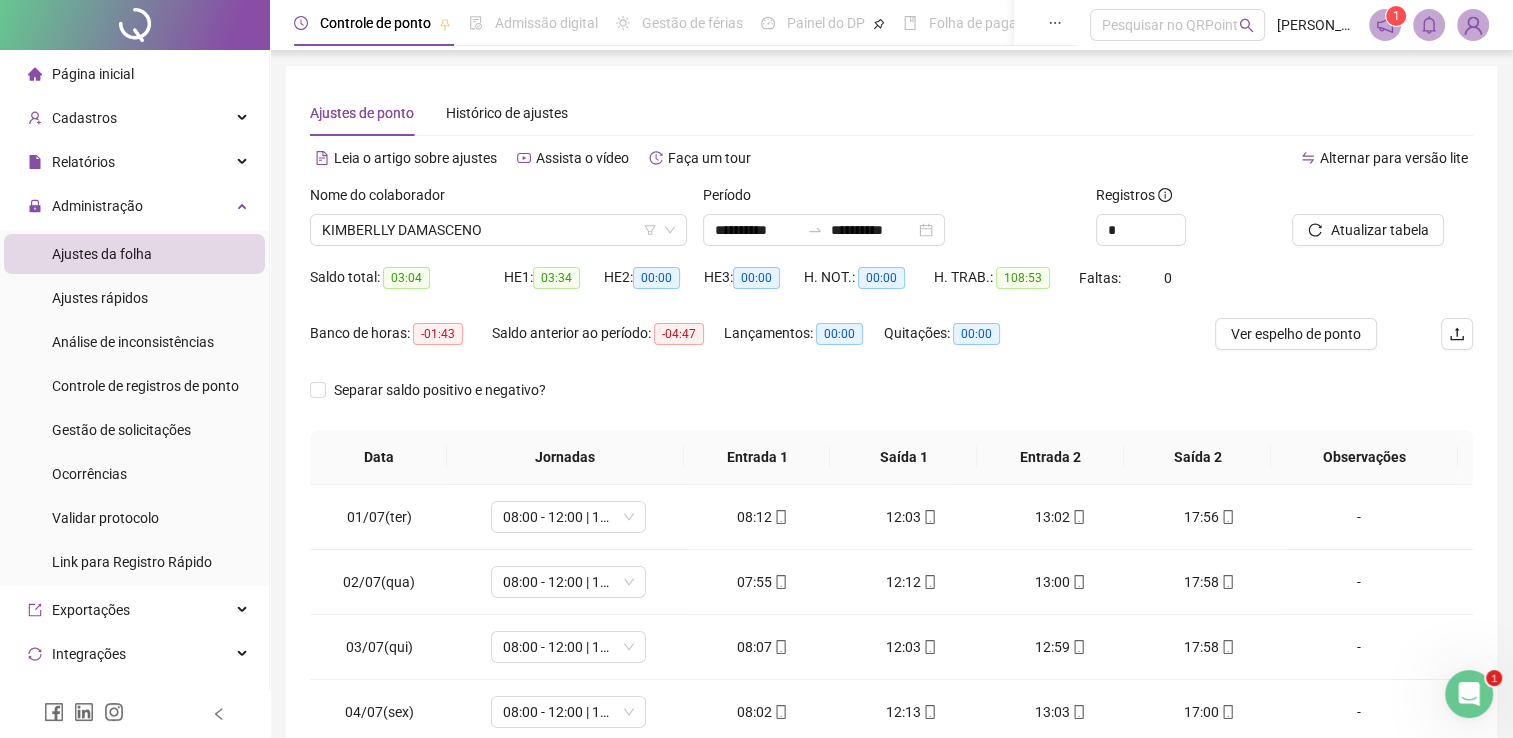 click at bounding box center [1429, 25] 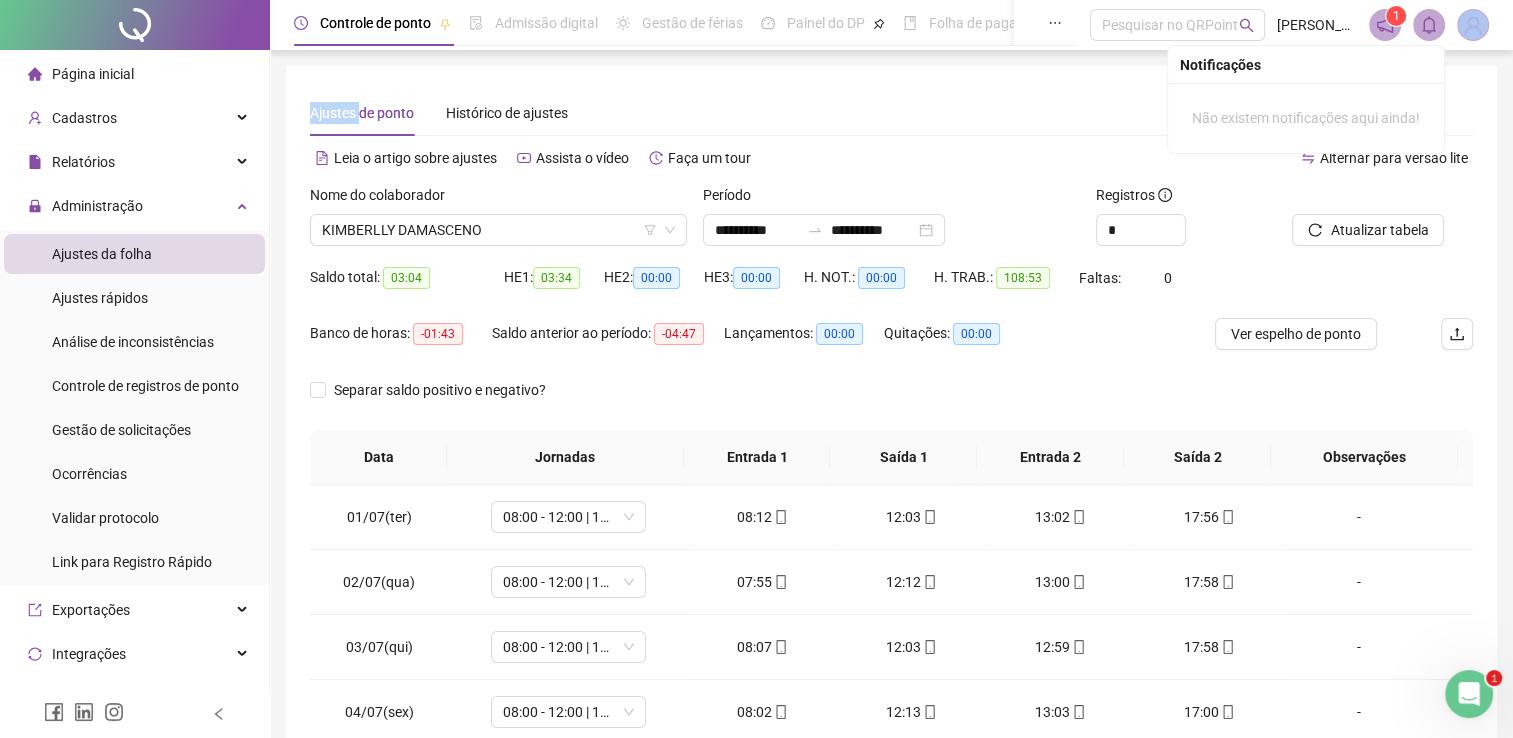 click at bounding box center (1429, 25) 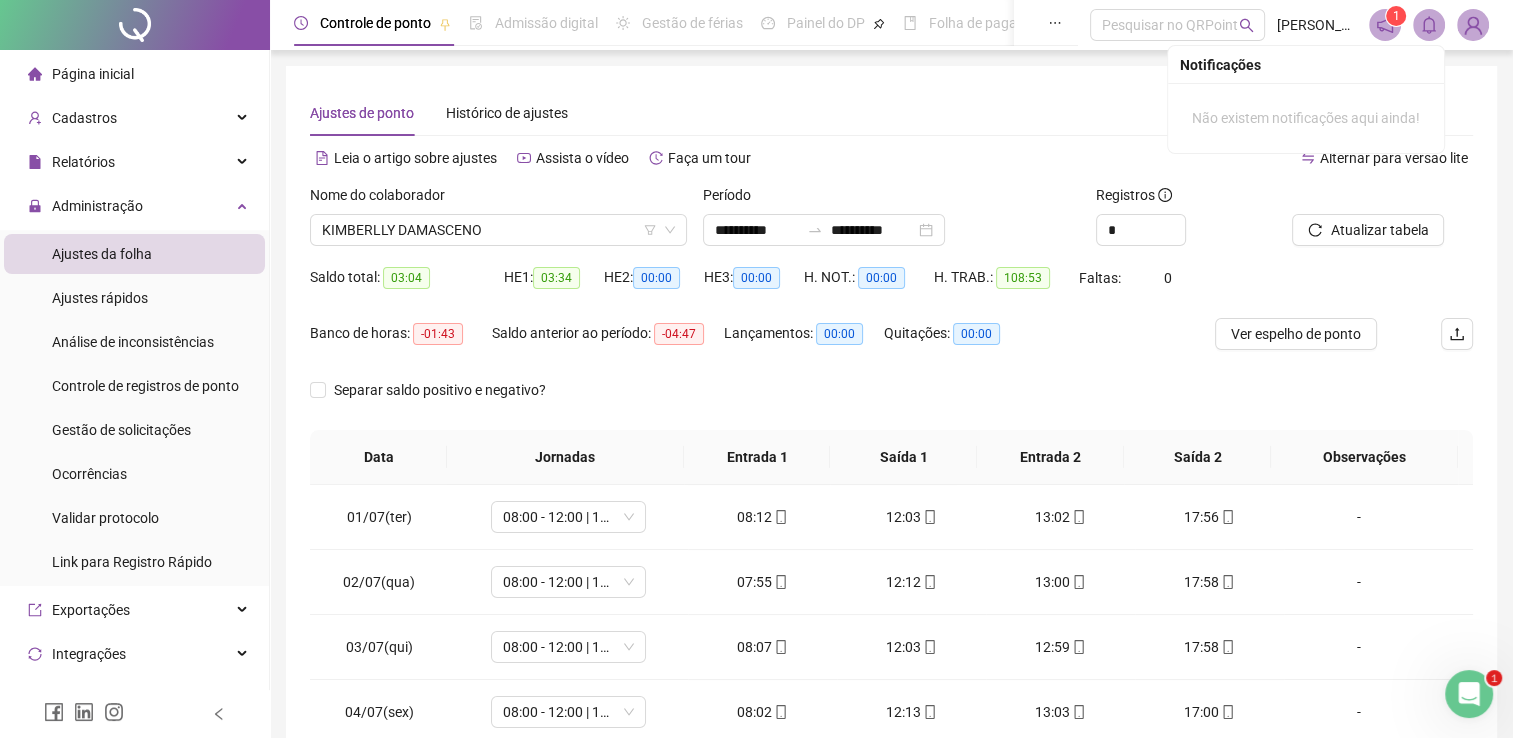 click 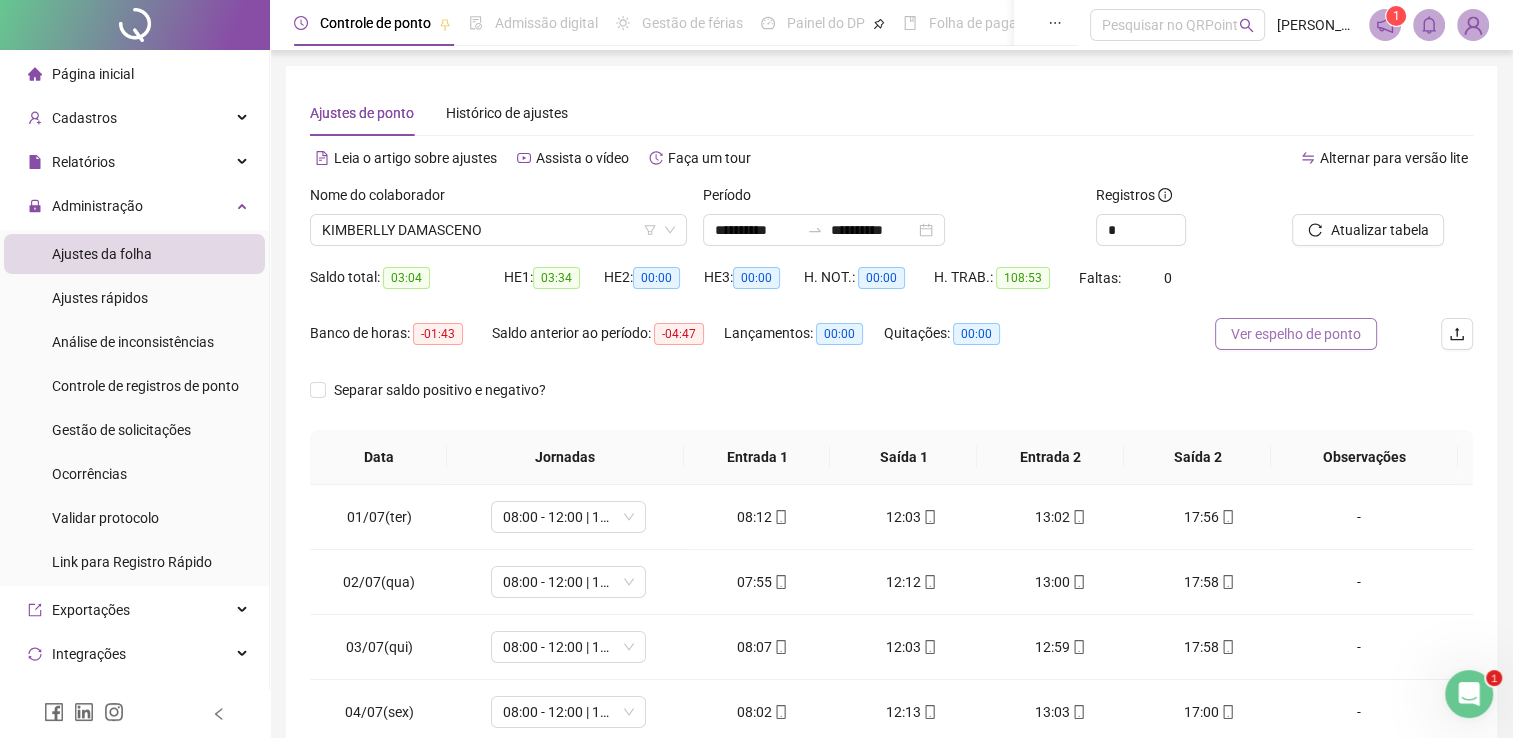 click on "Ver espelho de ponto" at bounding box center [1296, 334] 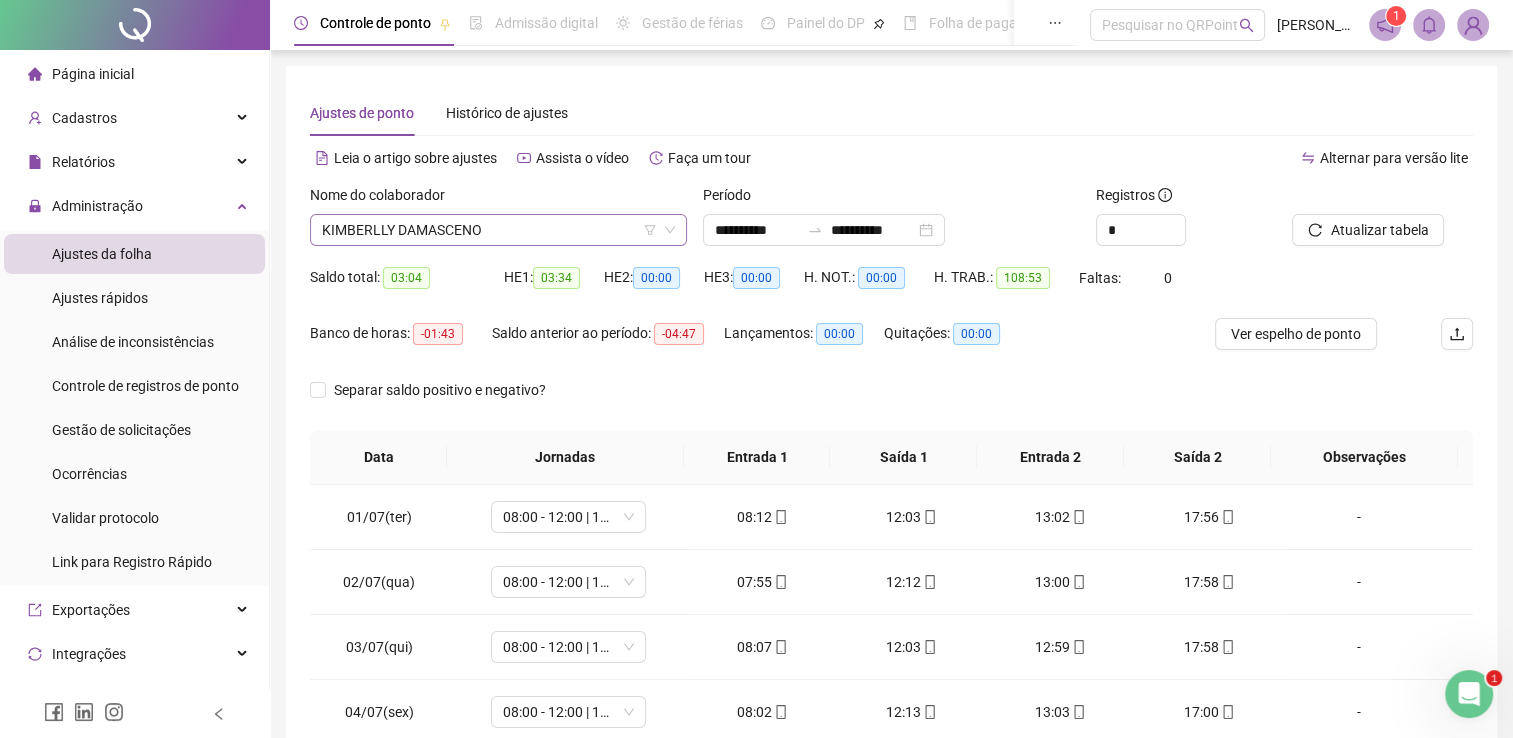 click on "KIMBERLLY DAMASCENO" at bounding box center (498, 230) 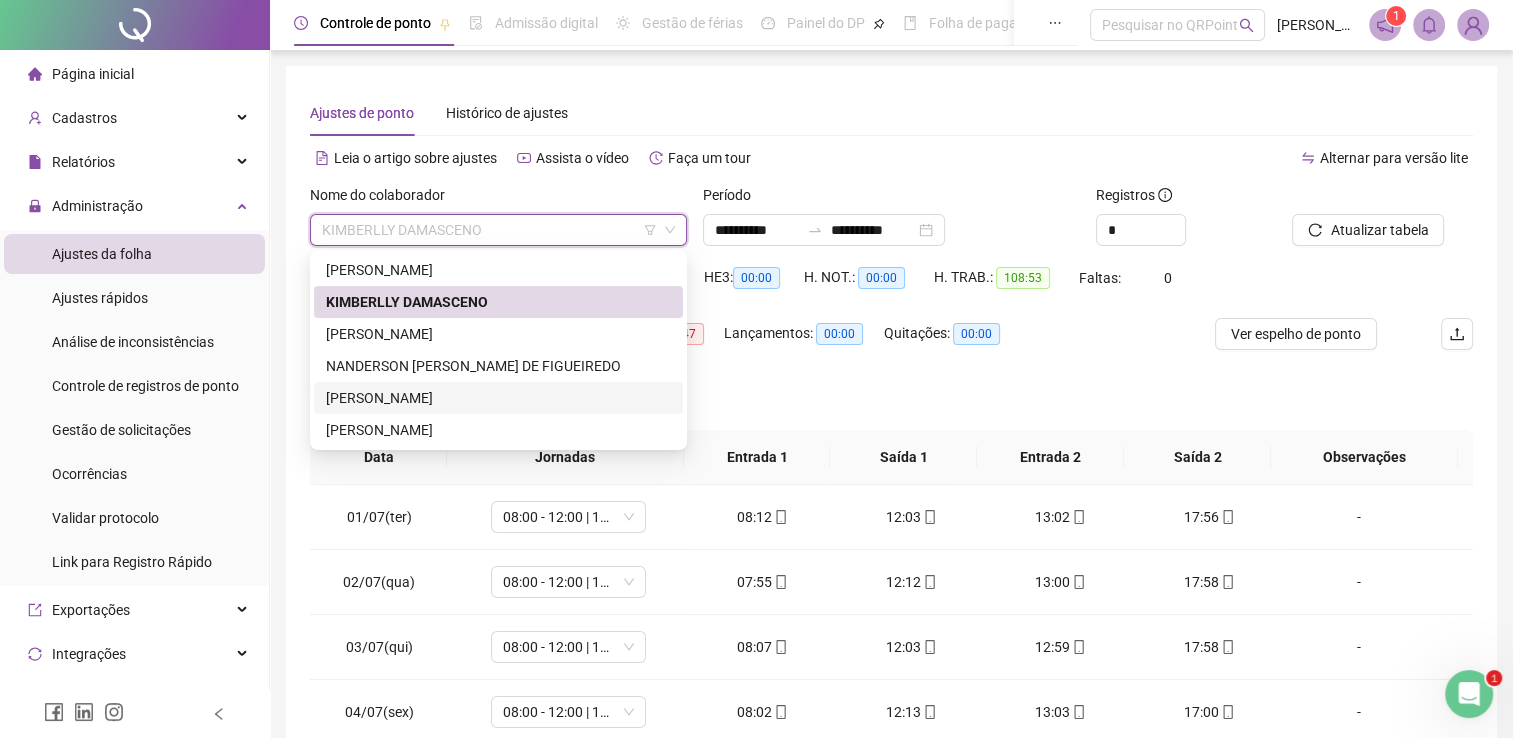 click on "[PERSON_NAME]" at bounding box center (498, 398) 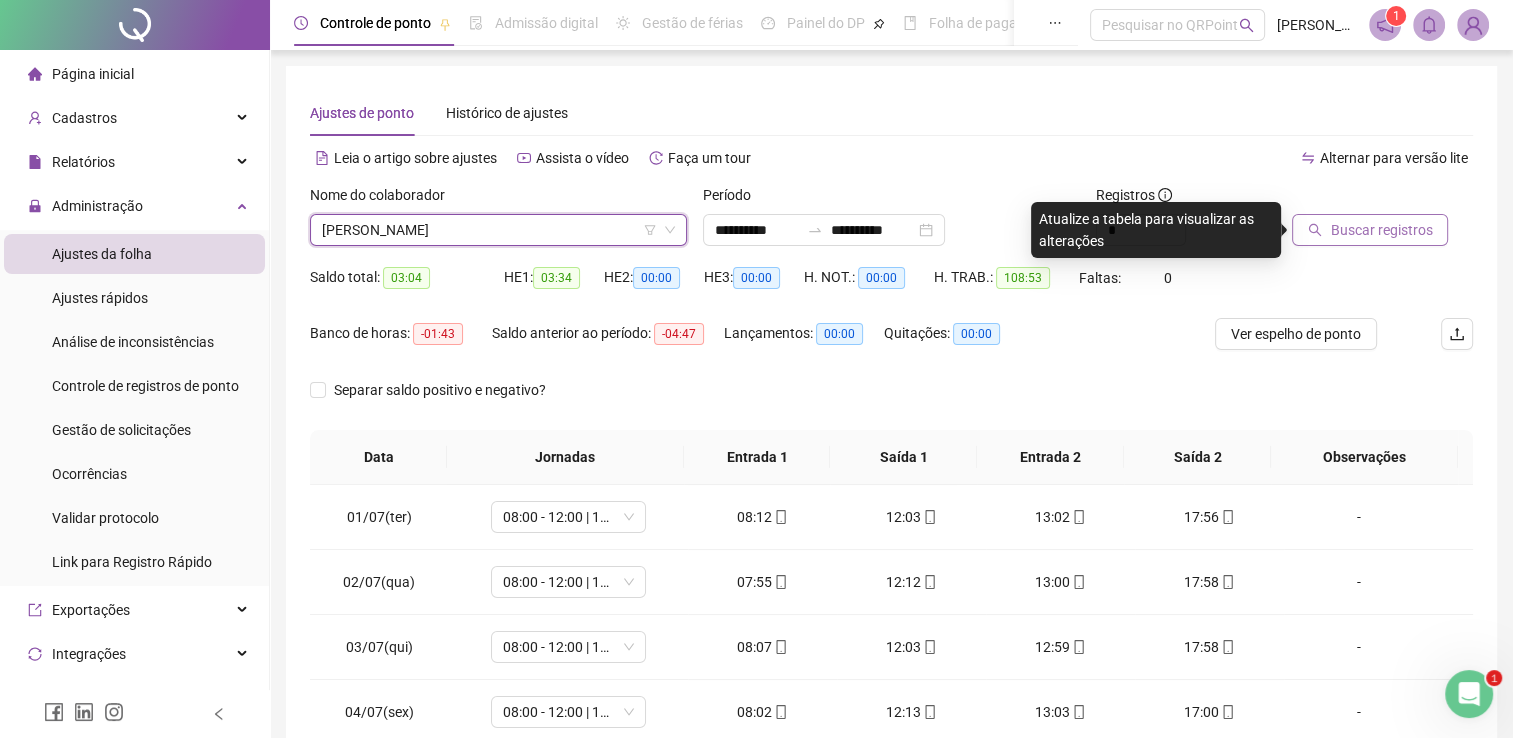 click on "Buscar registros" at bounding box center [1381, 230] 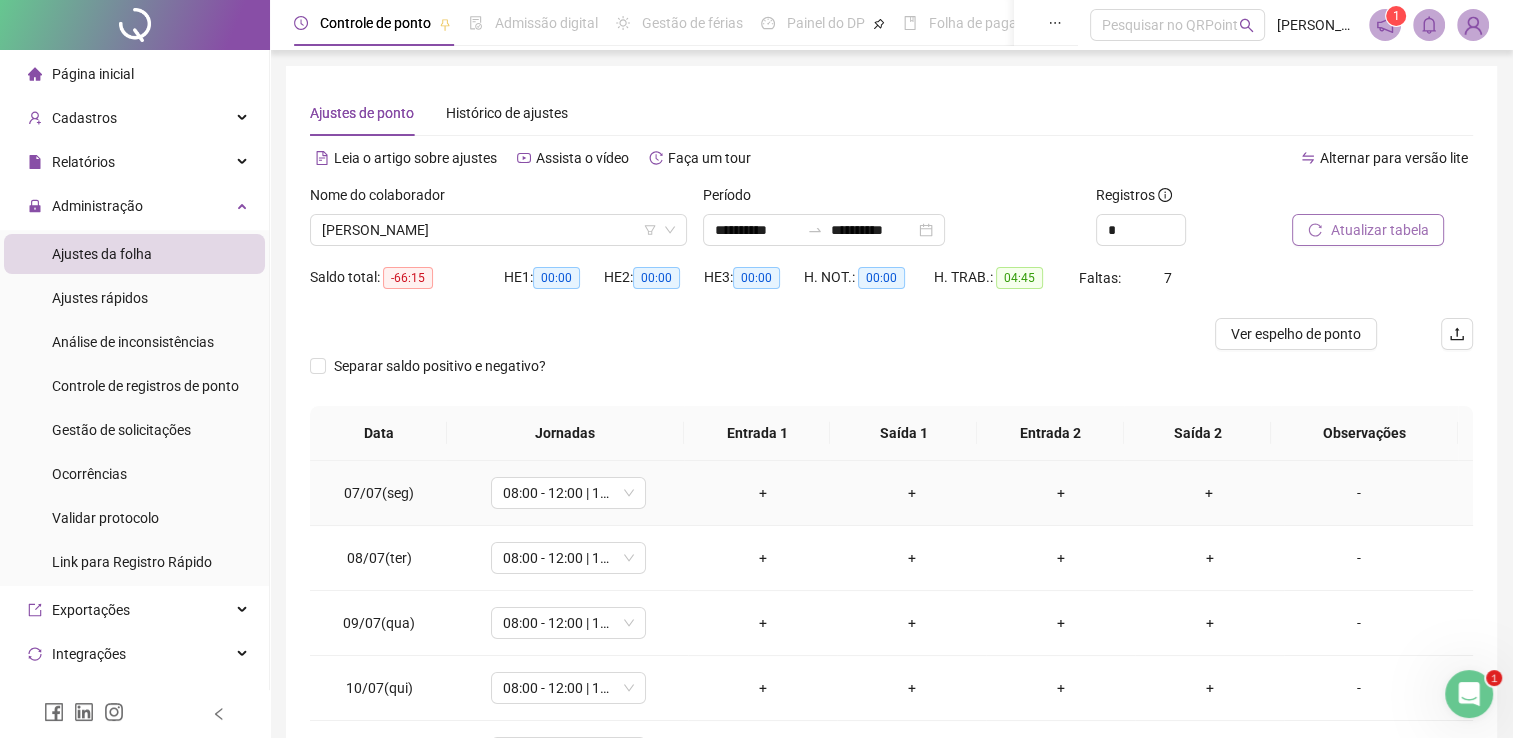 click on "+" at bounding box center (762, 493) 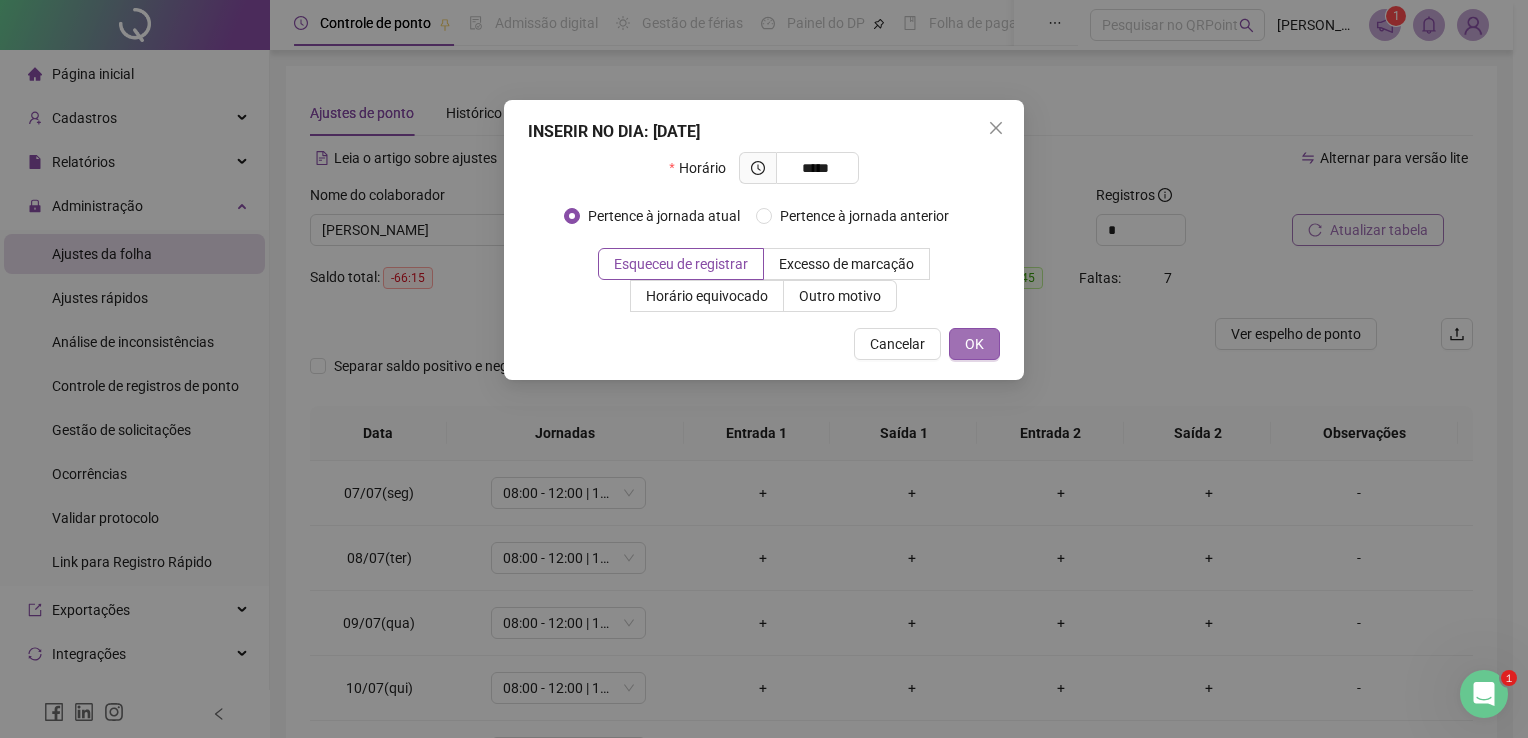 type on "*****" 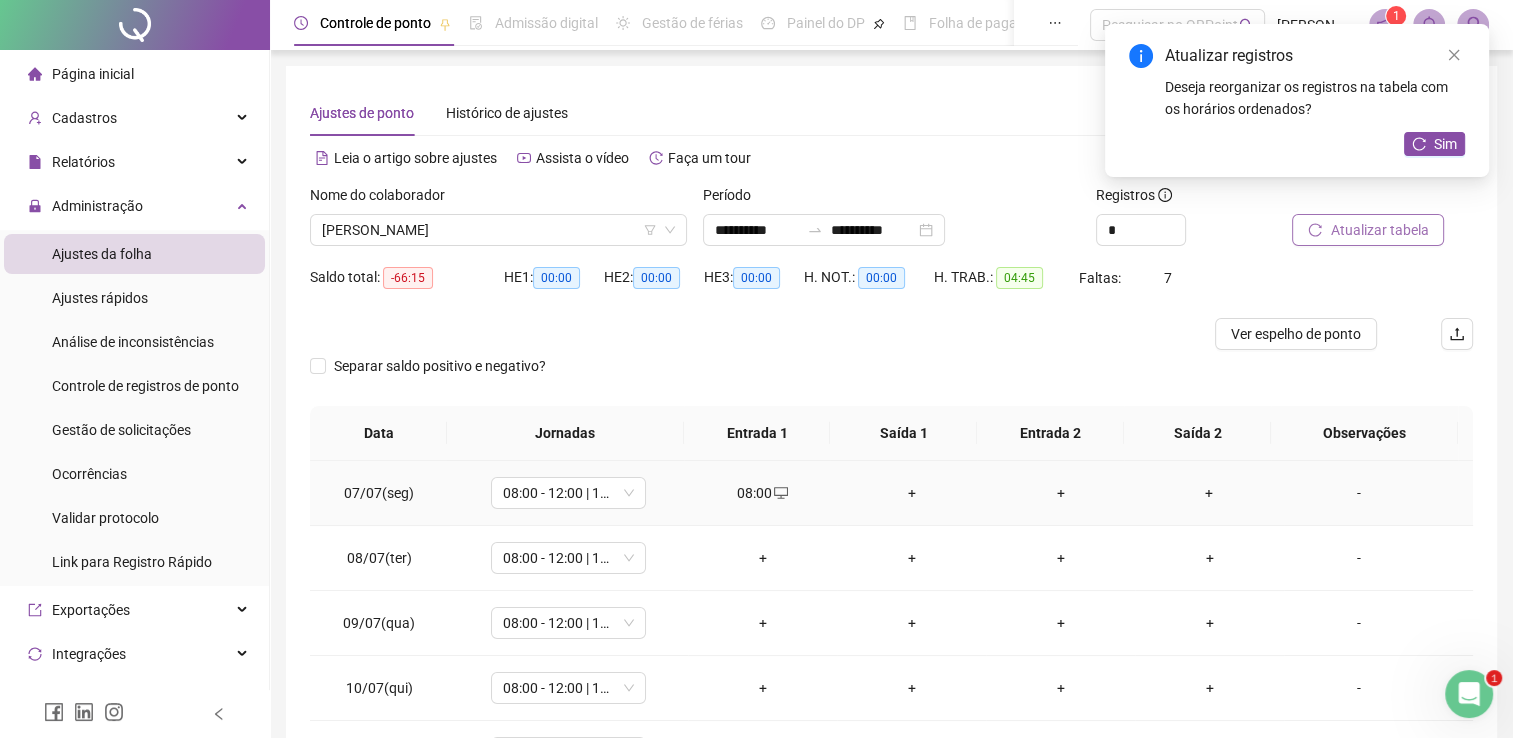 click on "+" at bounding box center (911, 493) 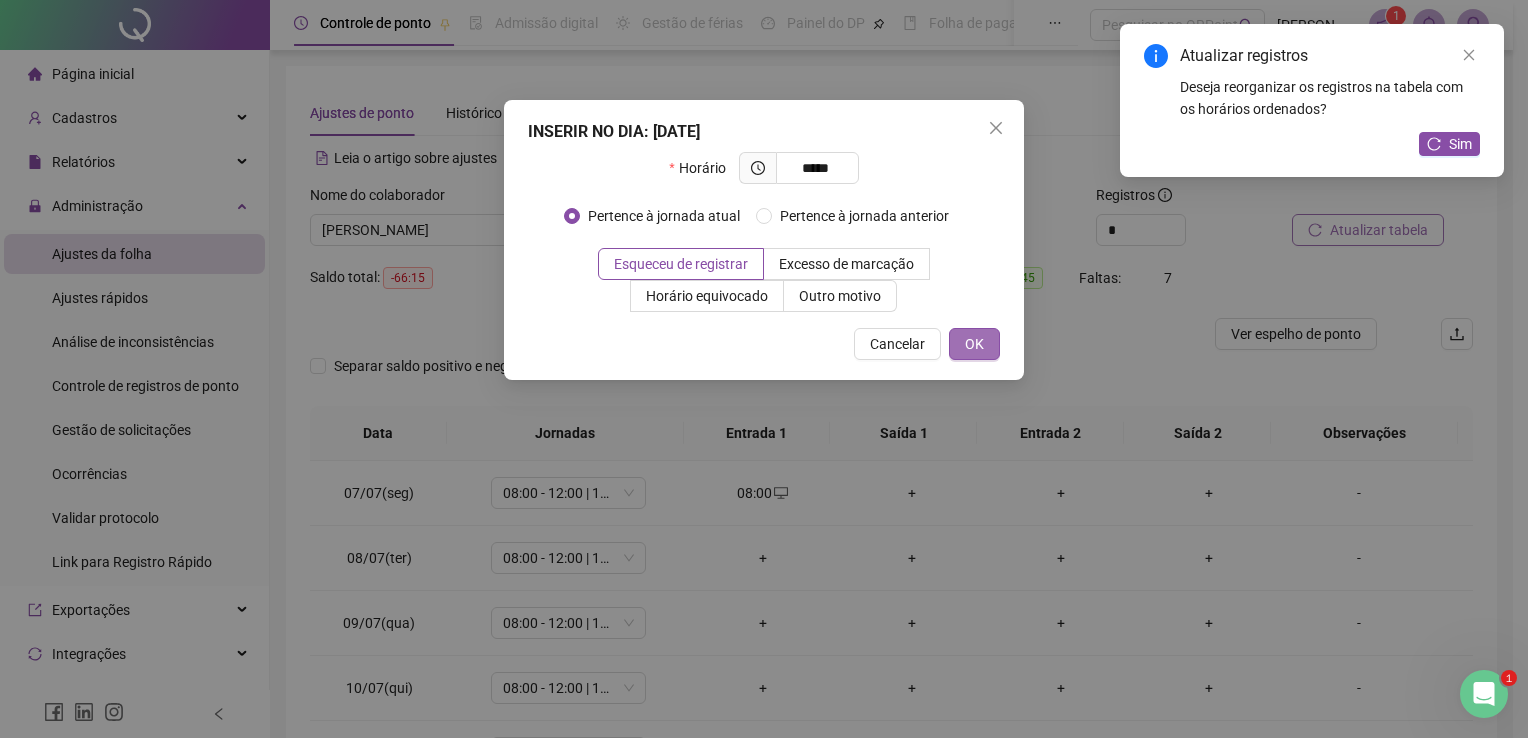 type on "*****" 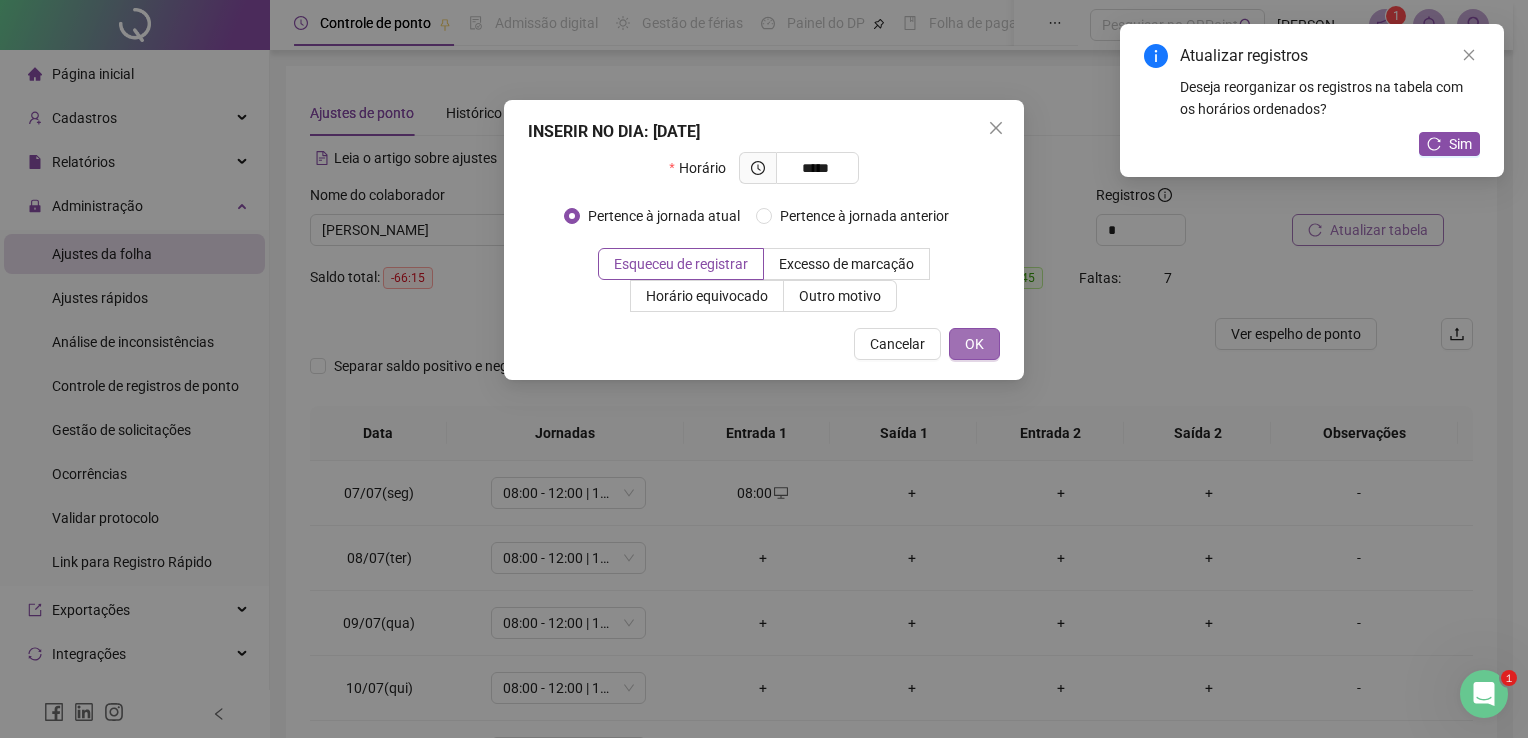 click on "OK" at bounding box center (974, 344) 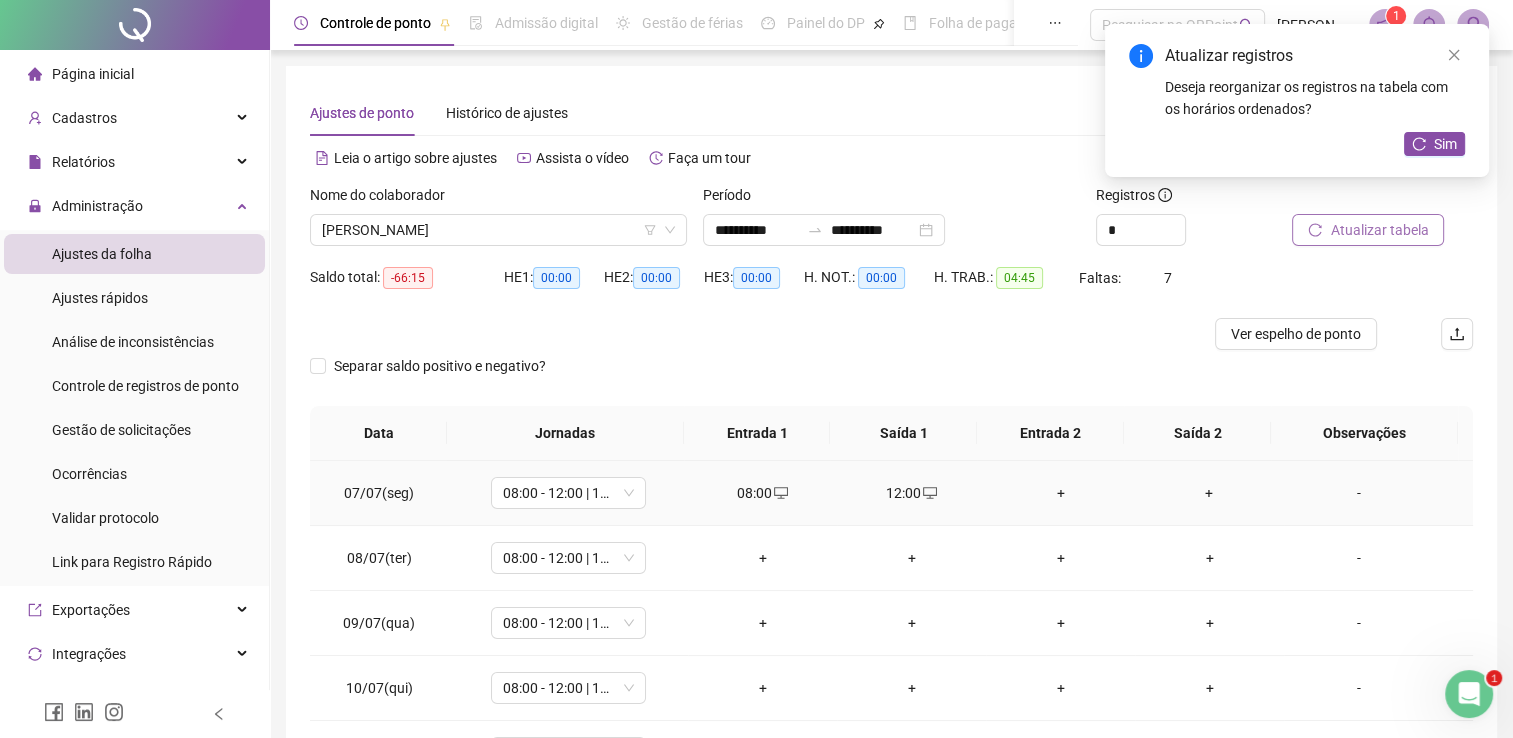 click on "+" at bounding box center (1060, 493) 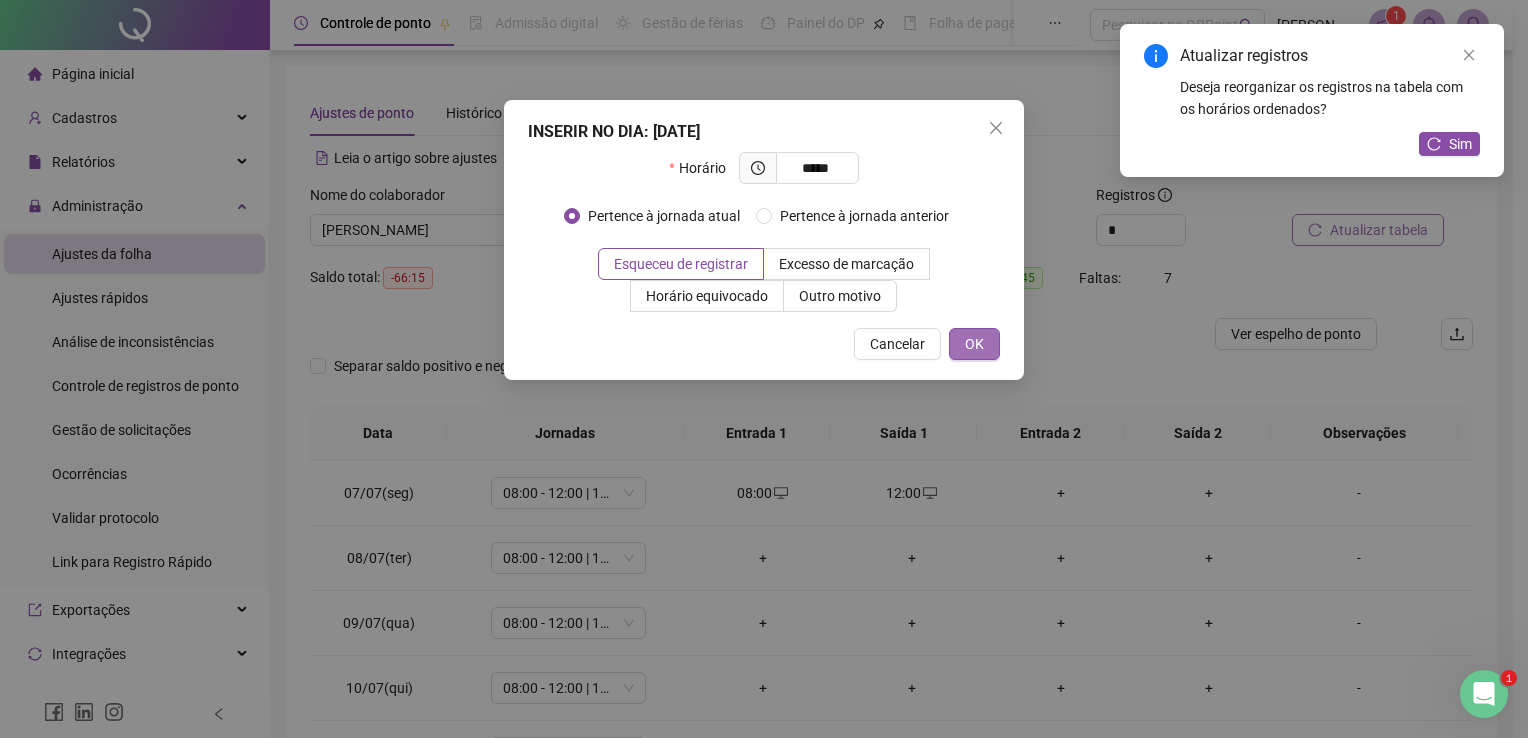 type on "*****" 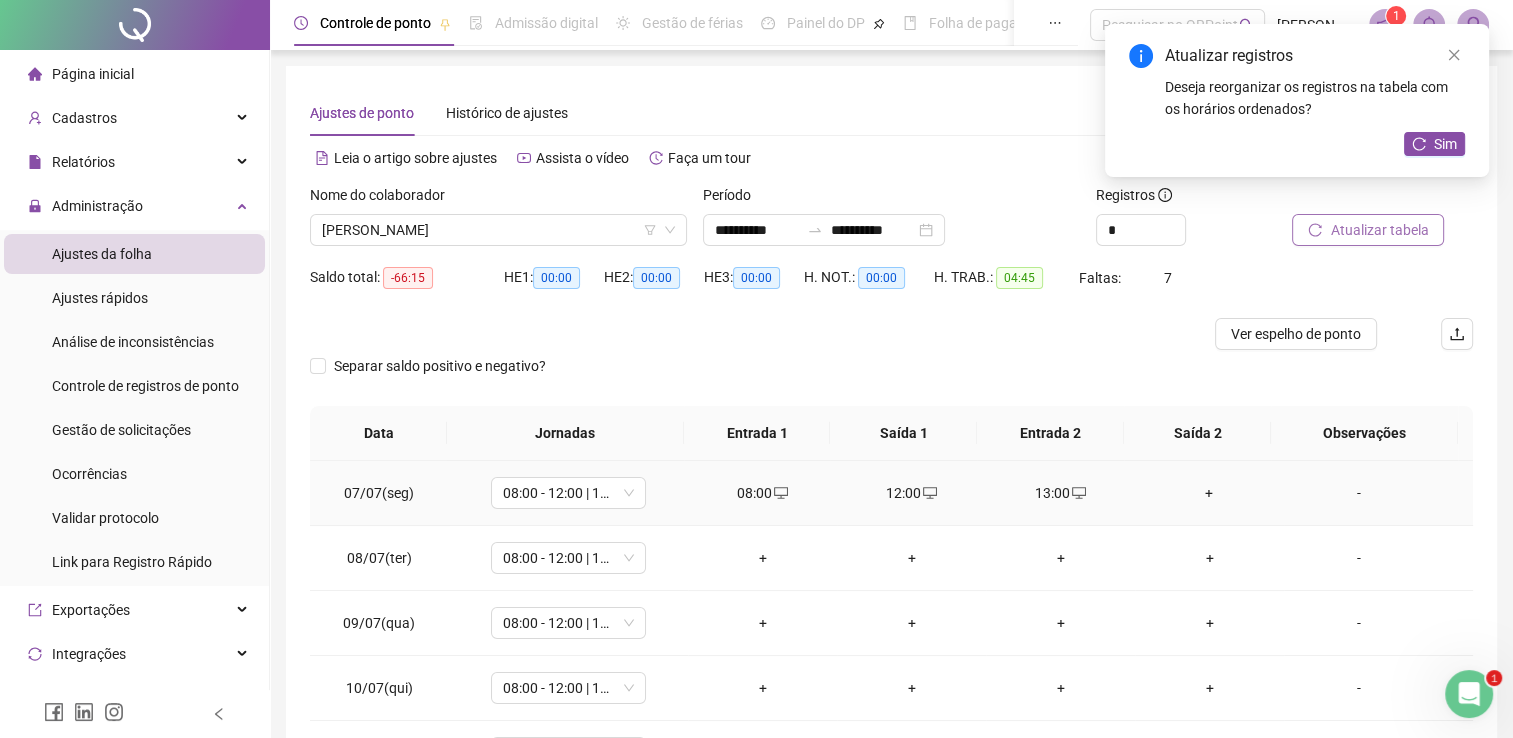 click on "+" at bounding box center [1209, 493] 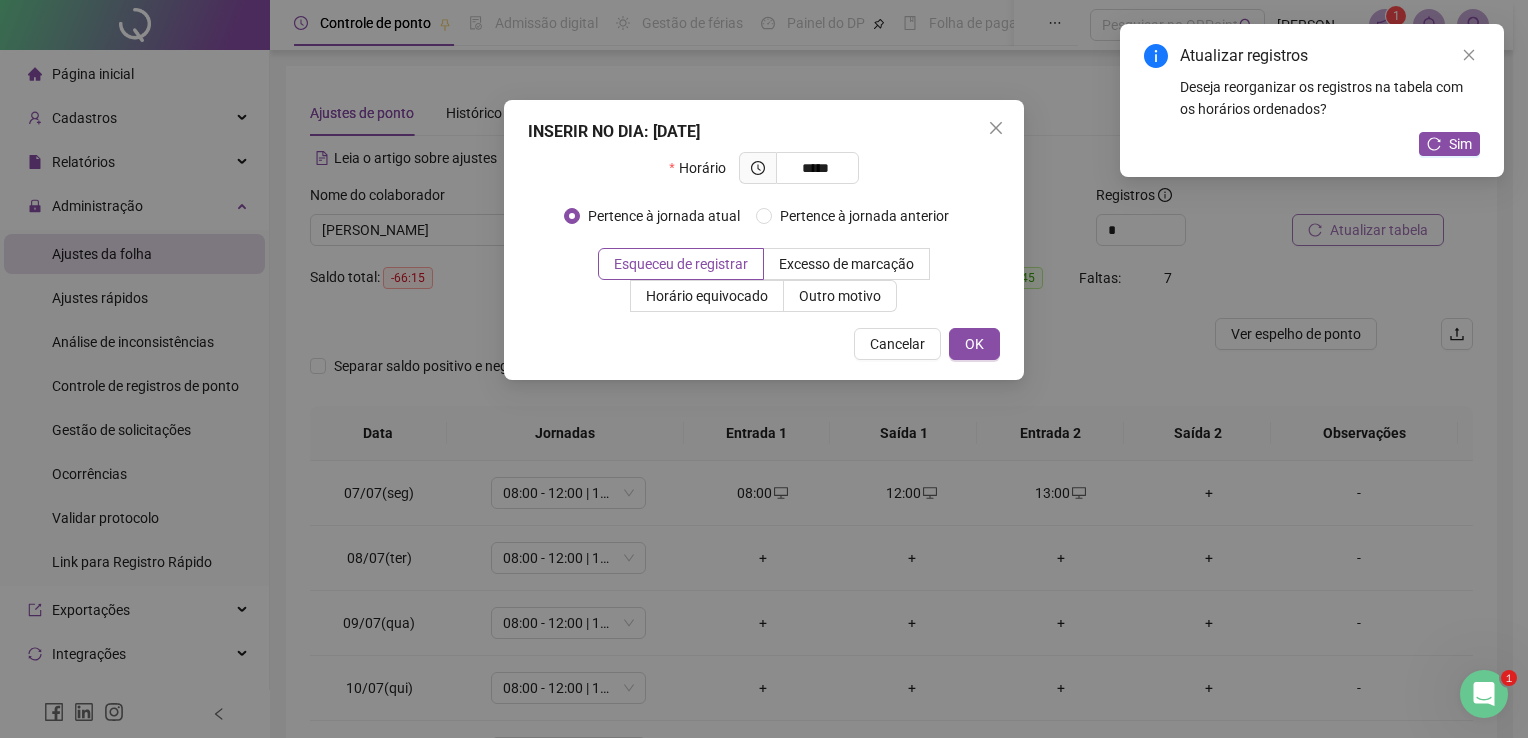 type on "*****" 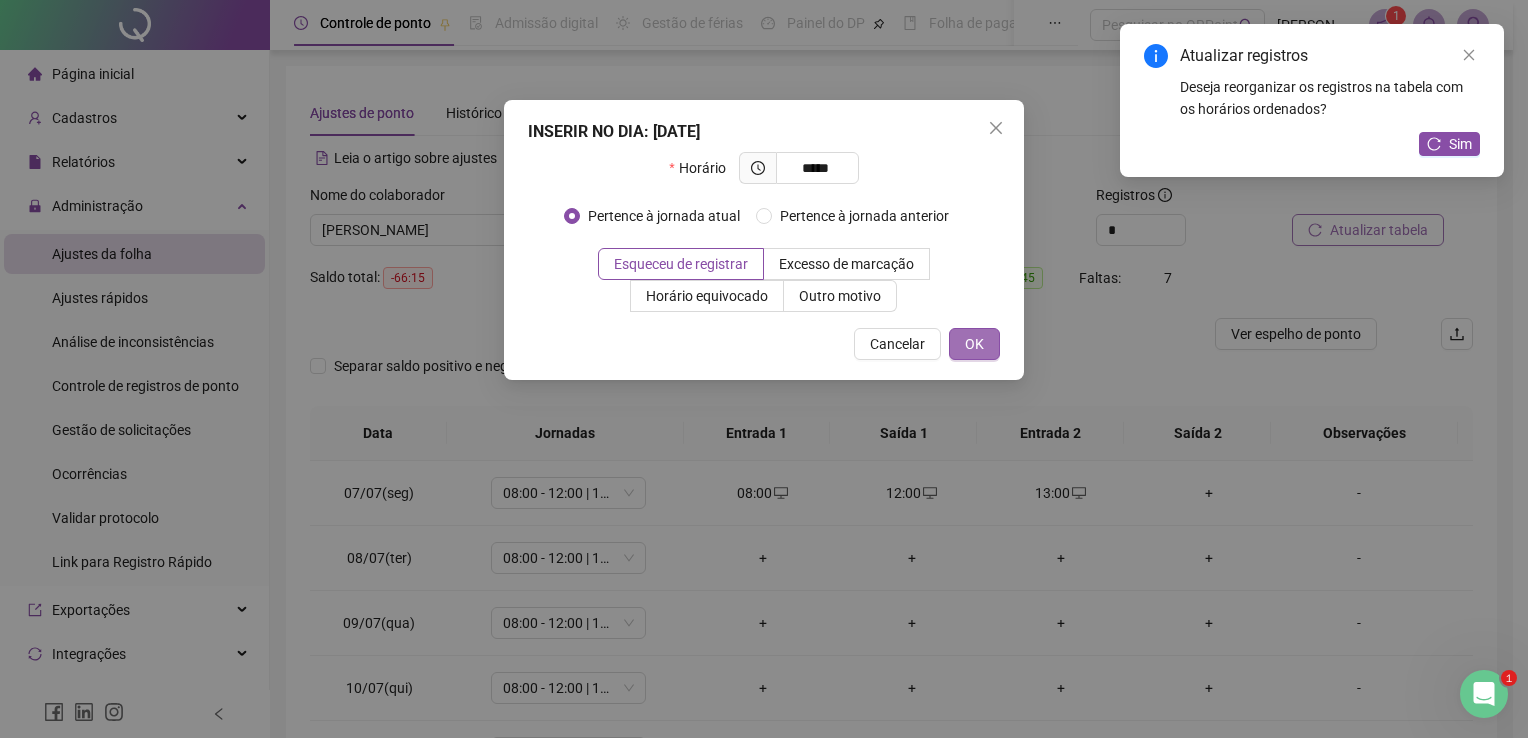 click on "OK" at bounding box center [974, 344] 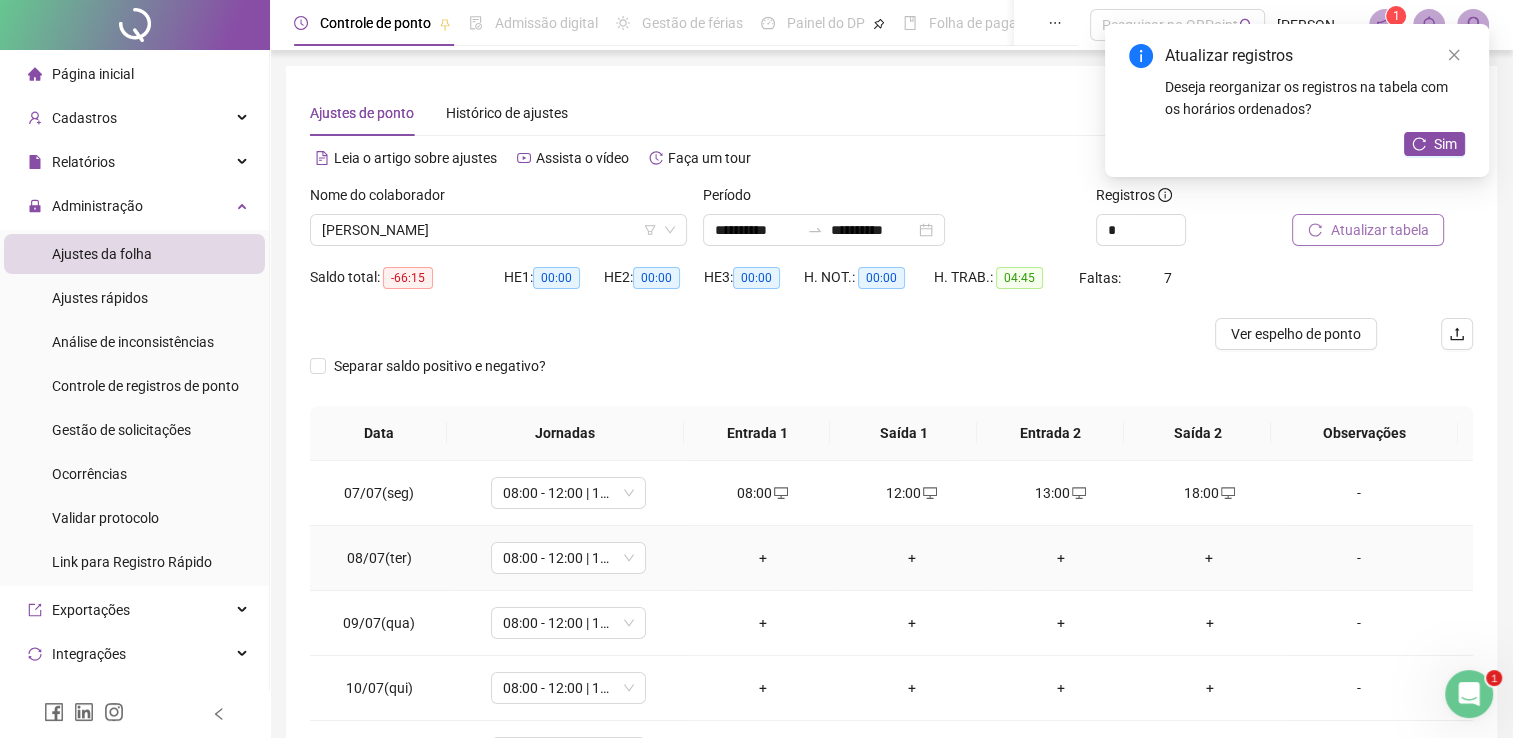 click on "+" at bounding box center [762, 558] 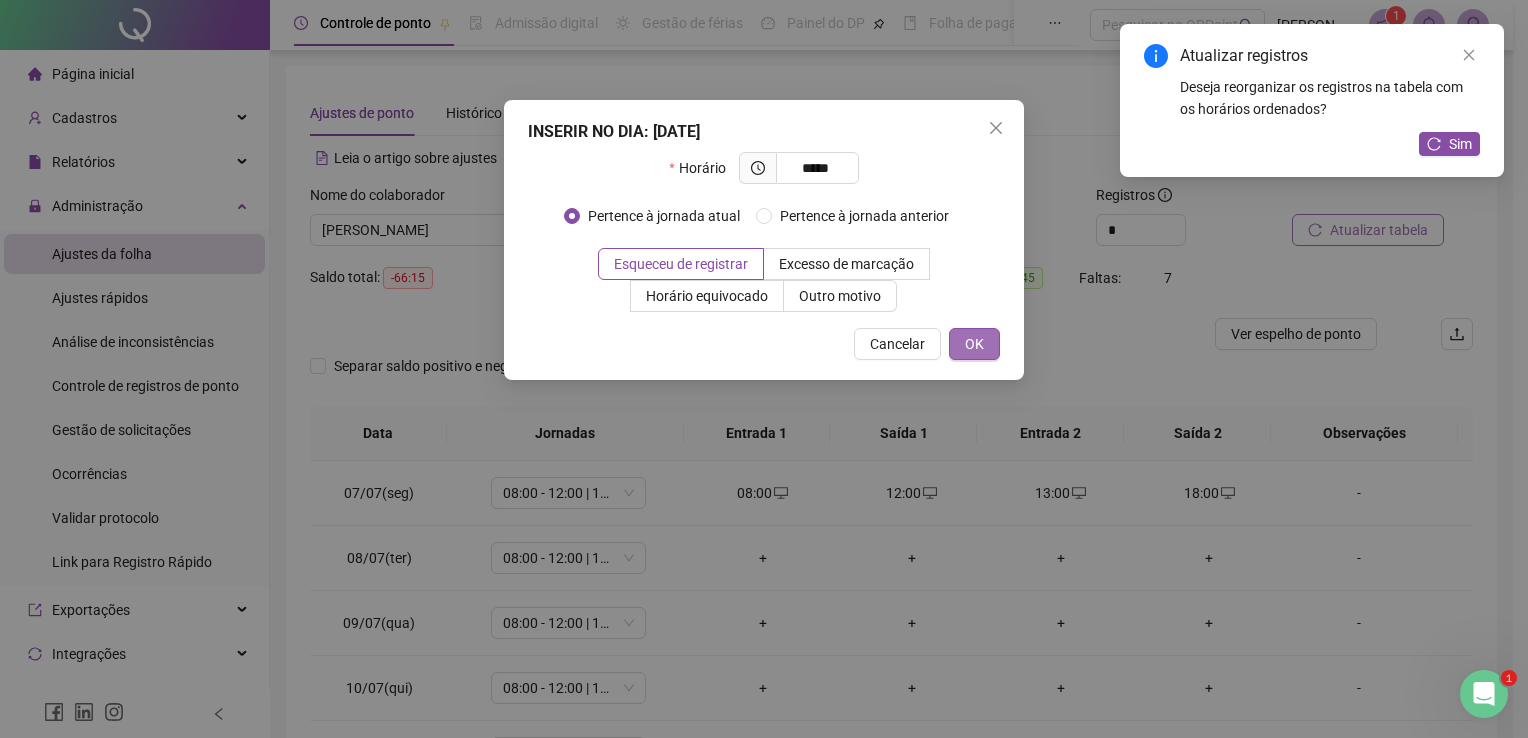 type on "*****" 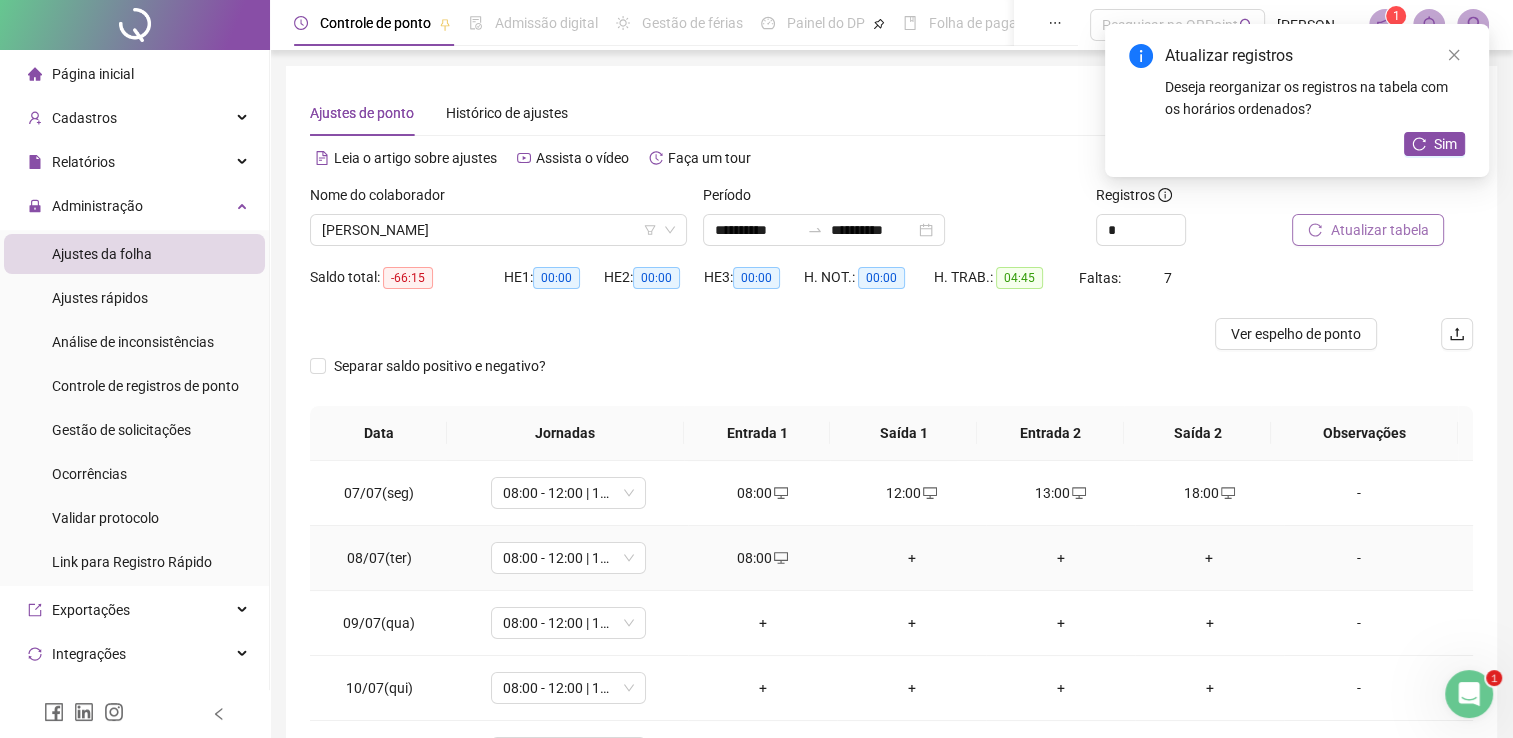 click on "+" at bounding box center (911, 558) 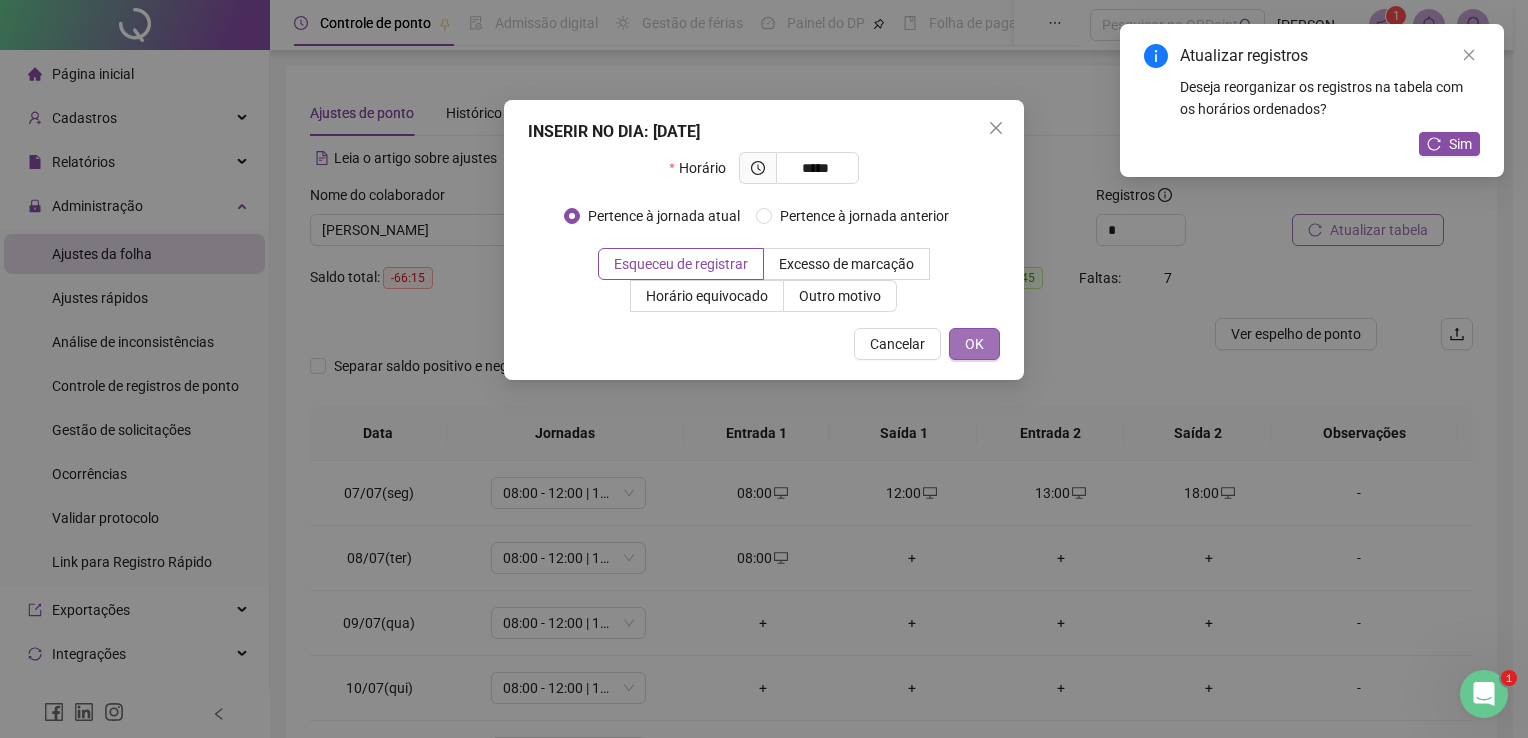 type on "*****" 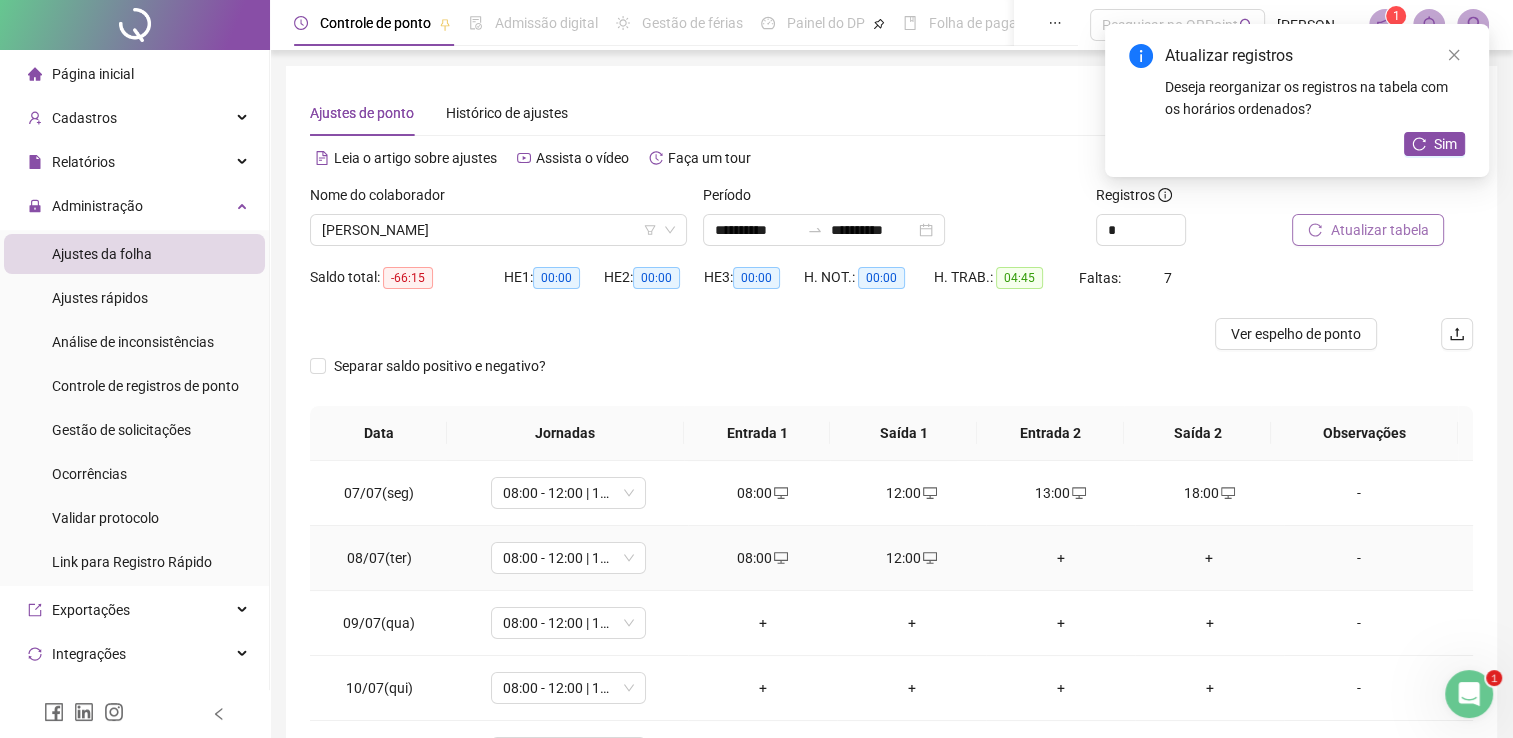 click on "+" at bounding box center [1060, 558] 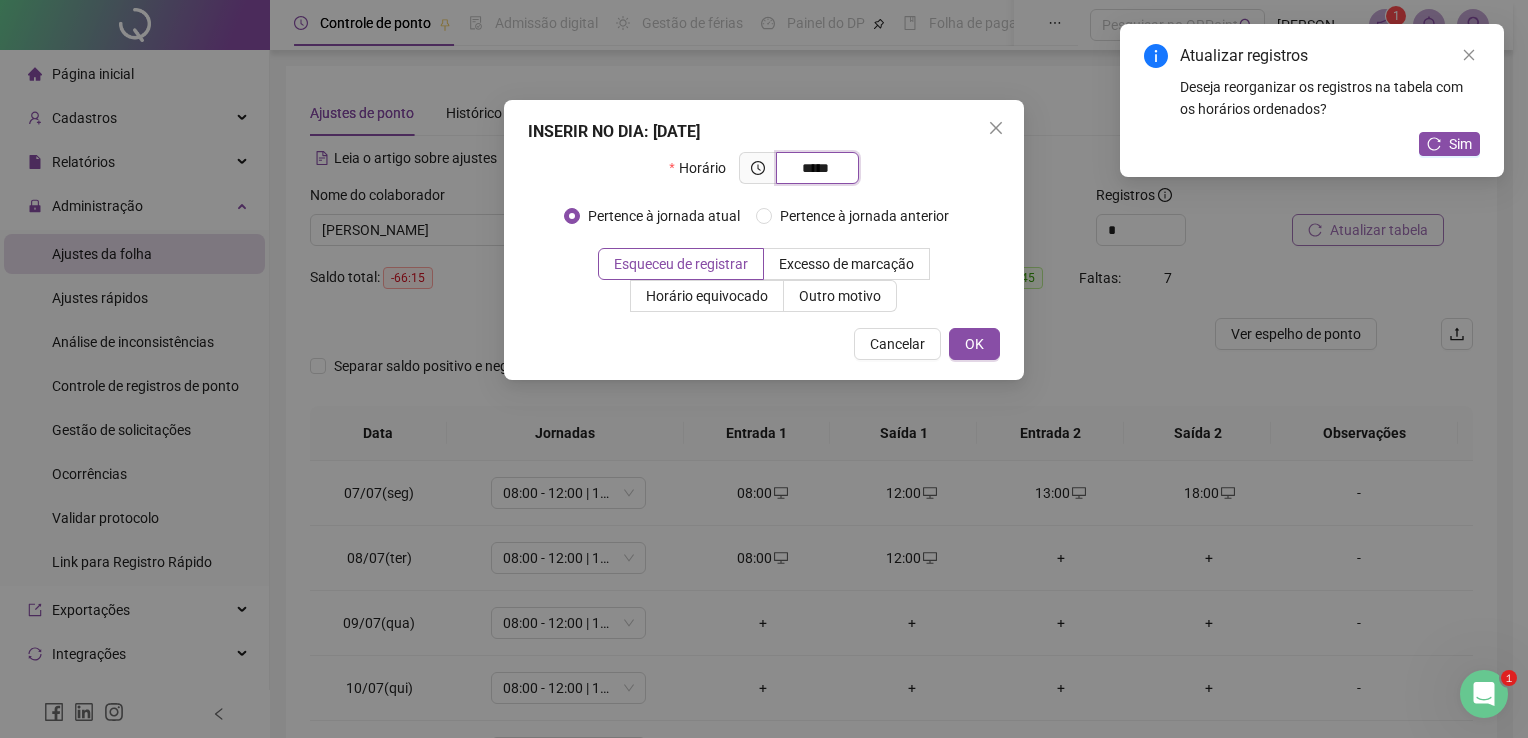 type on "*****" 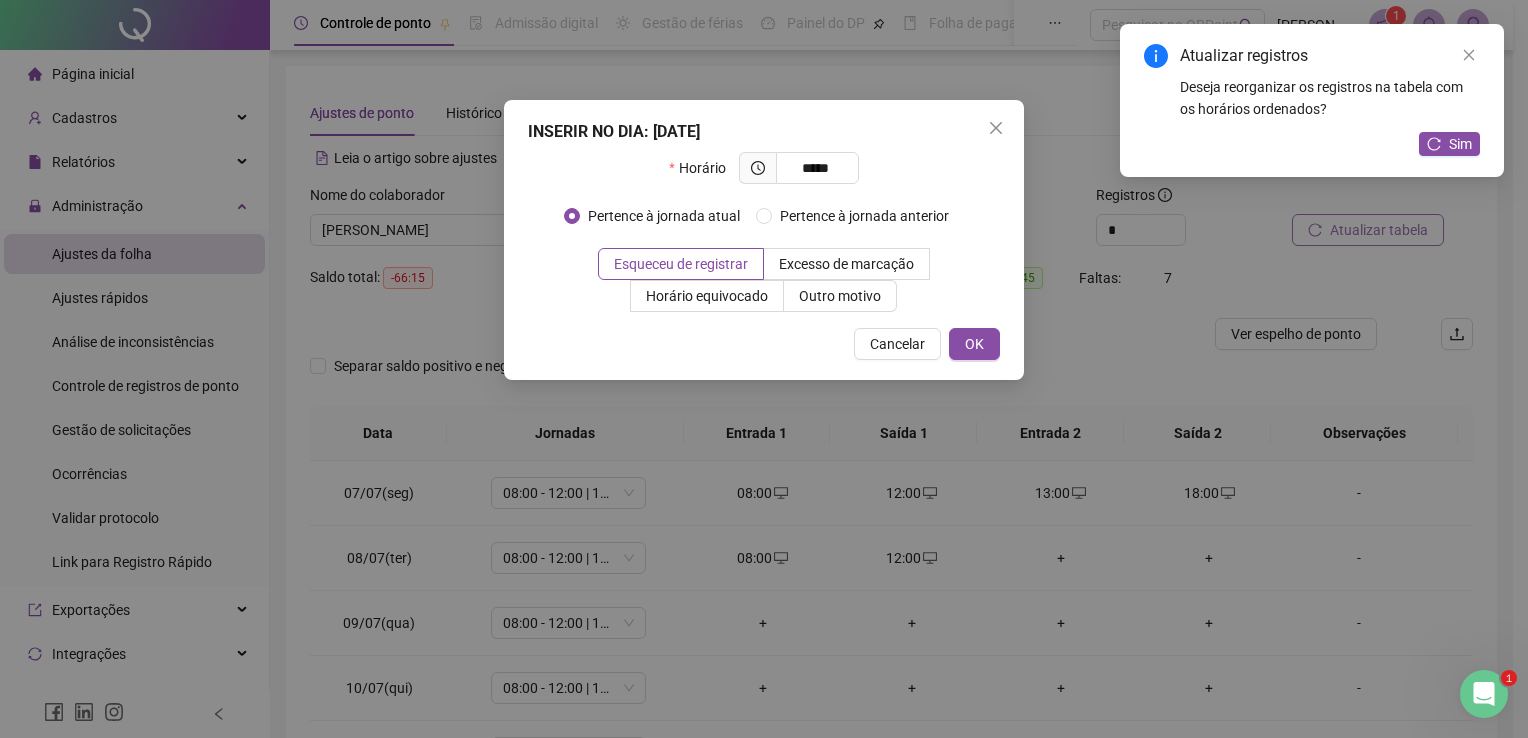 click on "INSERIR NO DIA :   [DATE] Horário ***** Pertence à jornada atual Pertence à jornada anterior Esqueceu de registrar Excesso de marcação Horário equivocado Outro motivo Motivo Cancelar OK" at bounding box center [764, 240] 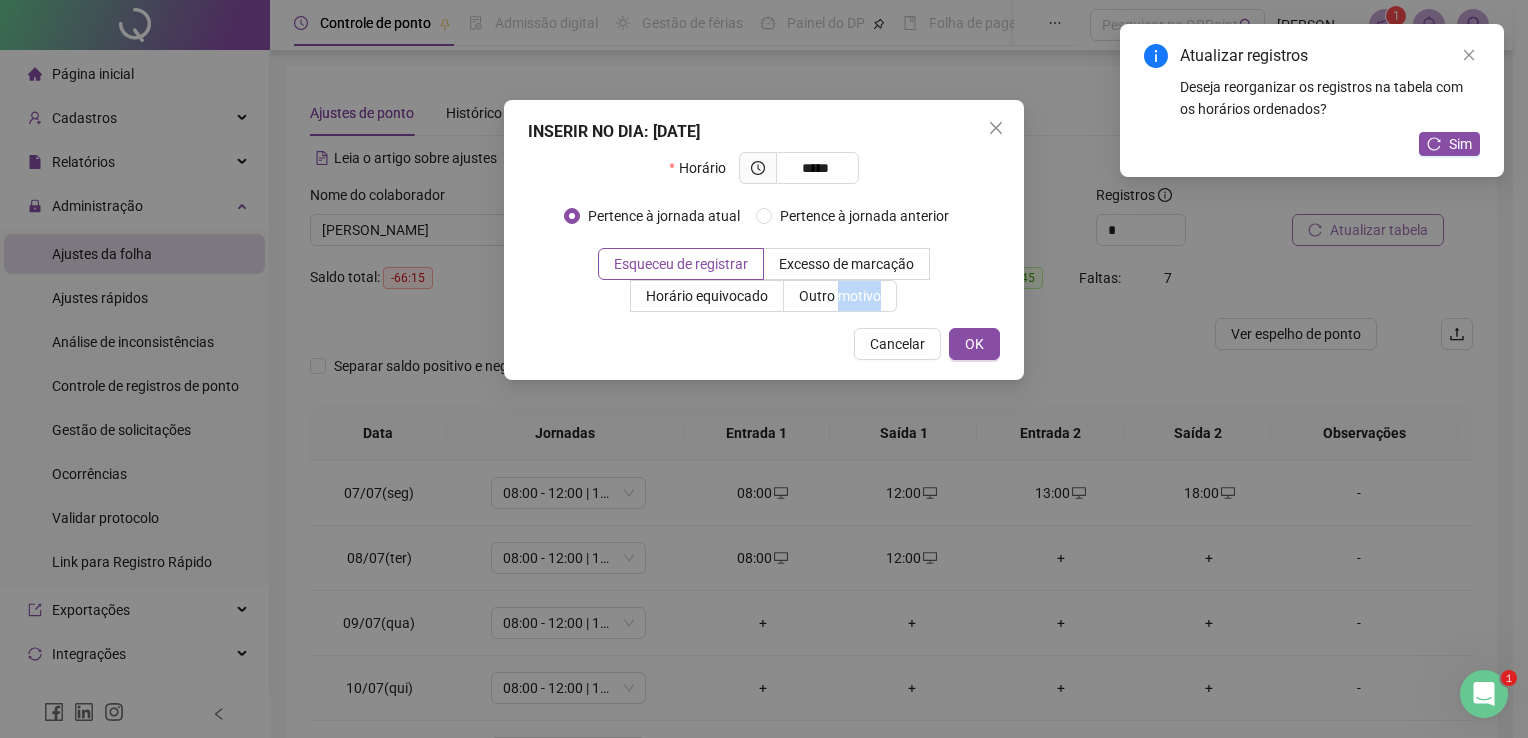click on "INSERIR NO DIA :   [DATE] Horário ***** Pertence à jornada atual Pertence à jornada anterior Esqueceu de registrar Excesso de marcação Horário equivocado Outro motivo Motivo Cancelar OK" at bounding box center [764, 240] 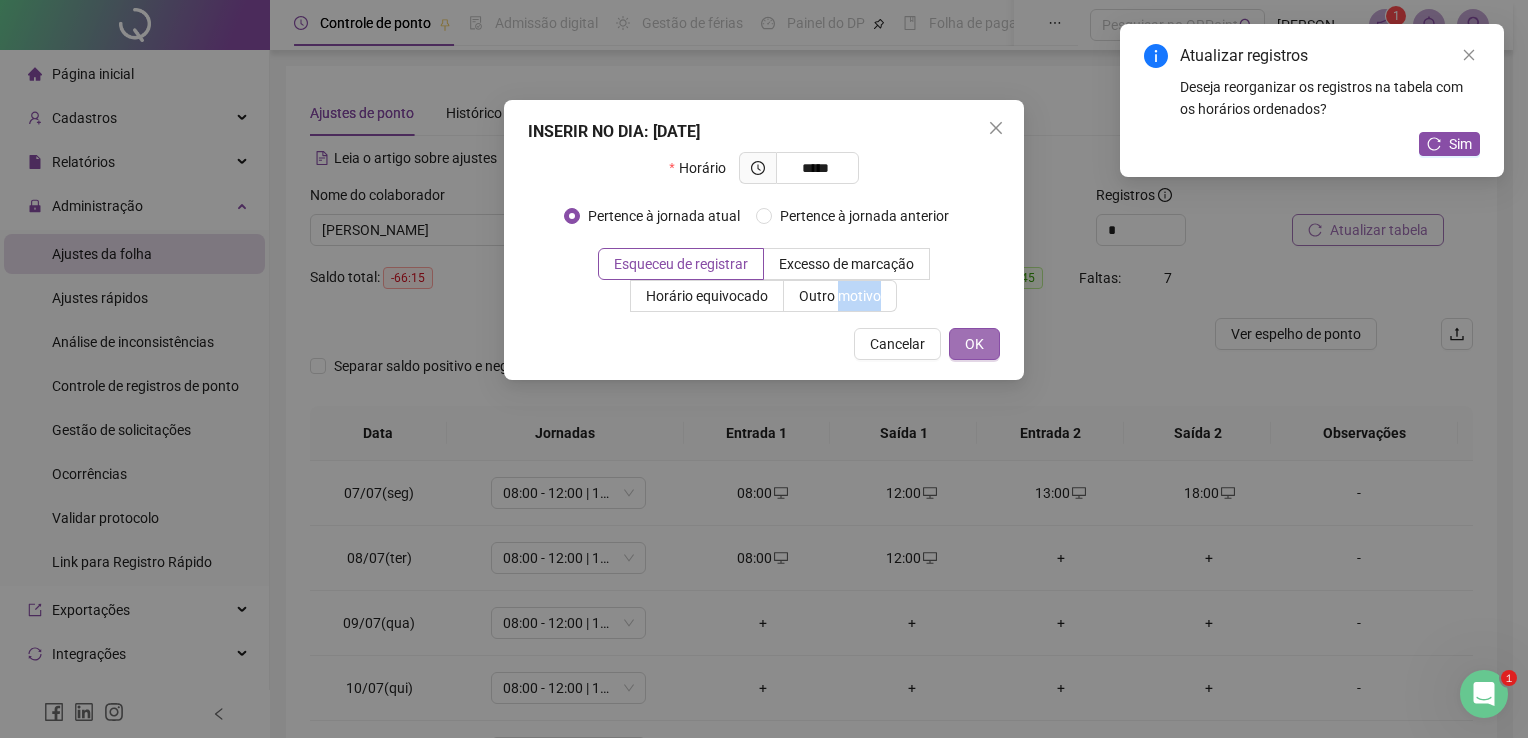 drag, startPoint x: 996, startPoint y: 323, endPoint x: 981, endPoint y: 347, distance: 28.301943 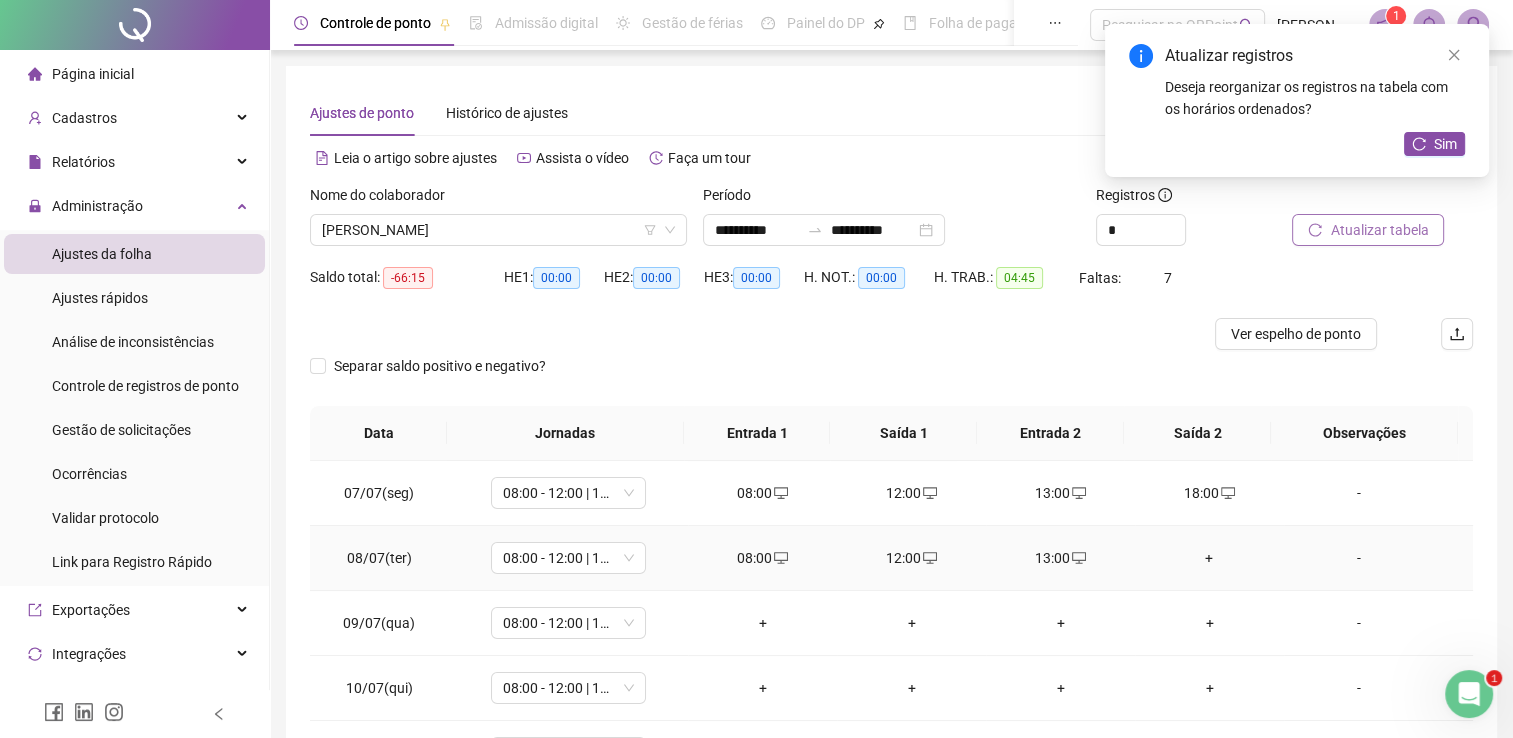 click on "+" at bounding box center (1209, 558) 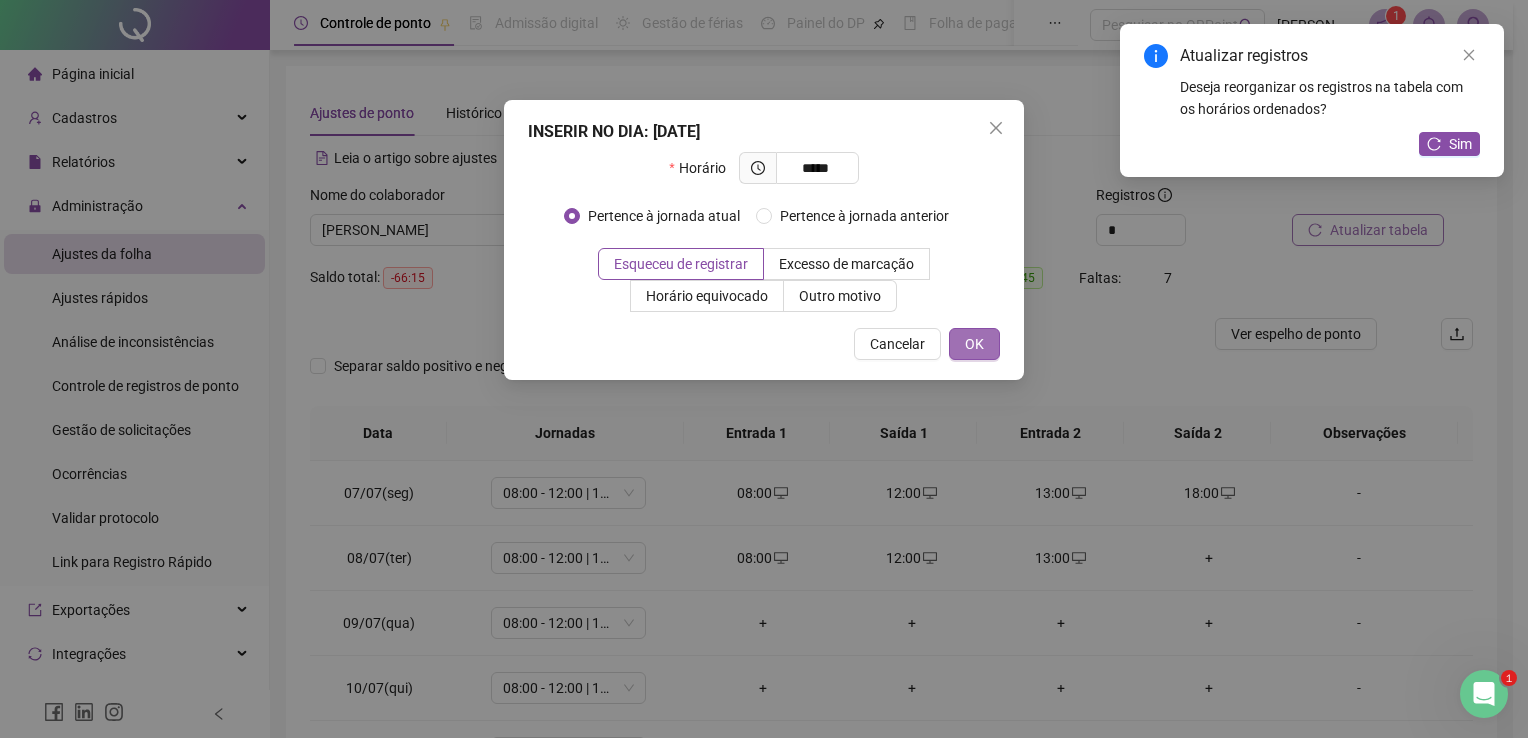 type on "*****" 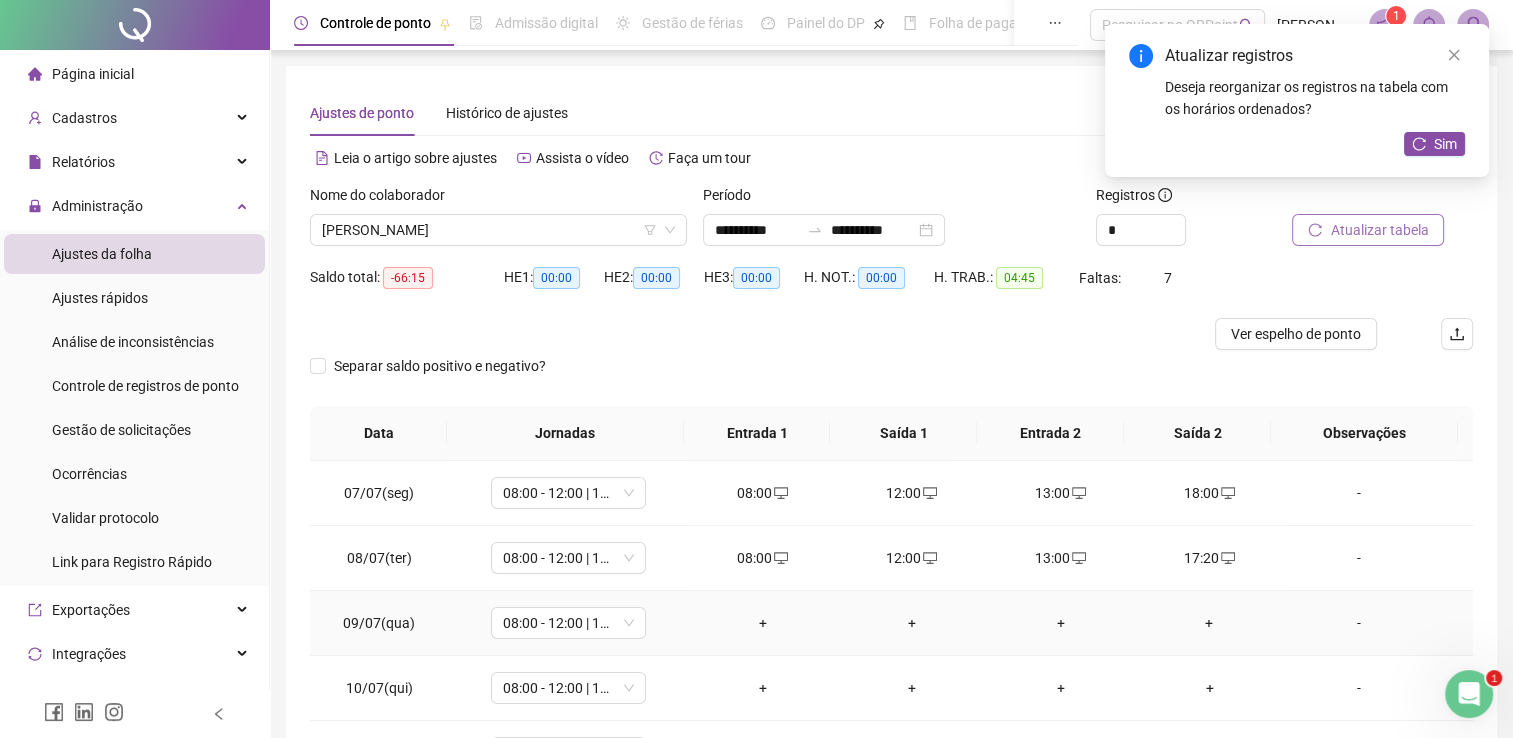 click on "+" at bounding box center [762, 623] 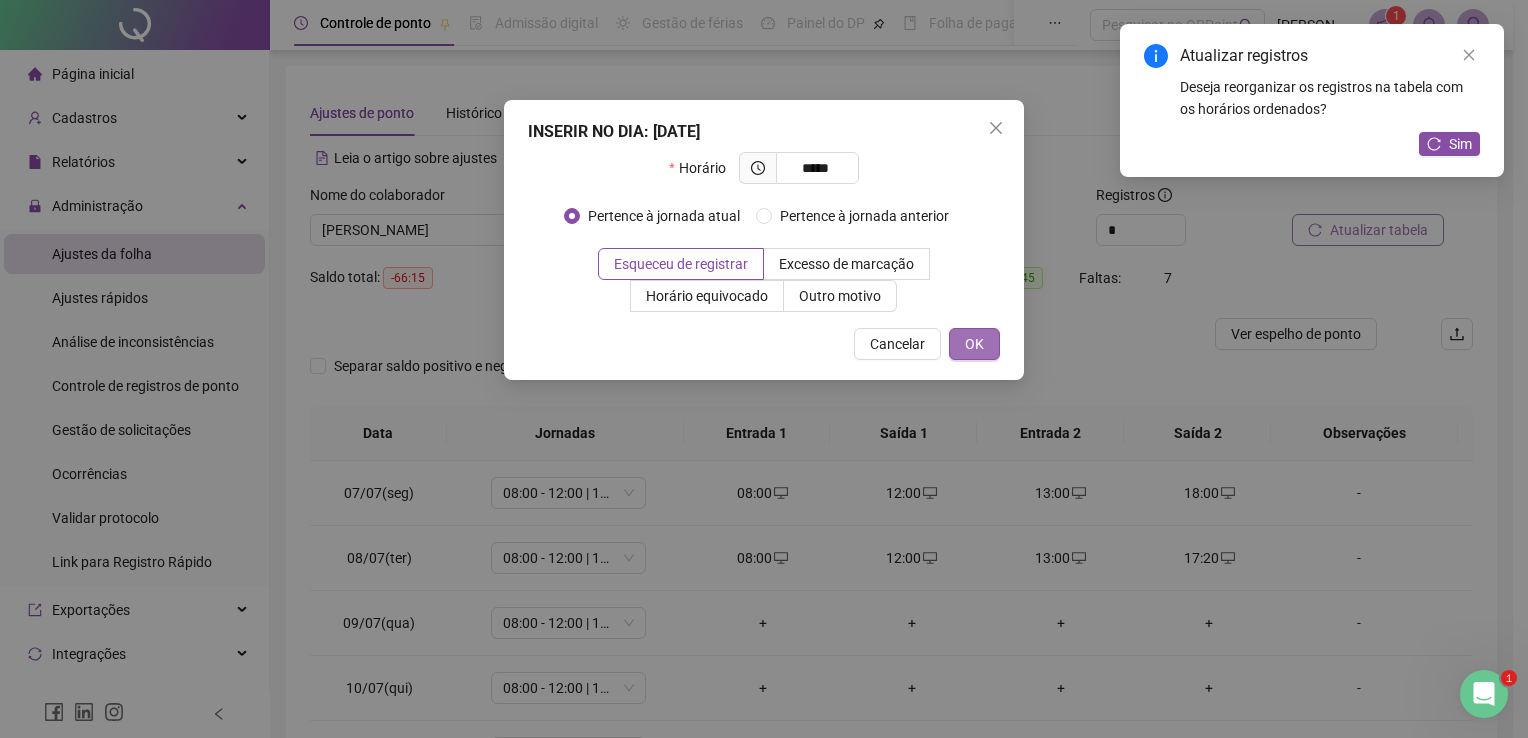 type on "*****" 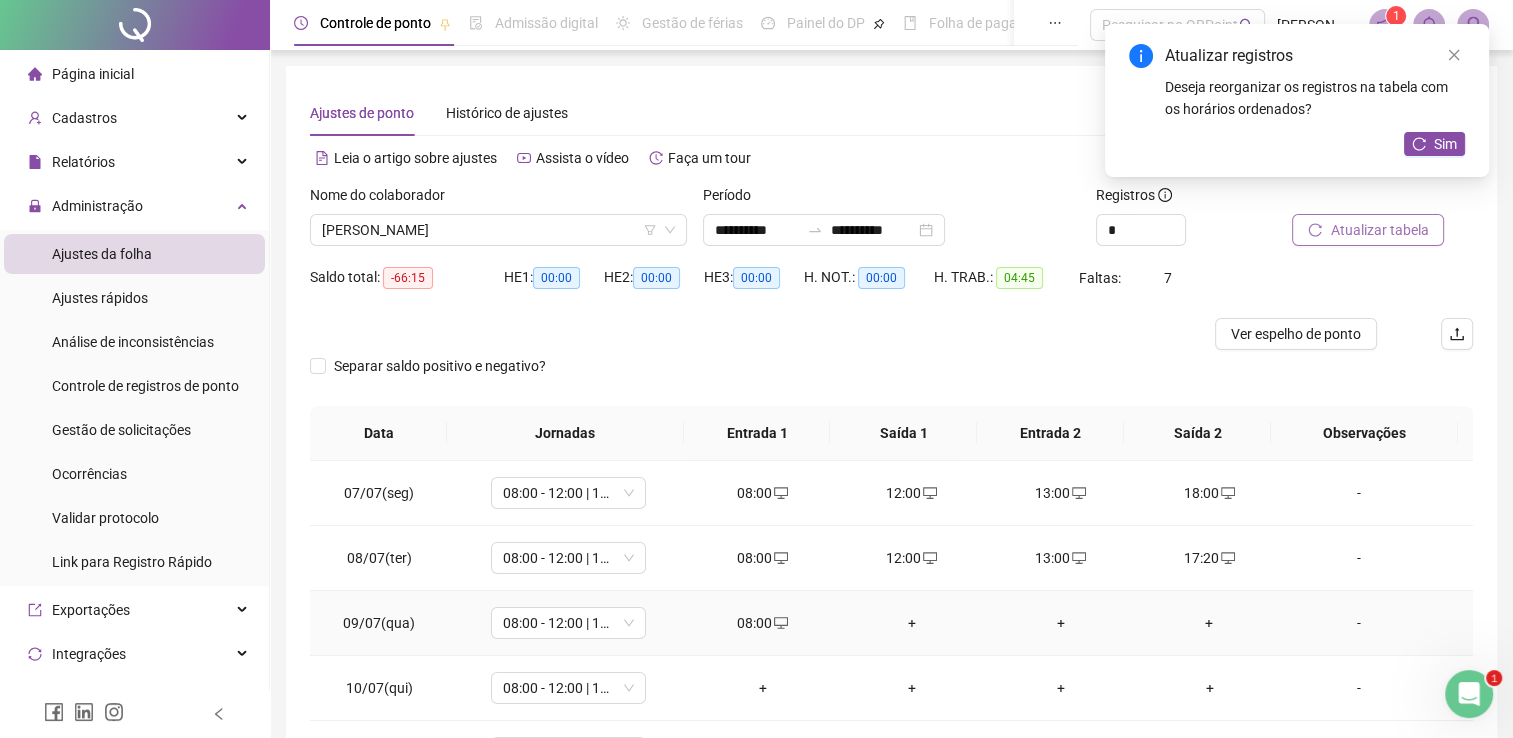 click on "+" at bounding box center (911, 623) 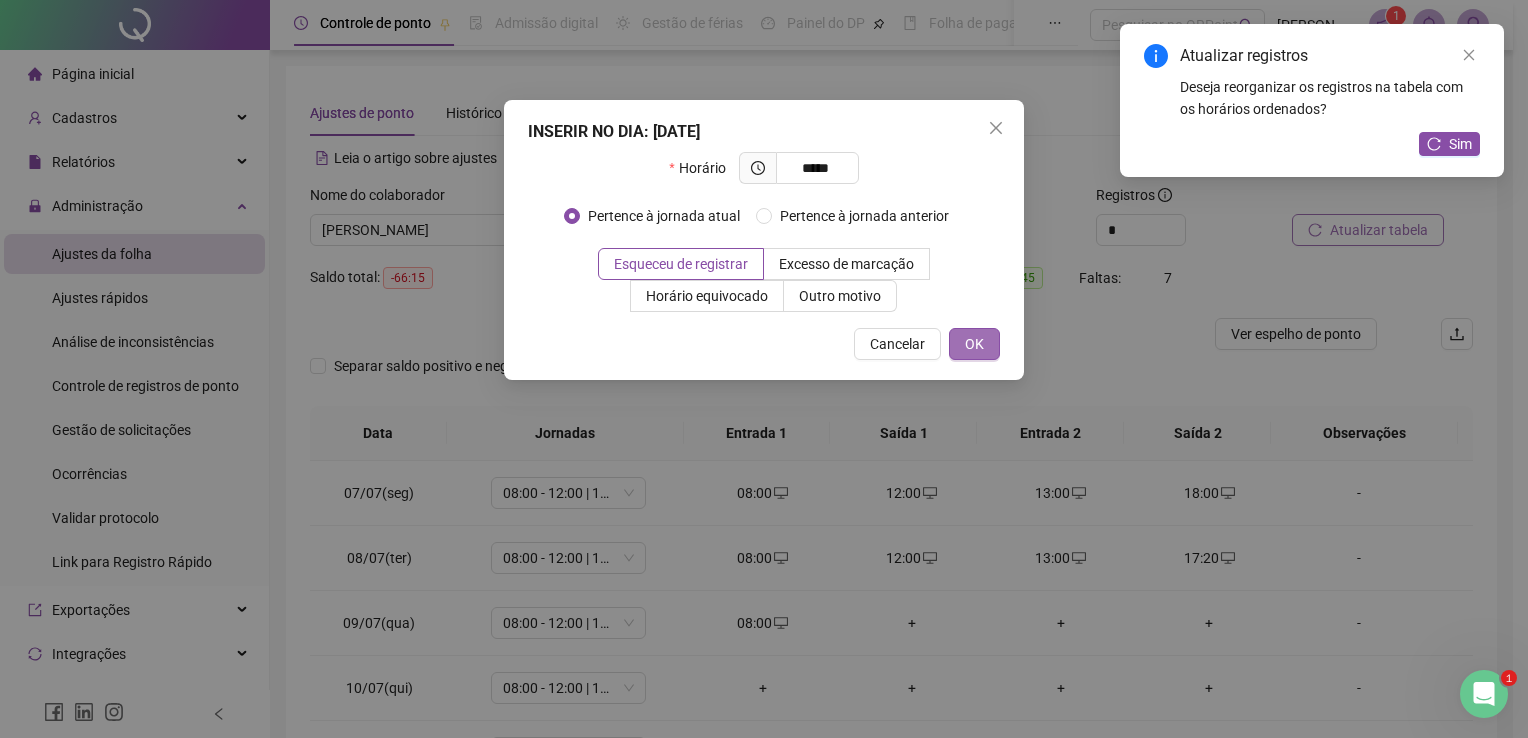type on "*****" 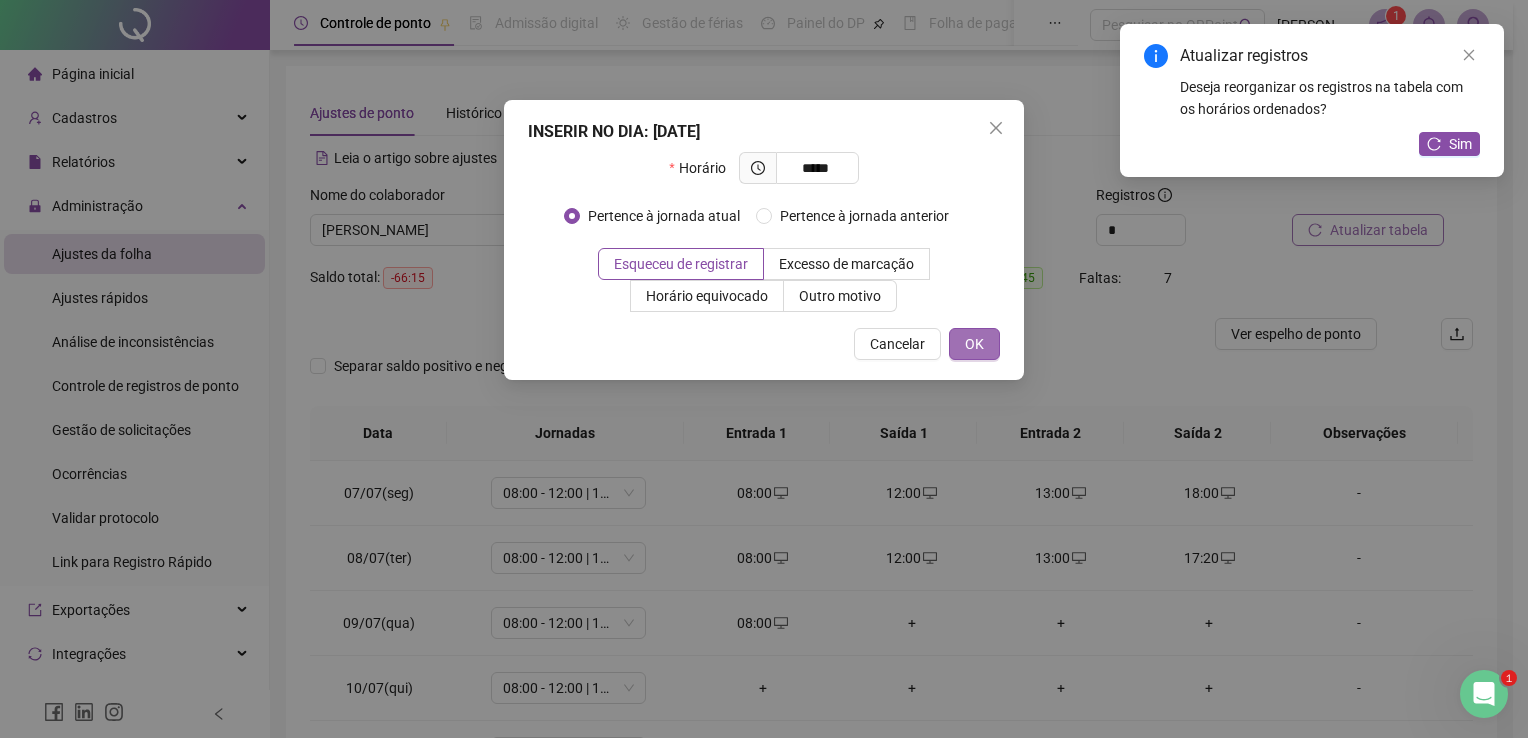 click on "OK" at bounding box center [974, 344] 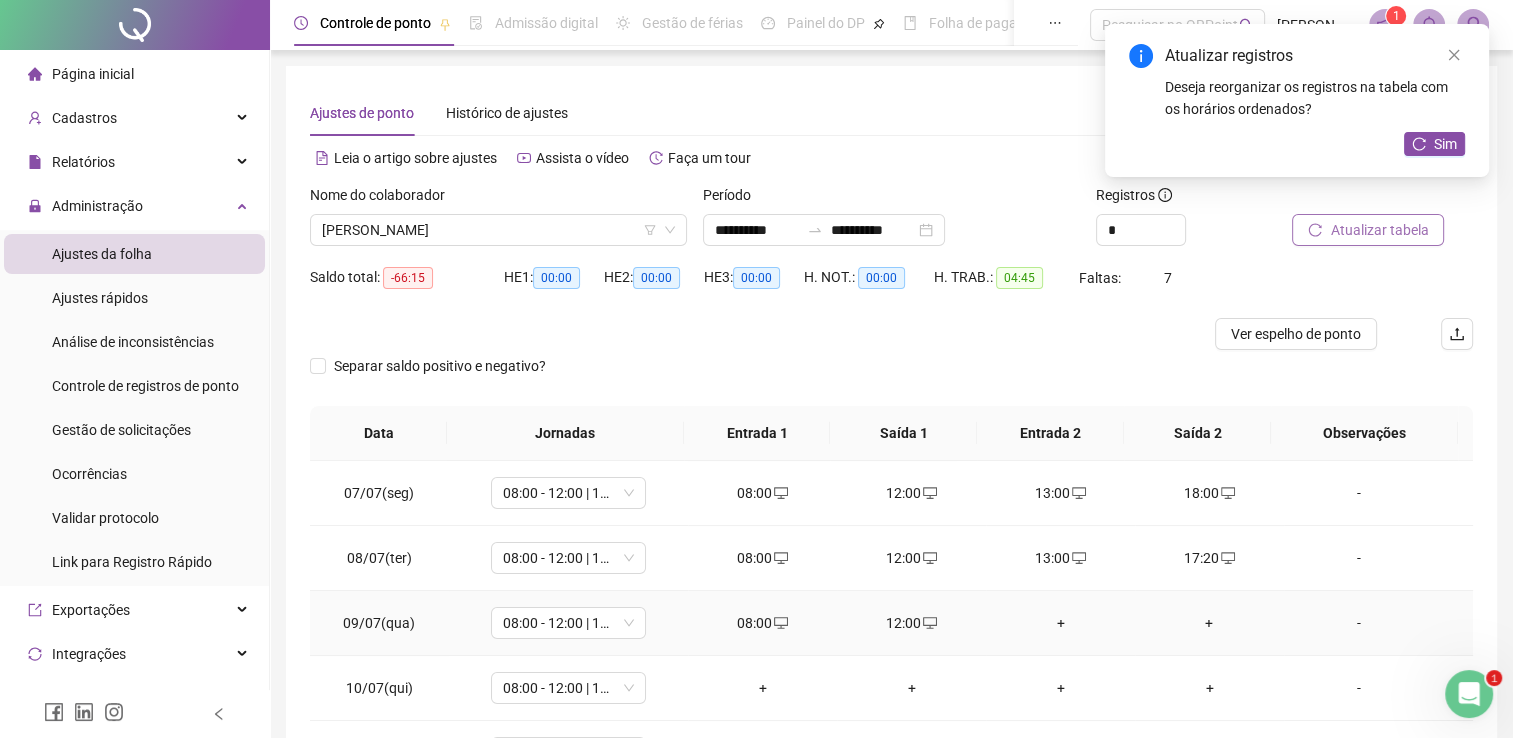 click on "+" at bounding box center (1060, 623) 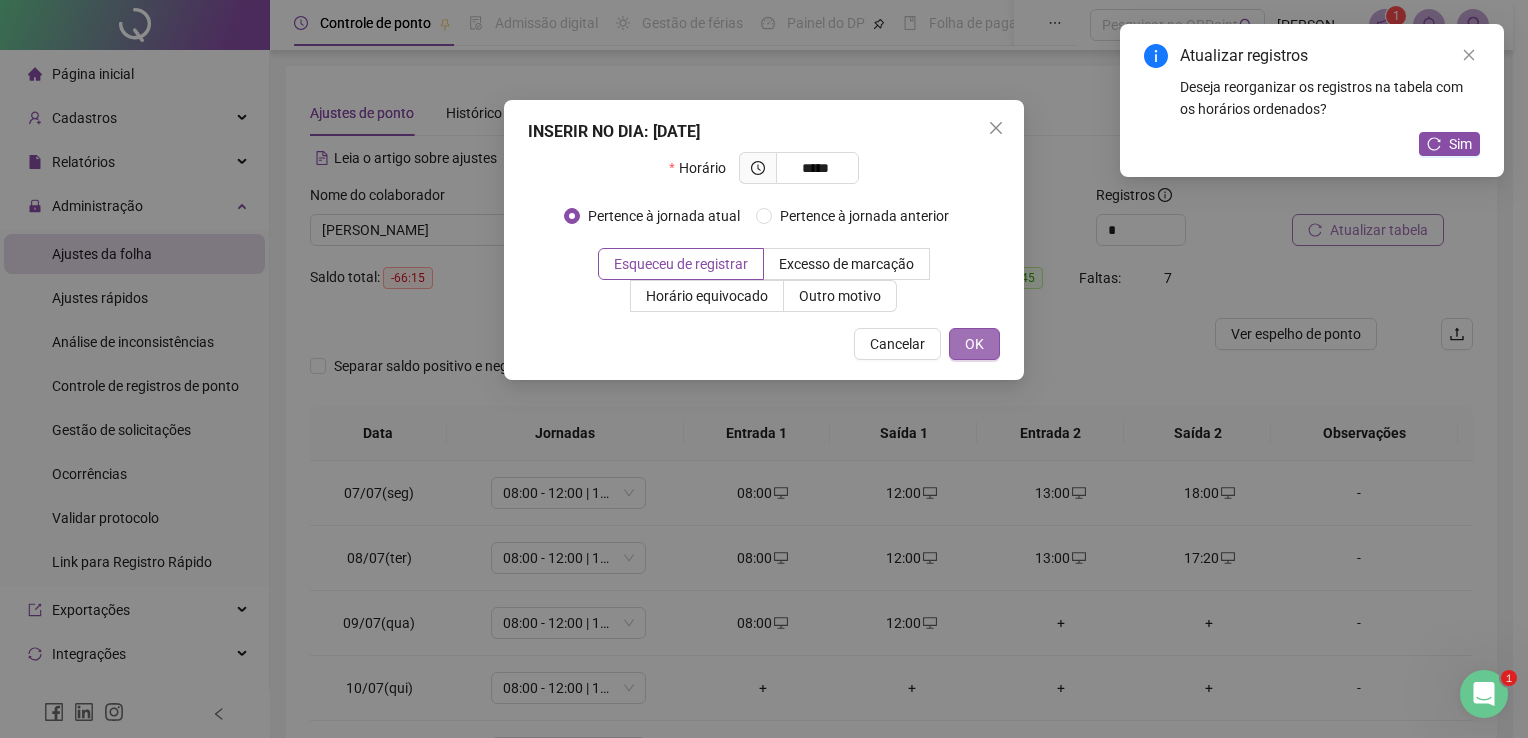 type on "*****" 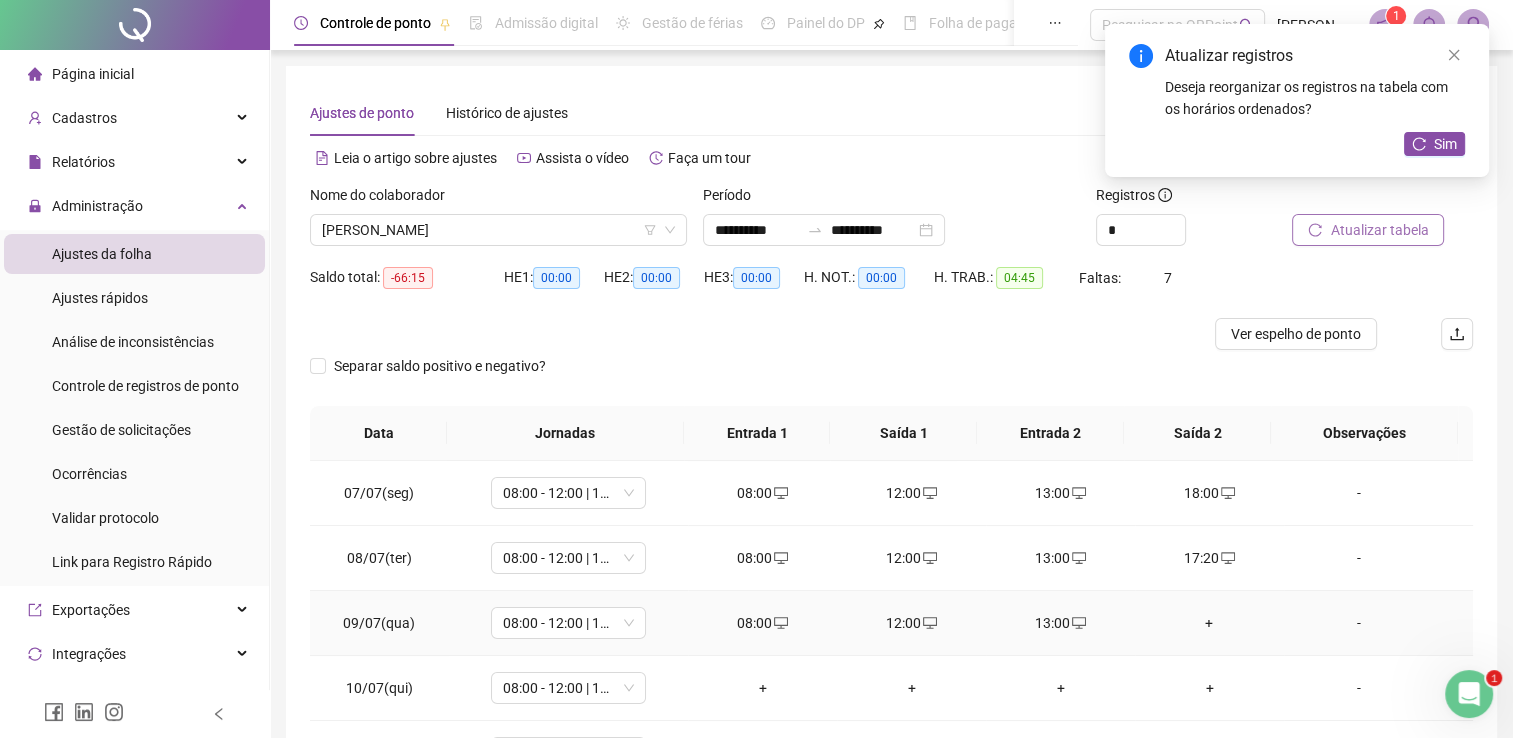 click on "+" at bounding box center (1209, 623) 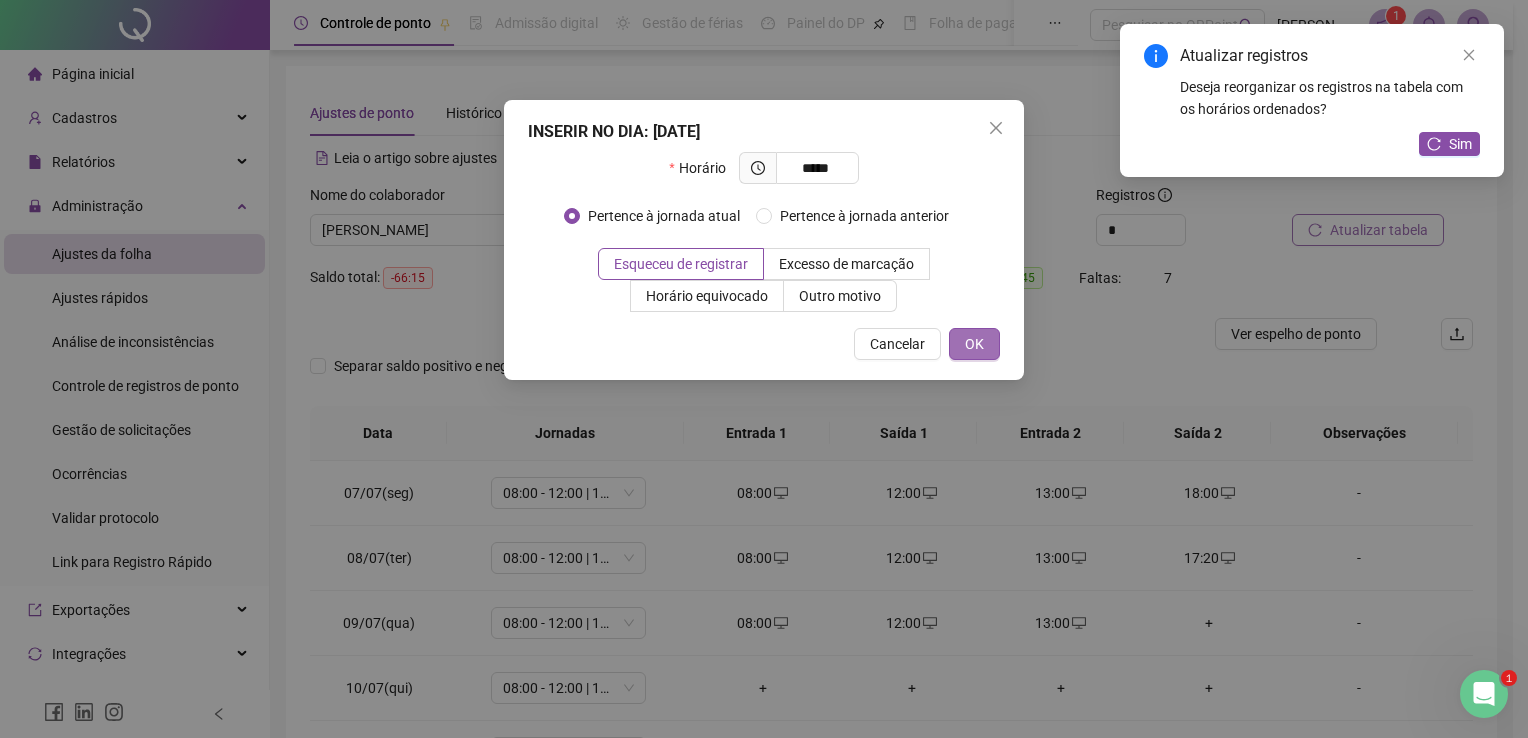type on "*****" 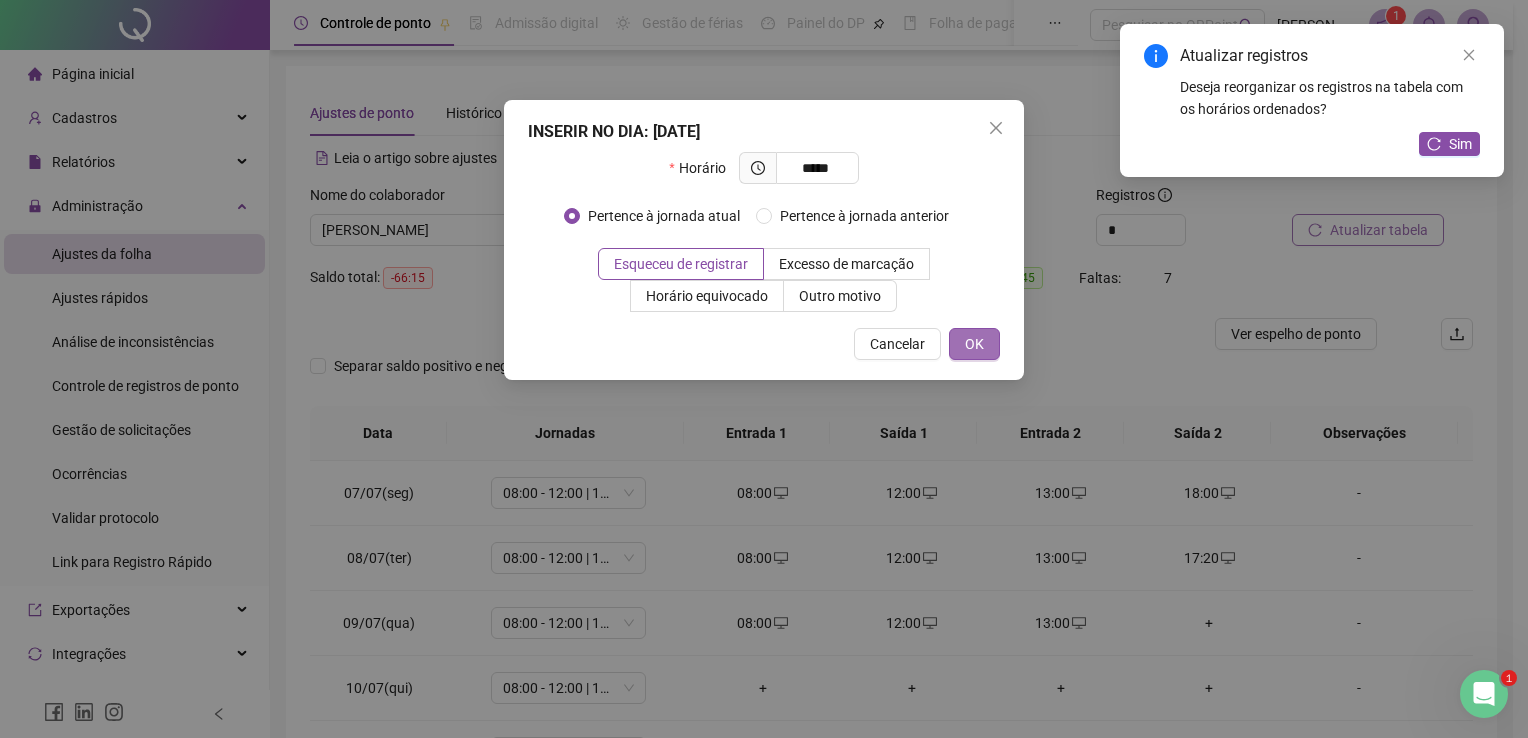 click on "OK" at bounding box center (974, 344) 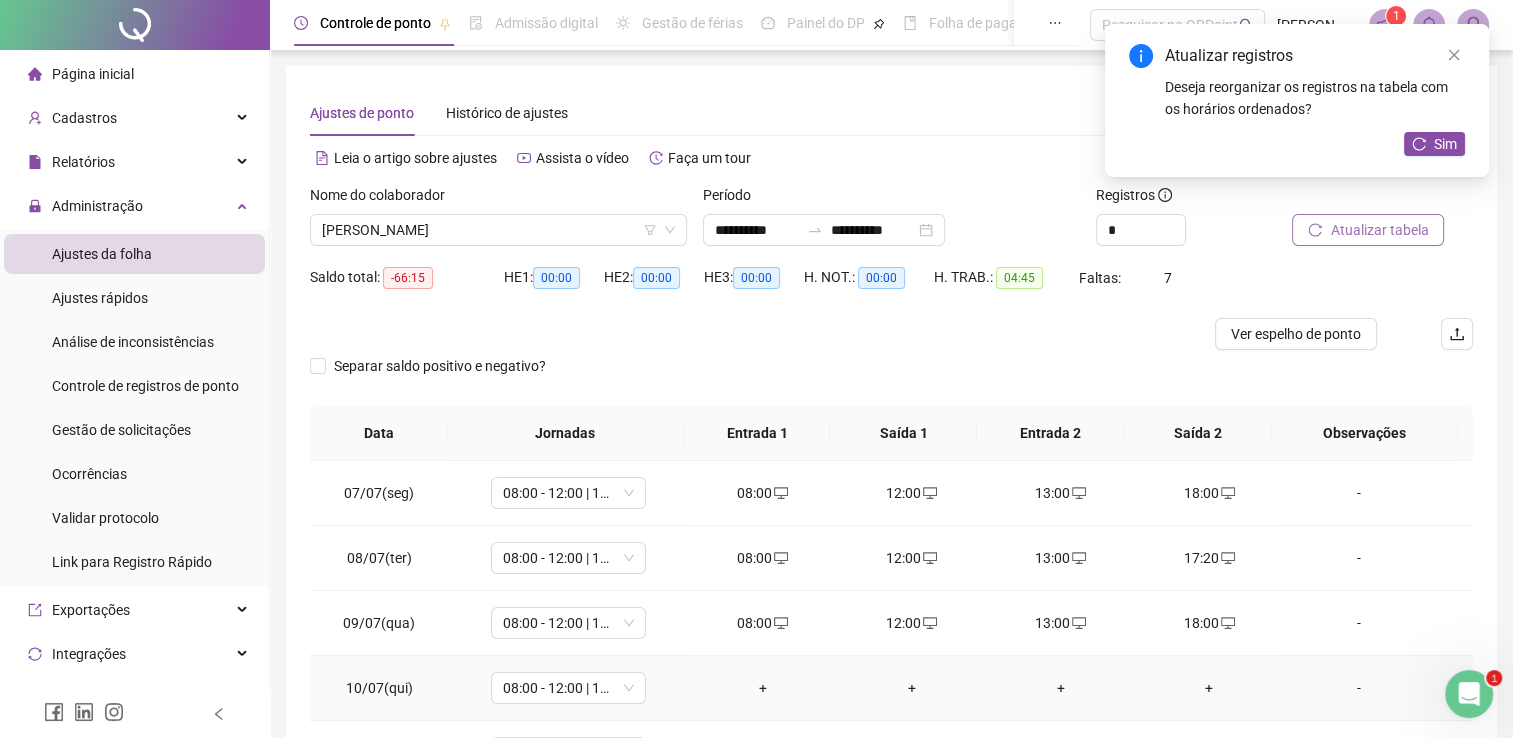 click on "+" at bounding box center (762, 688) 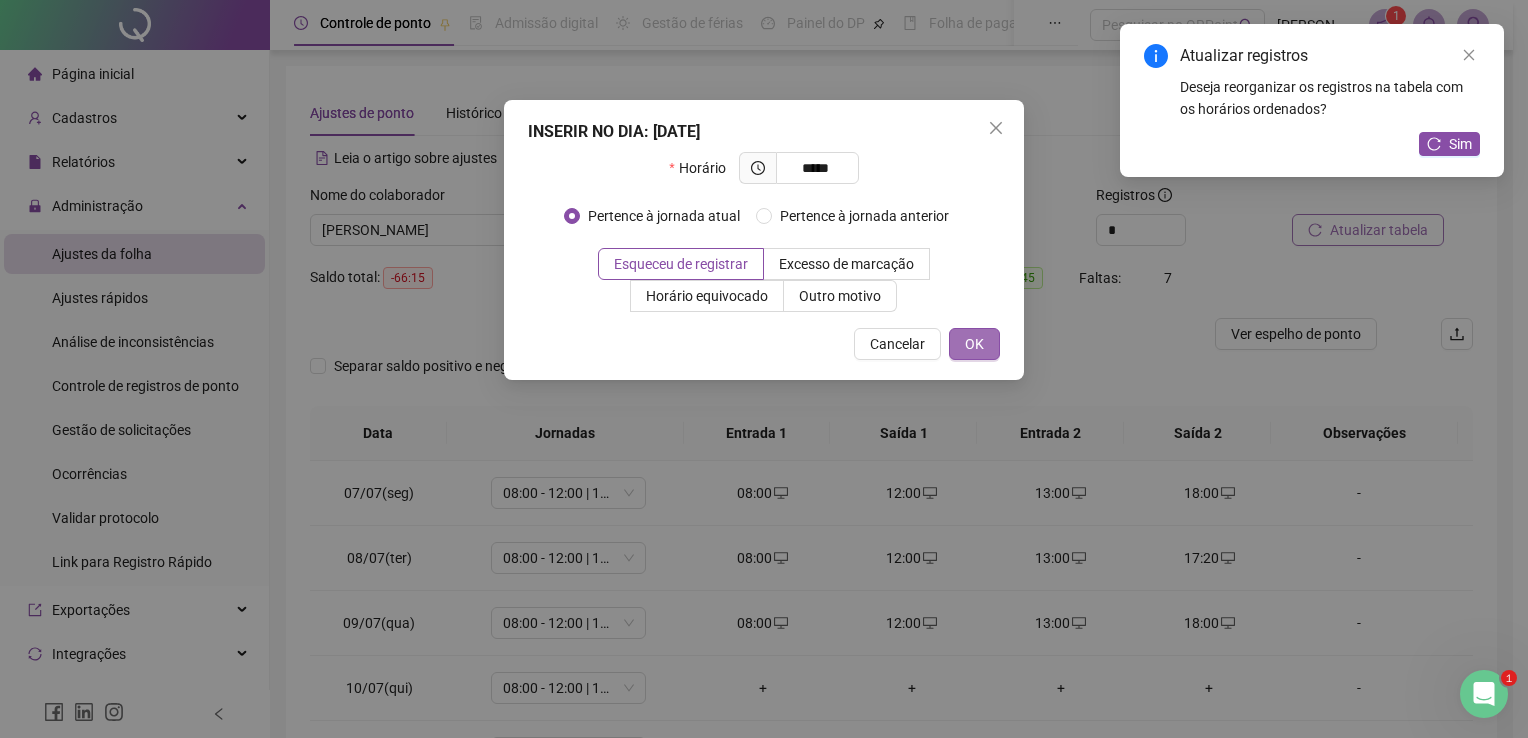 type on "*****" 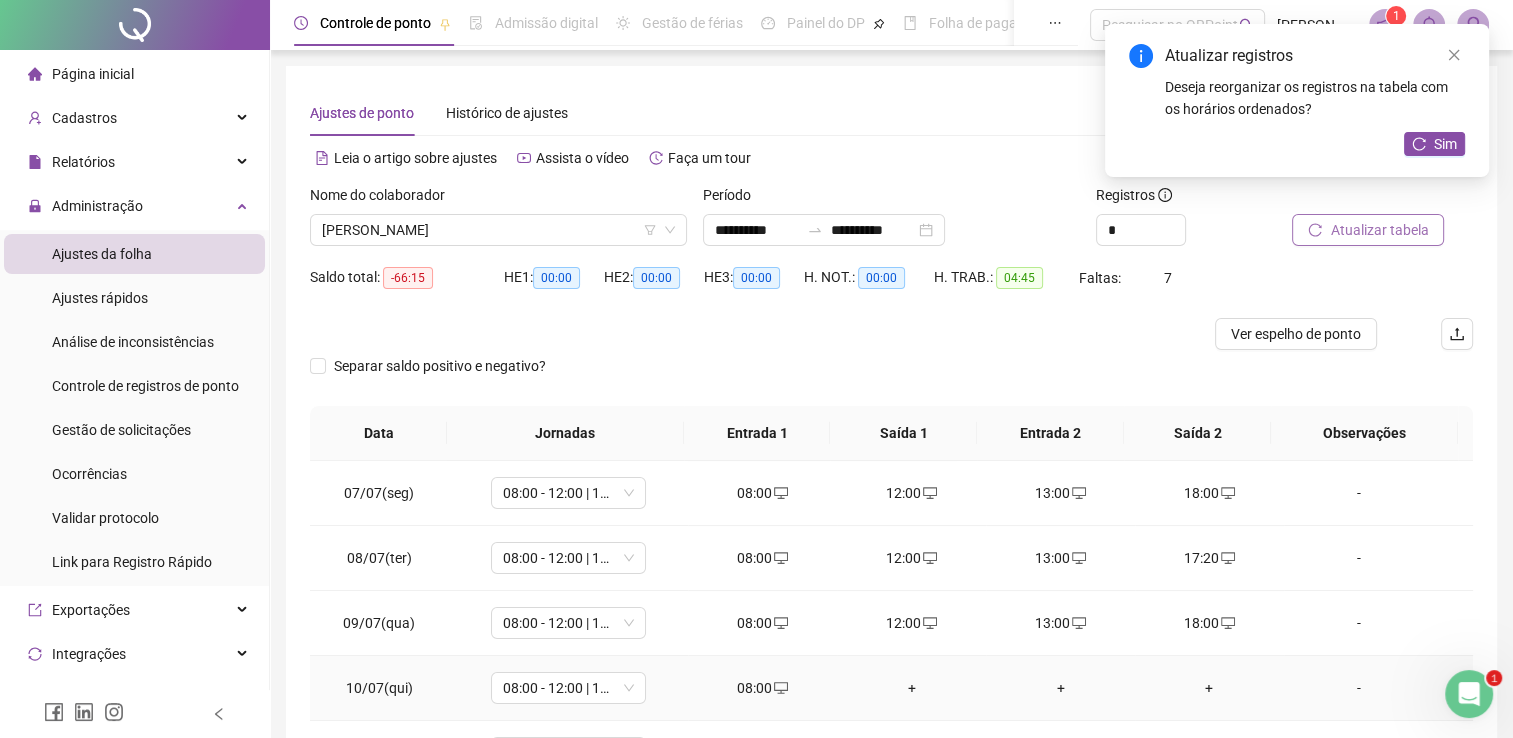 click on "+" at bounding box center (911, 688) 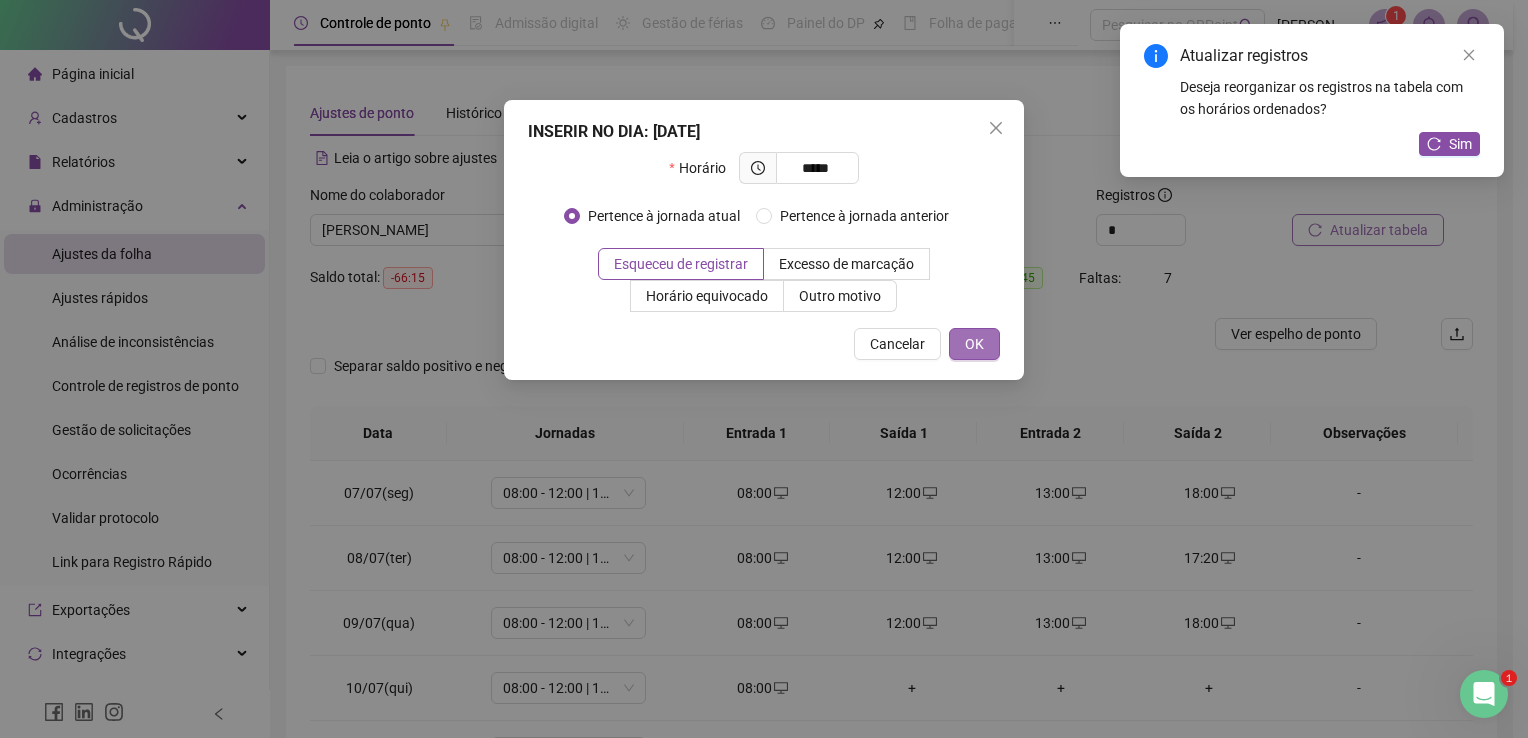 type on "*****" 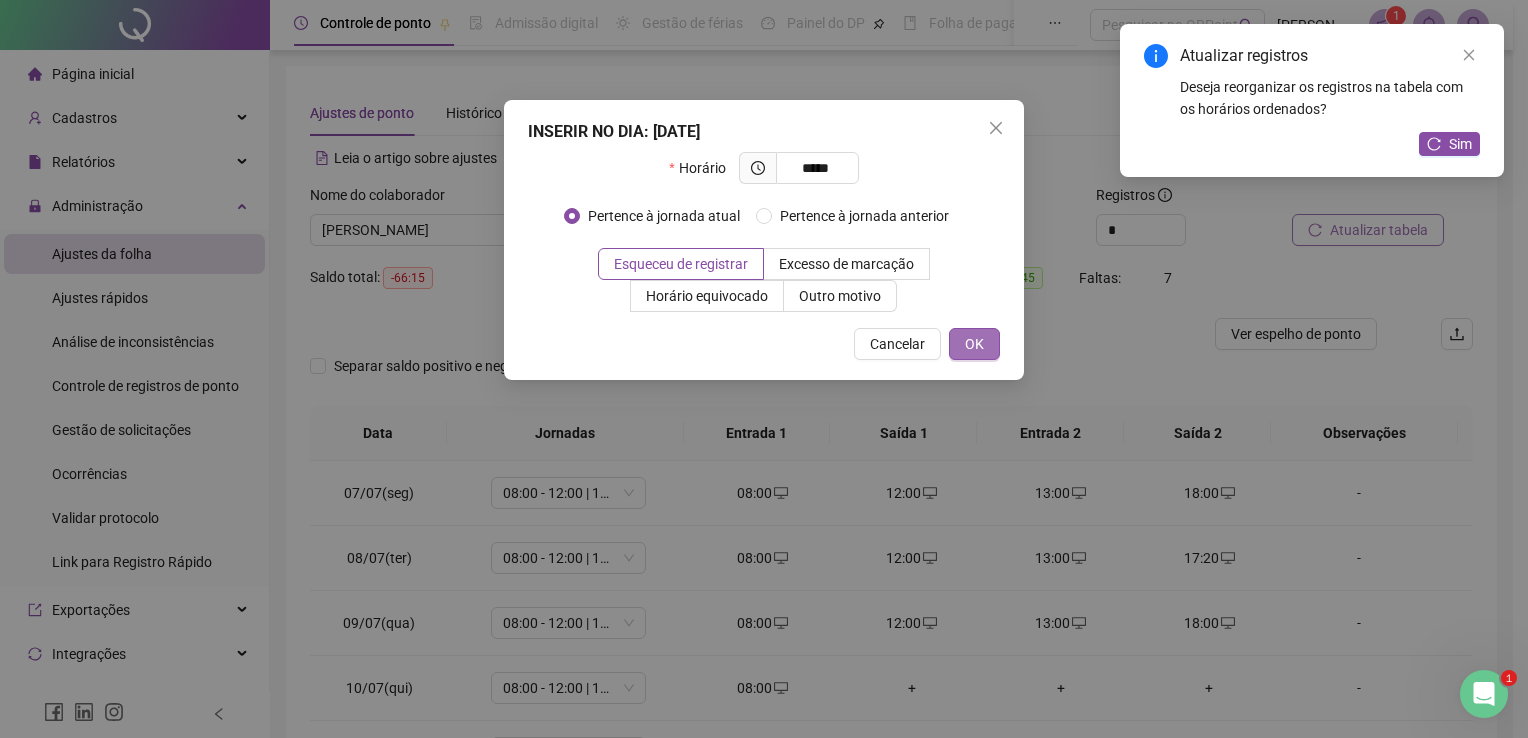click on "OK" at bounding box center (974, 344) 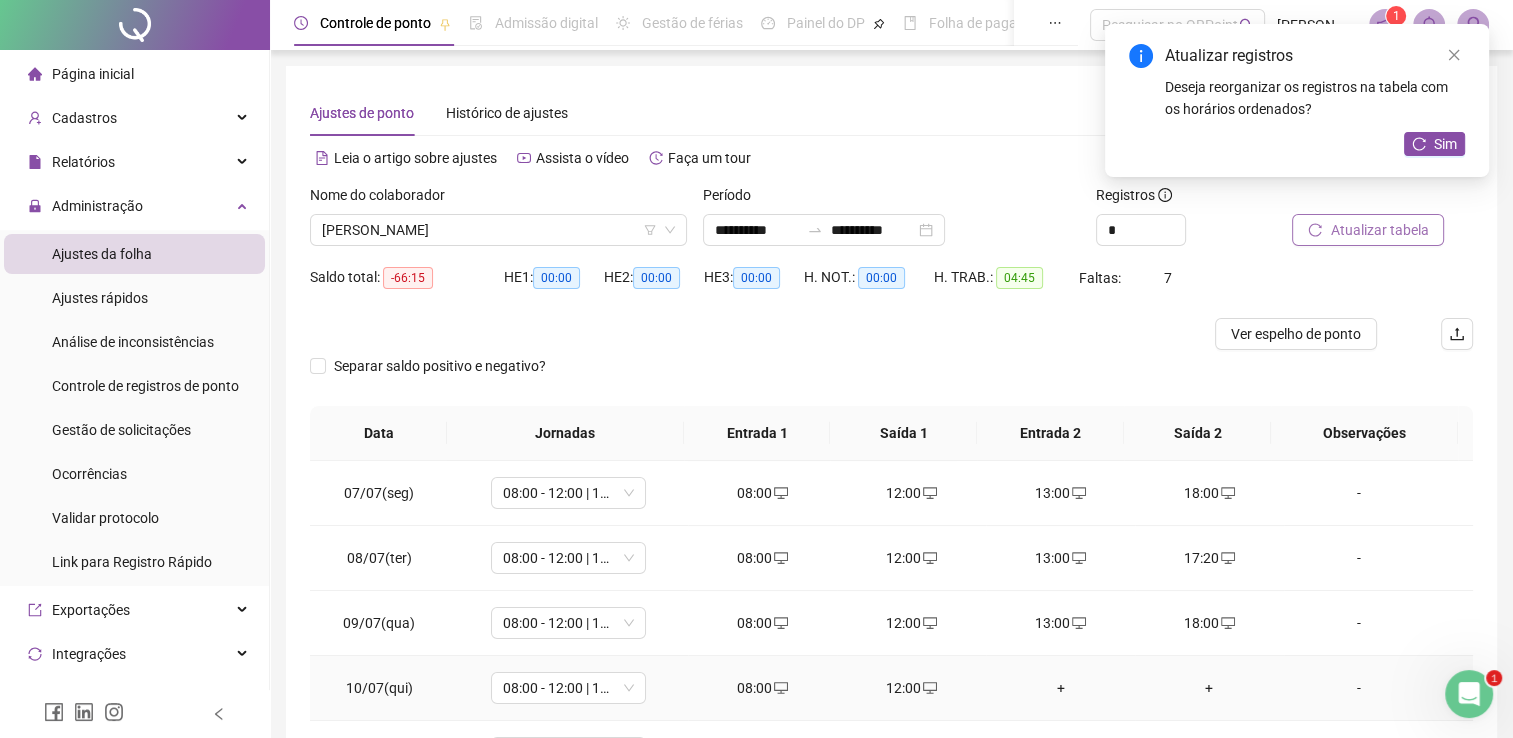 click on "+" at bounding box center (1060, 688) 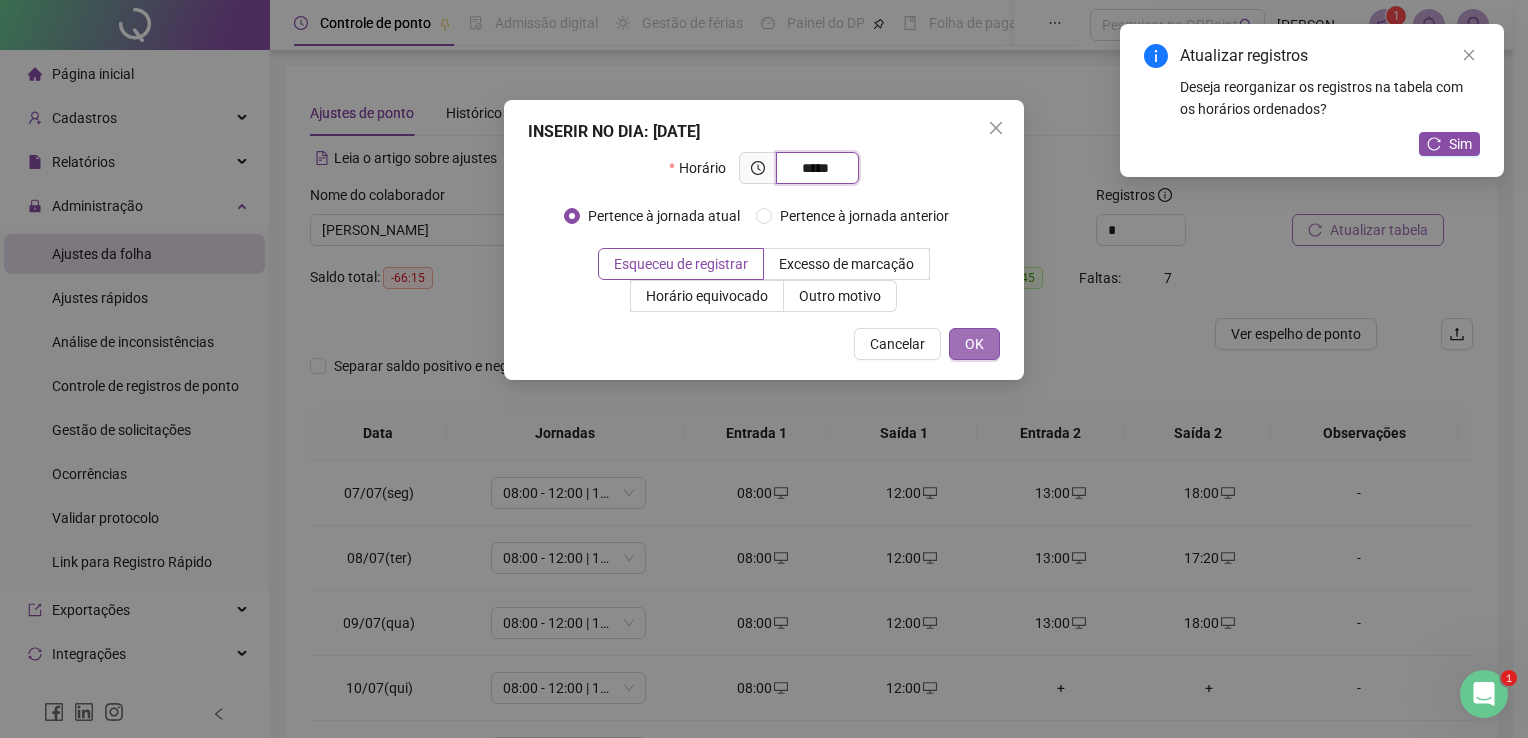 type on "*****" 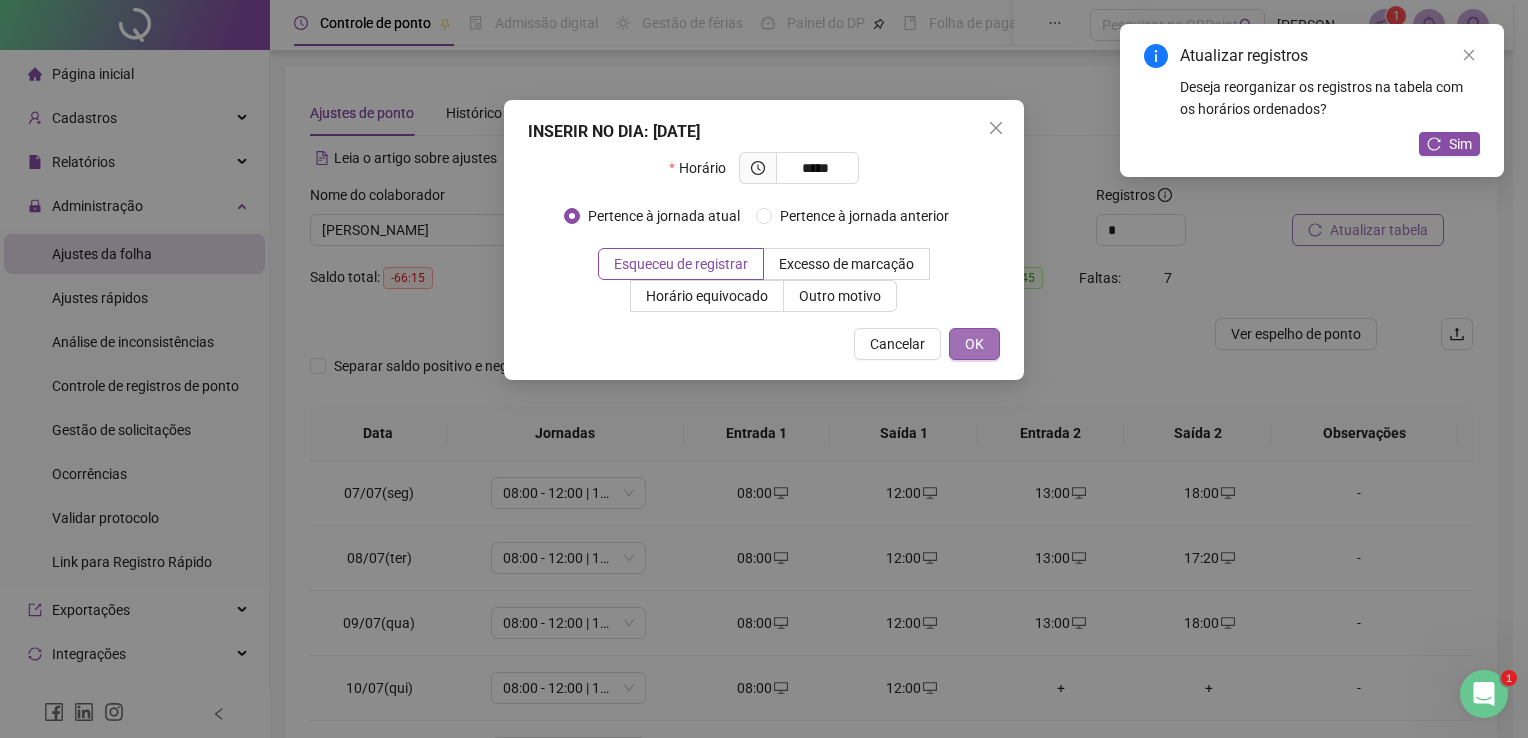 click on "OK" at bounding box center [974, 344] 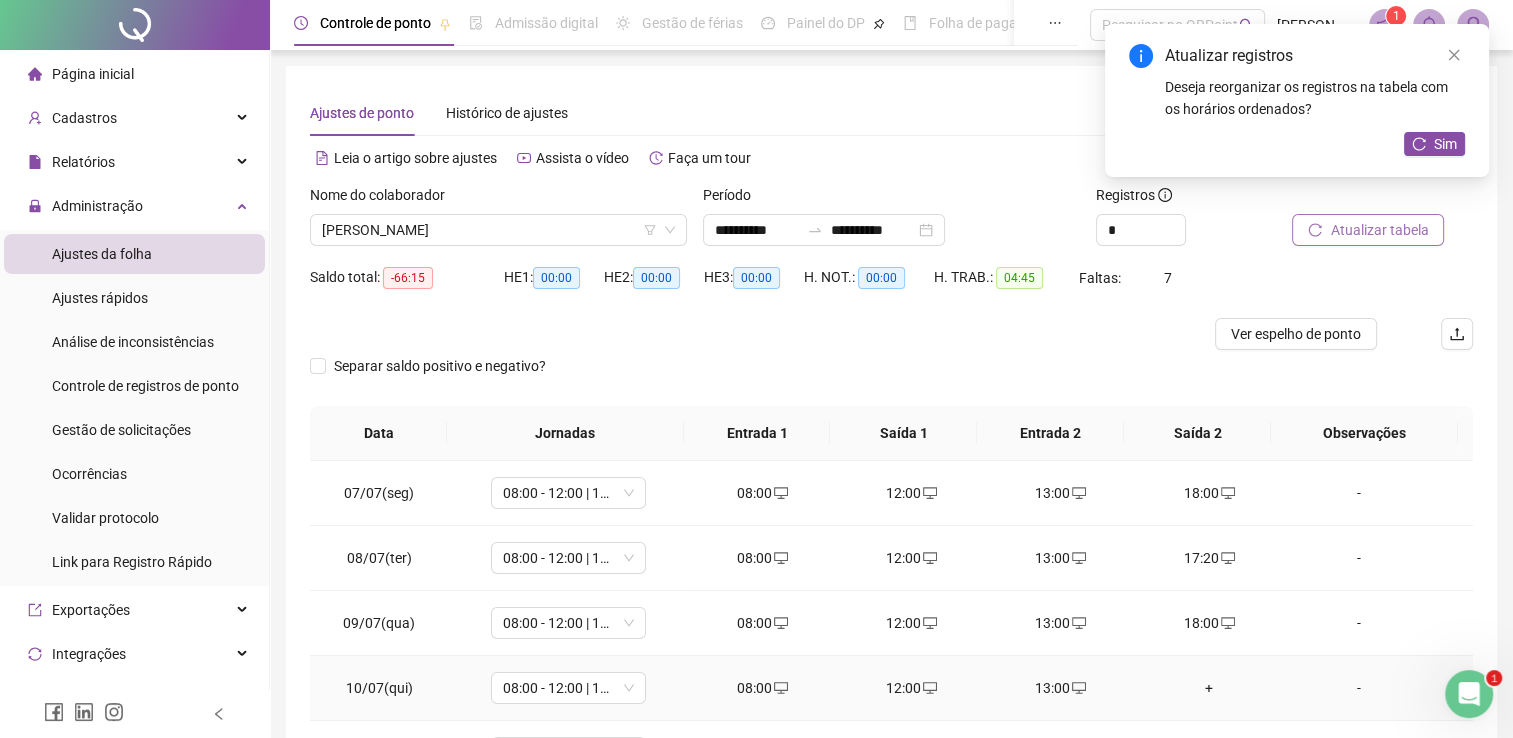 click on "+" at bounding box center (1209, 688) 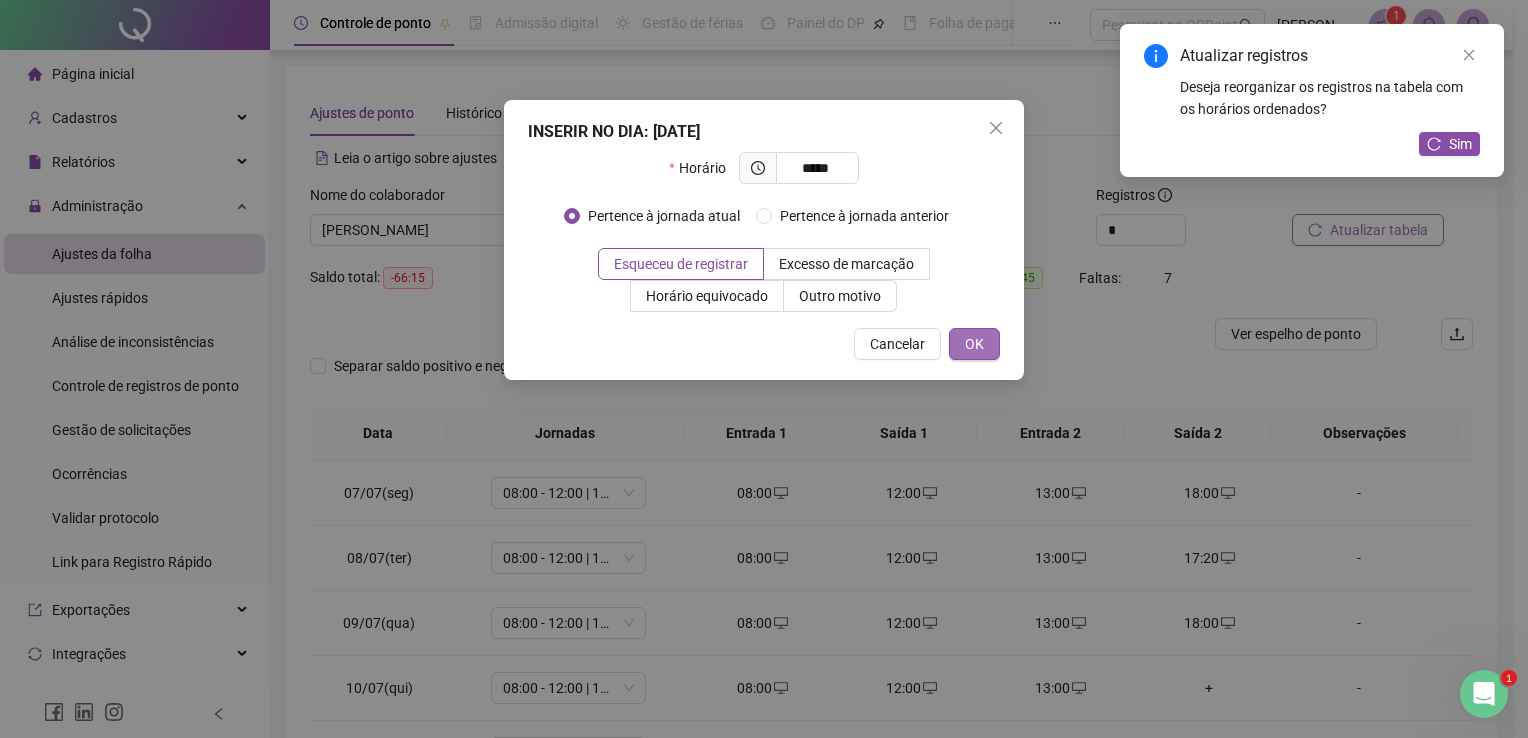 type on "*****" 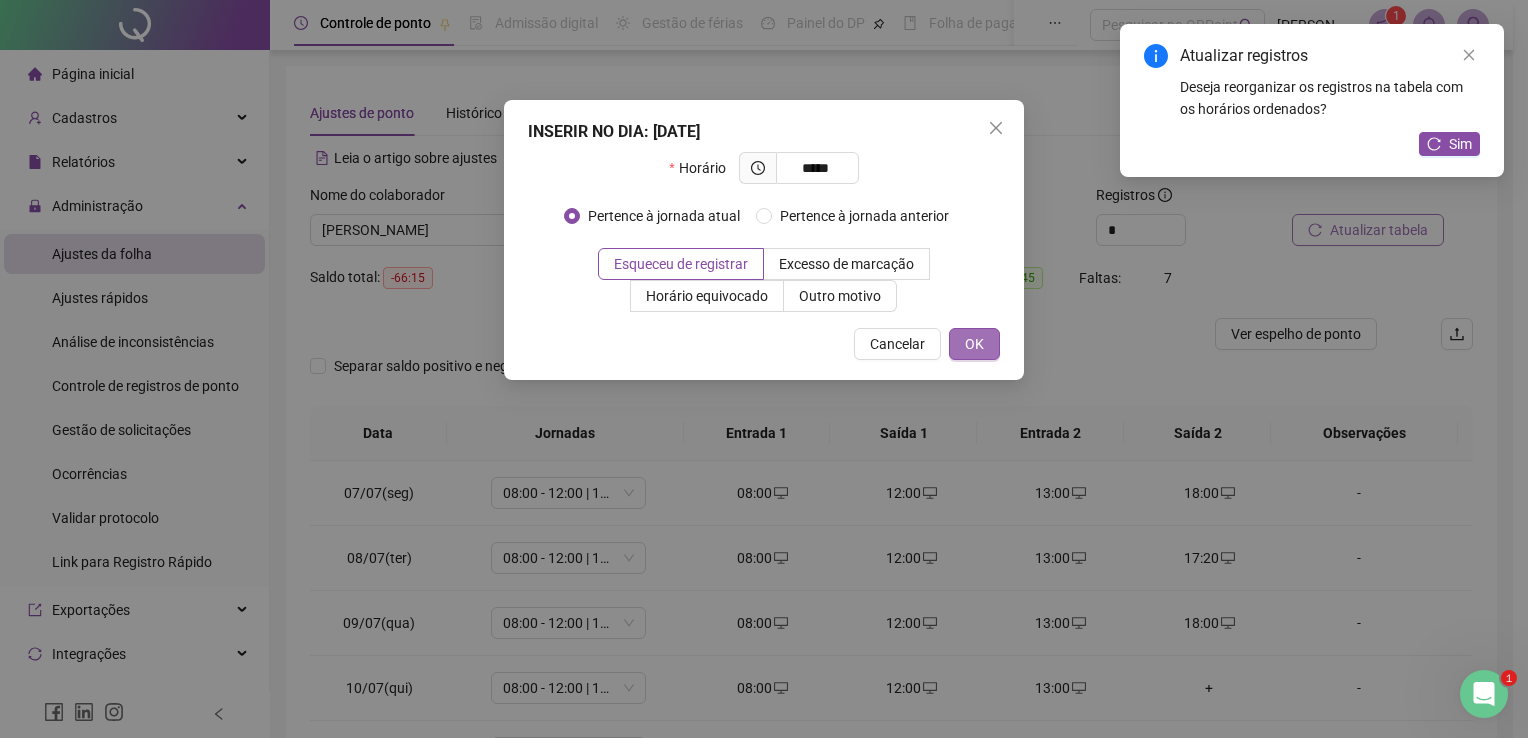 click on "OK" at bounding box center (974, 344) 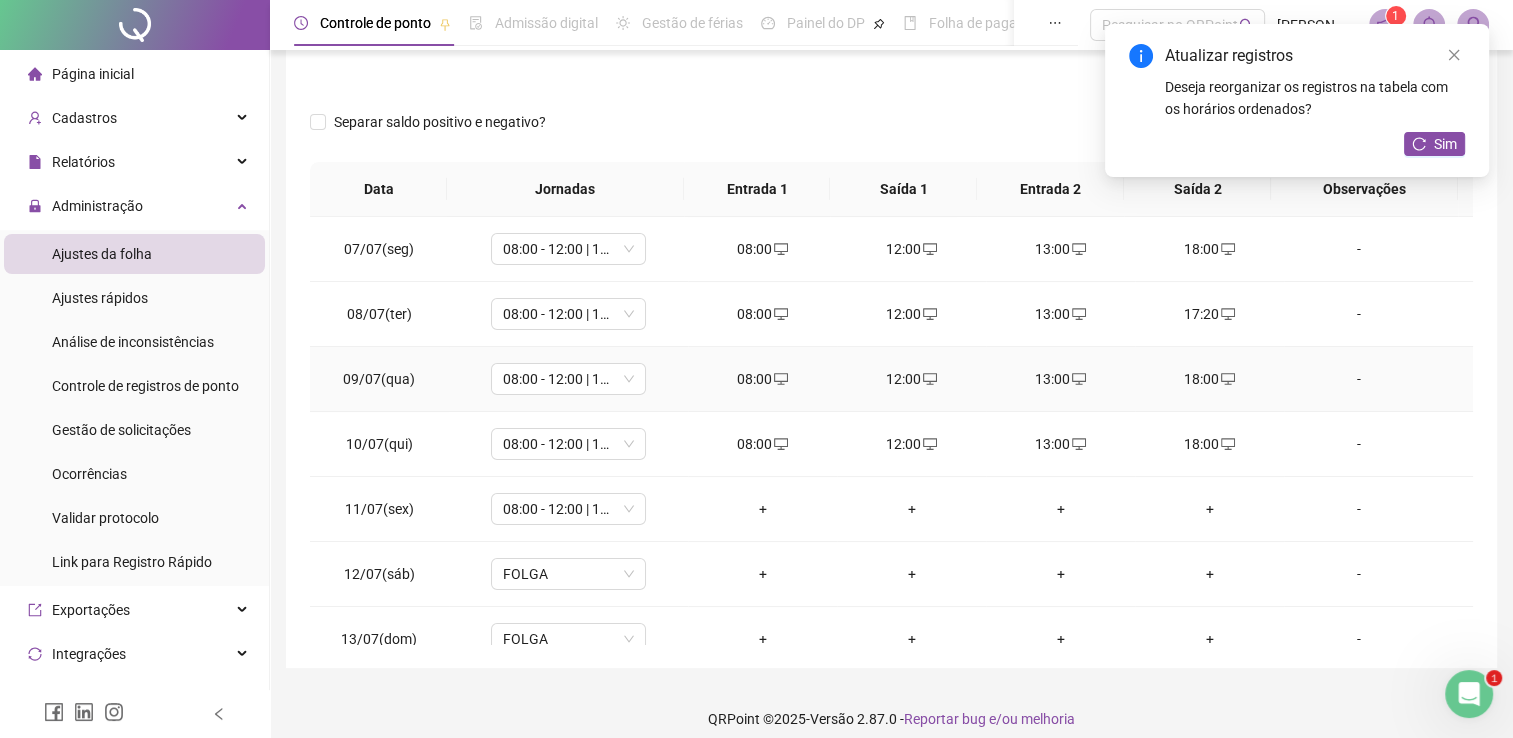 scroll, scrollTop: 259, scrollLeft: 0, axis: vertical 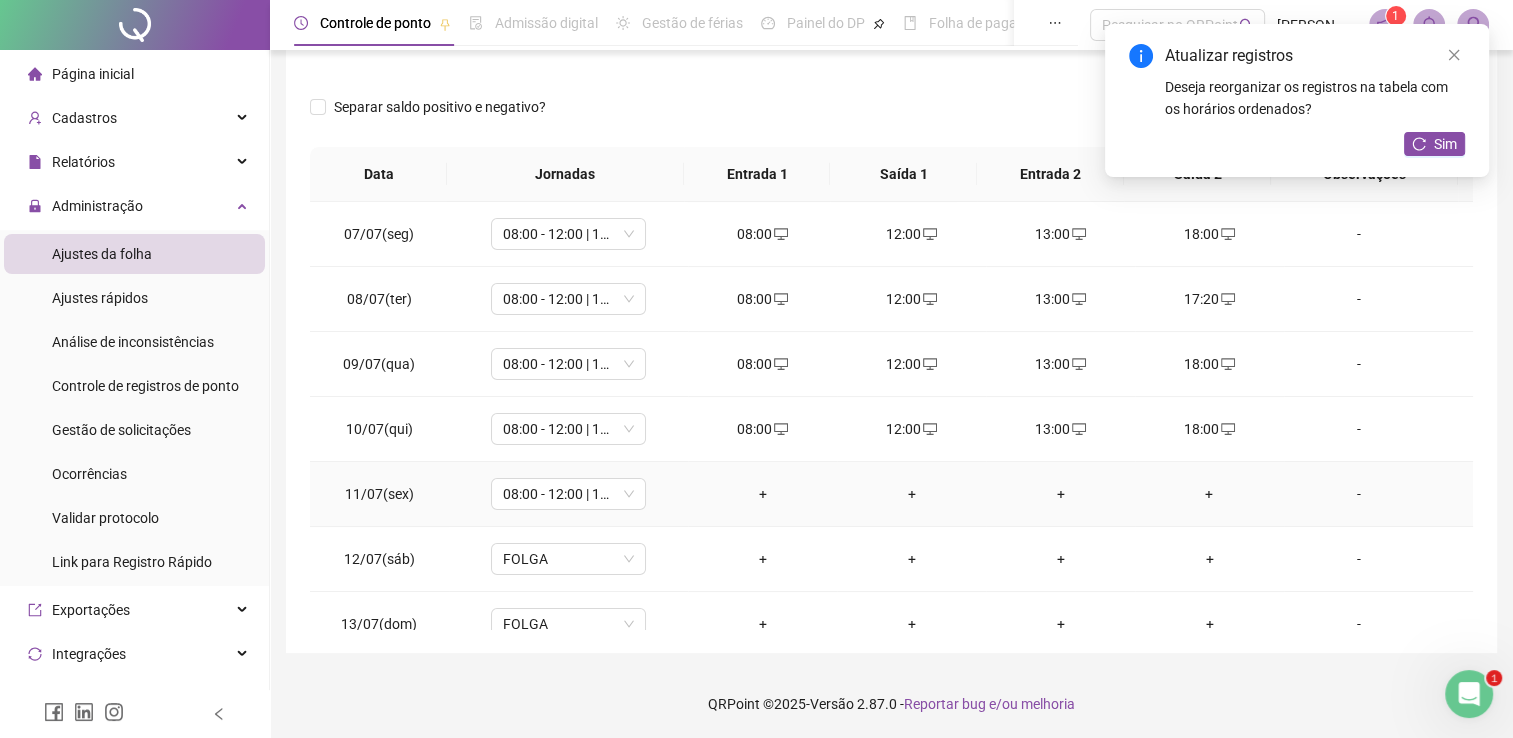 click on "+" at bounding box center (762, 494) 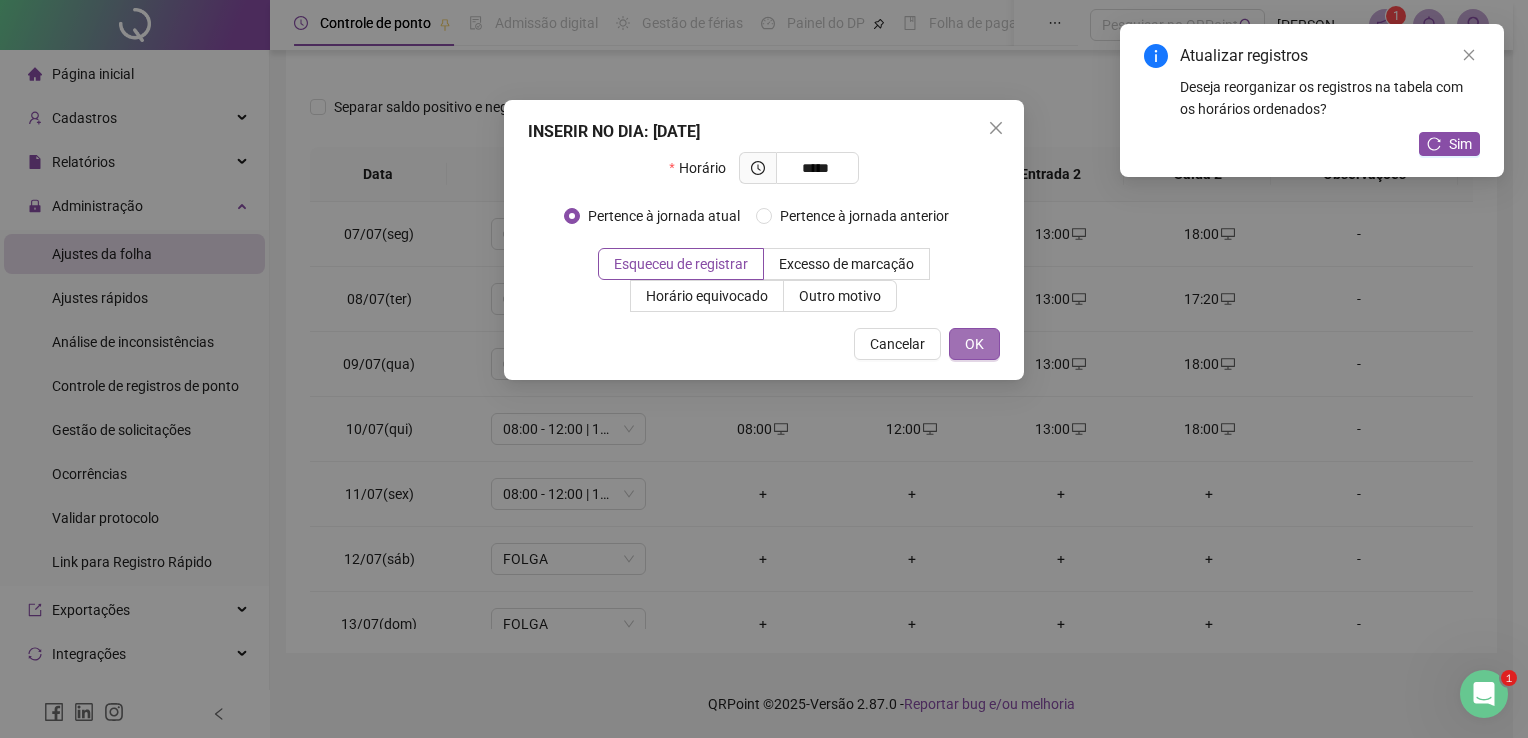 type on "*****" 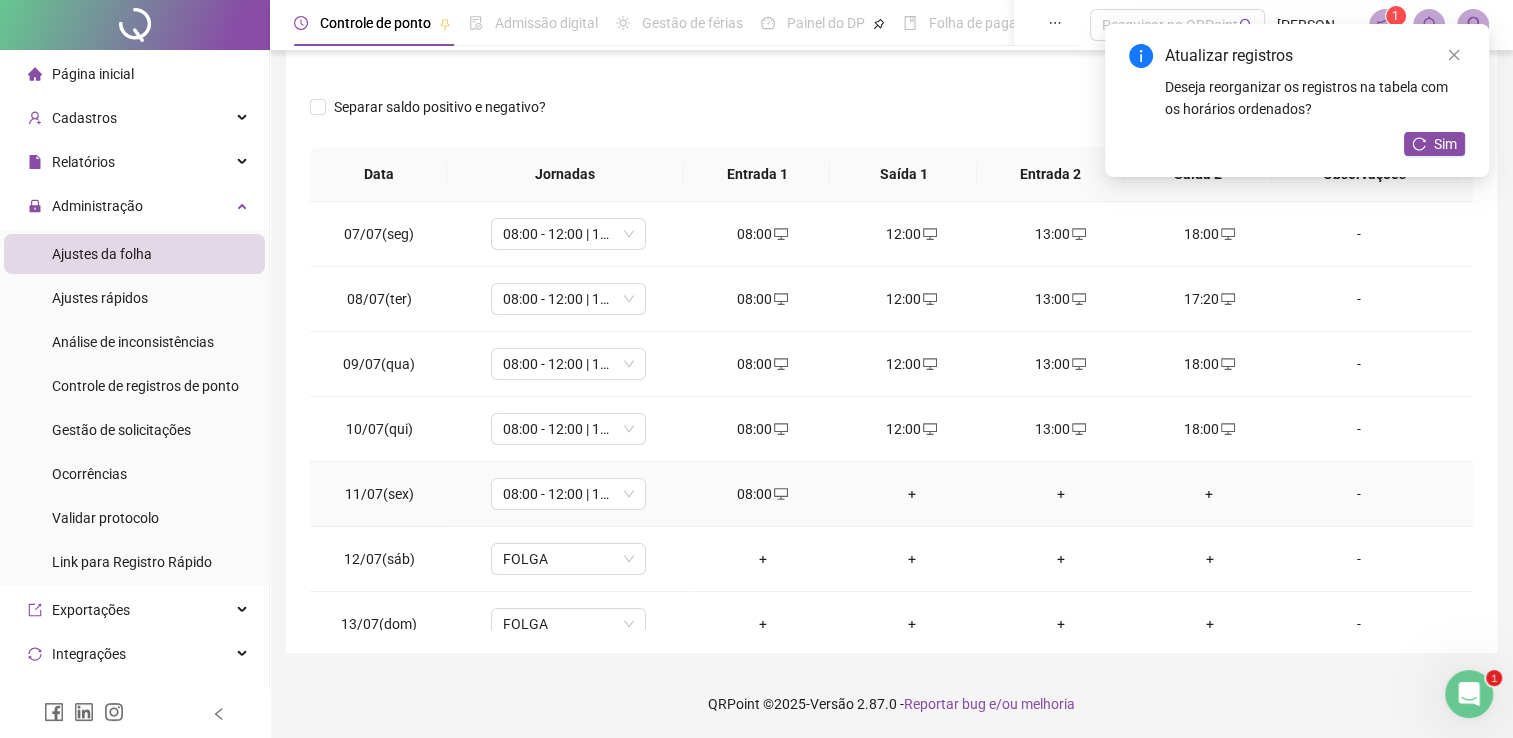 click on "+" at bounding box center [911, 494] 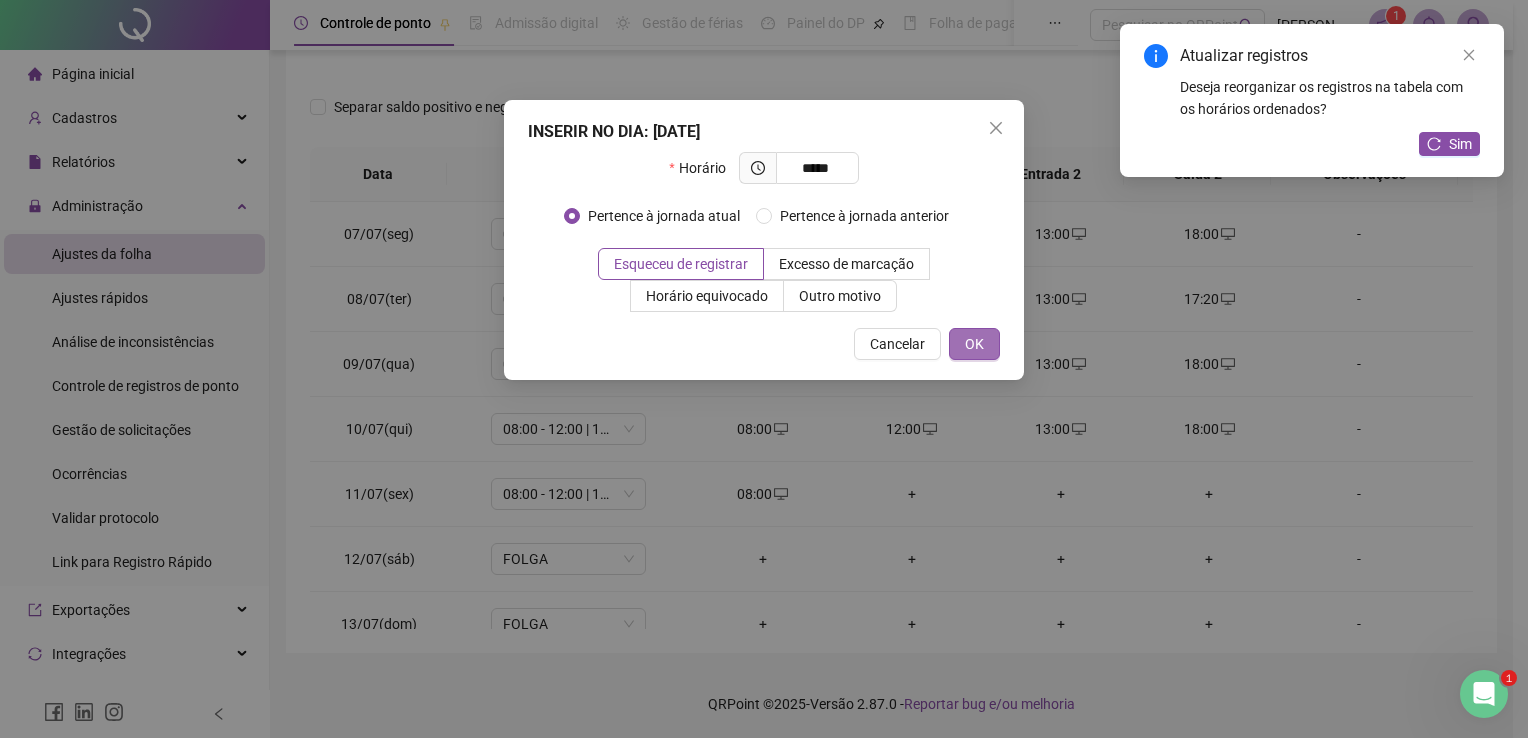 type on "*****" 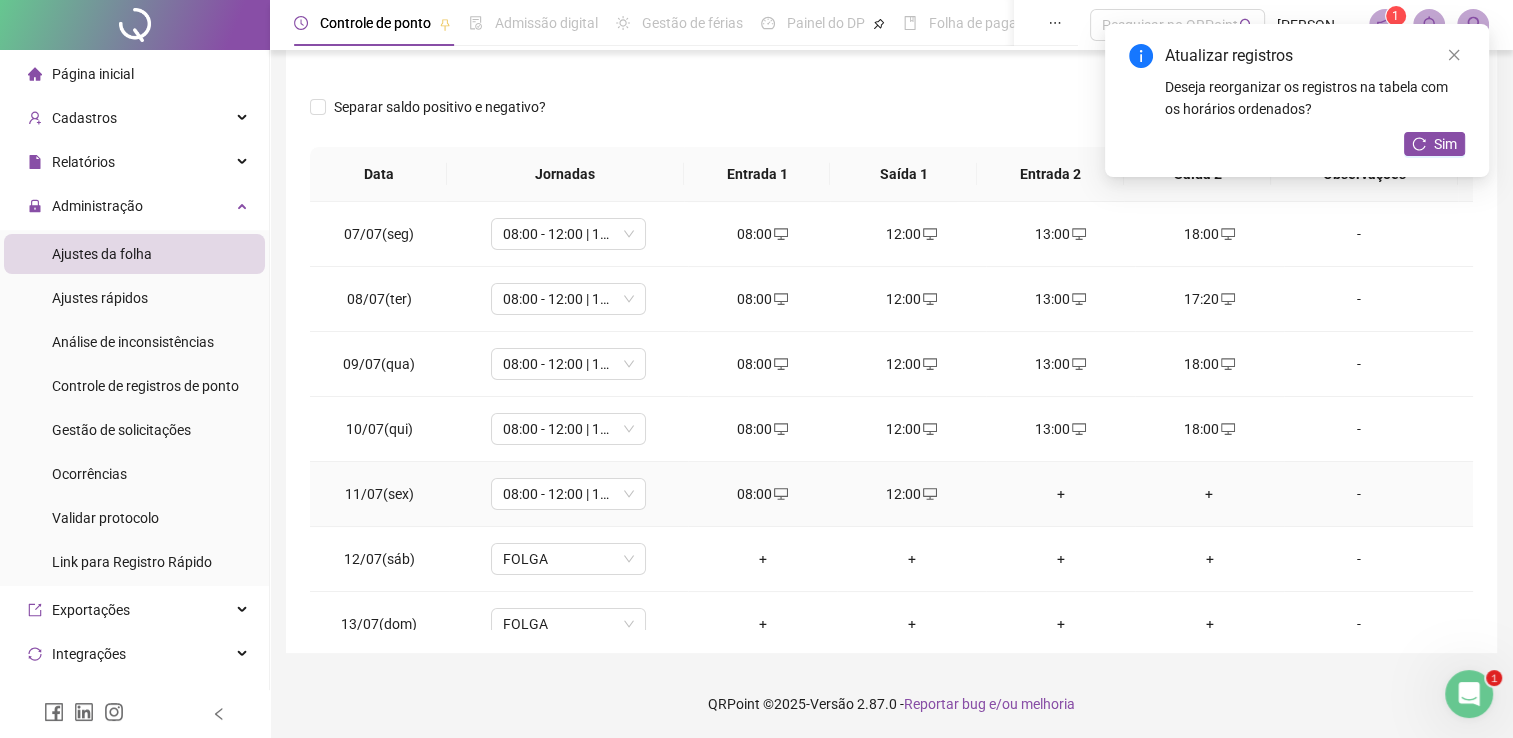 click on "+" at bounding box center (1060, 494) 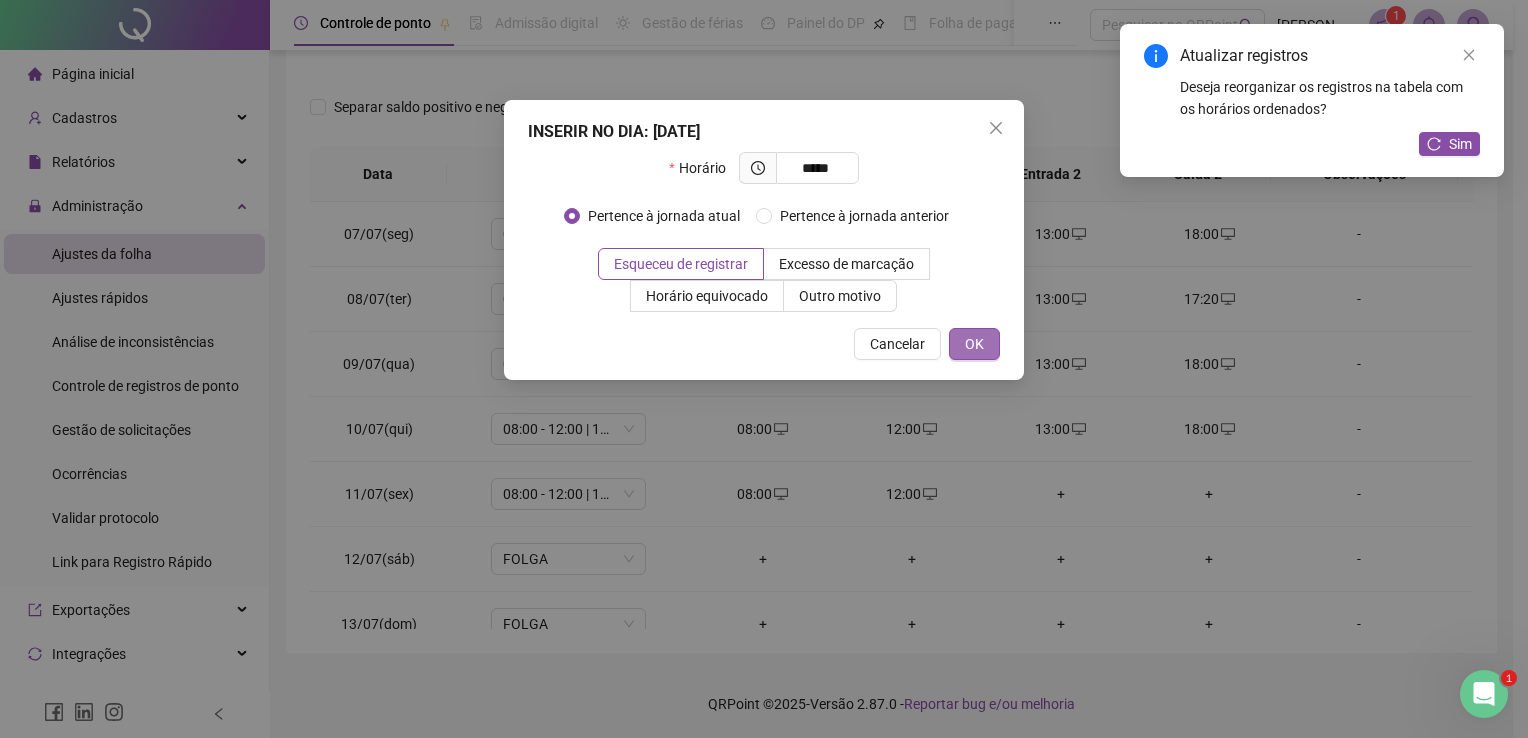 type on "*****" 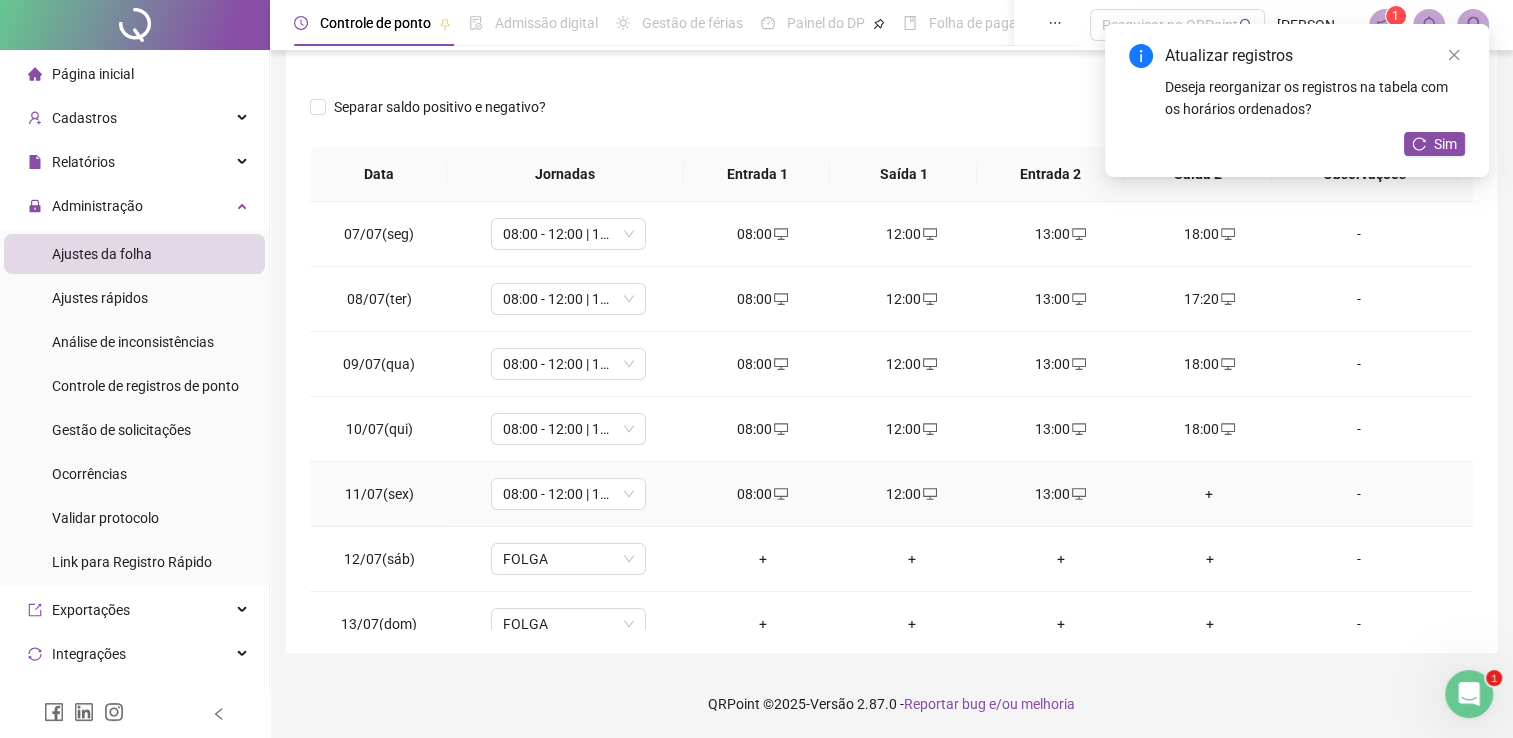 click on "+" at bounding box center (1209, 494) 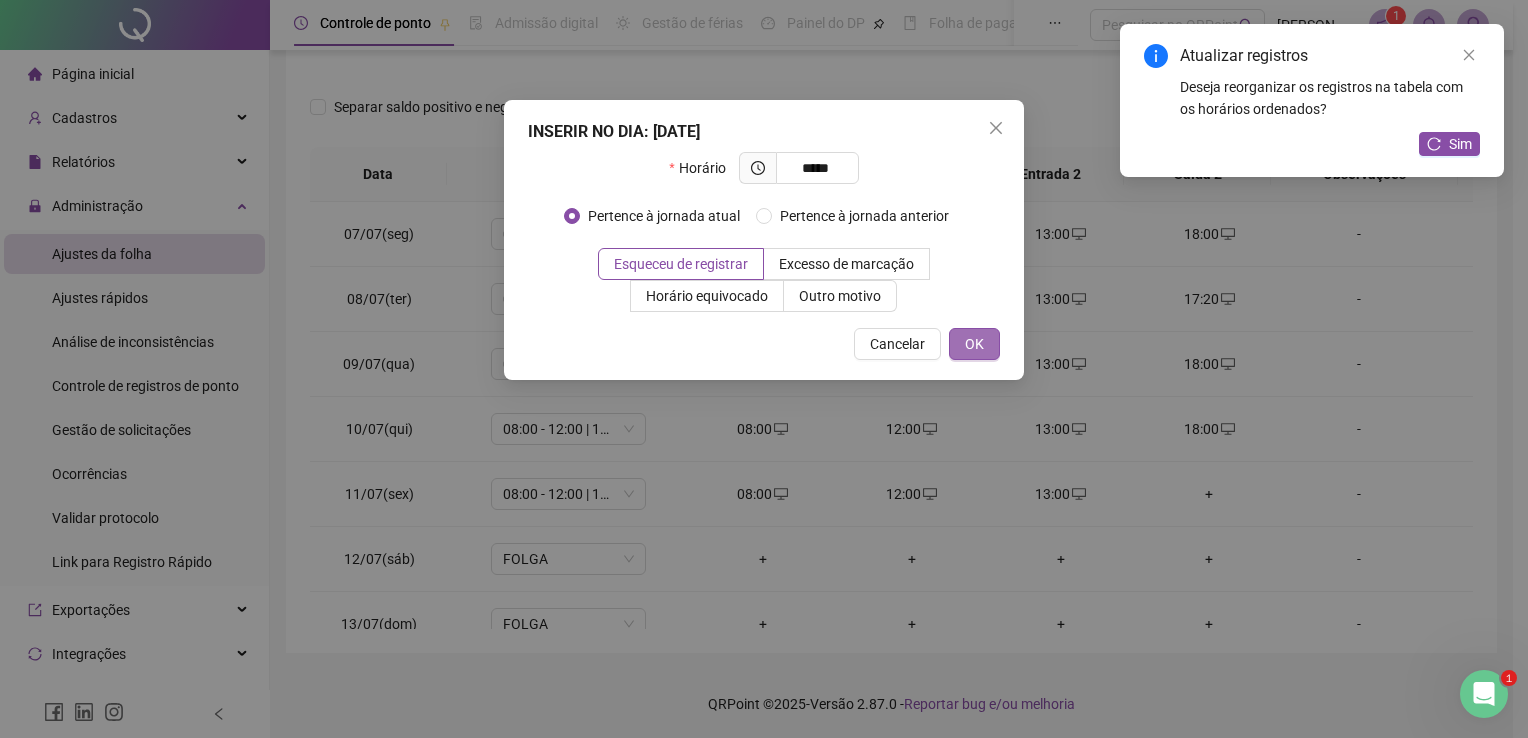 type on "*****" 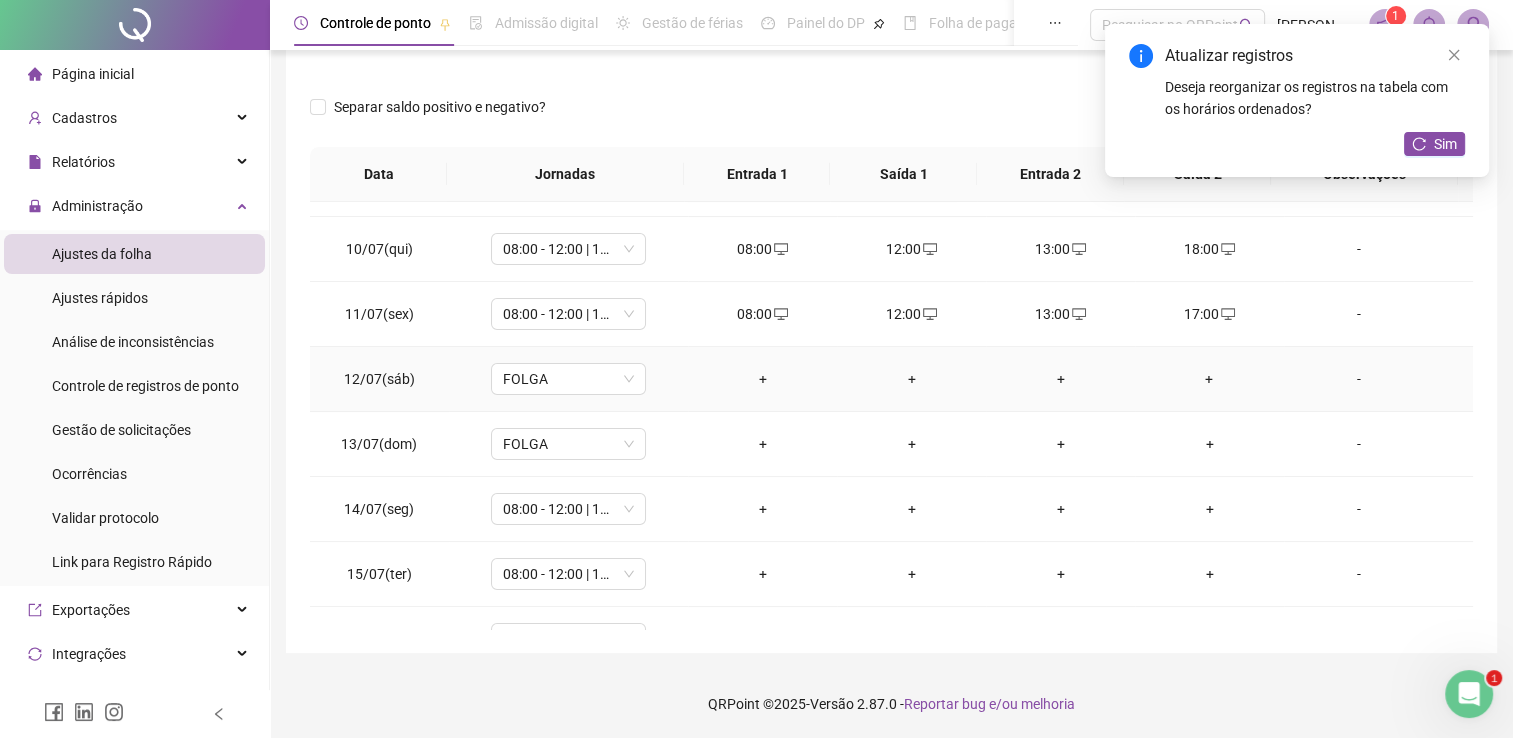 scroll, scrollTop: 220, scrollLeft: 0, axis: vertical 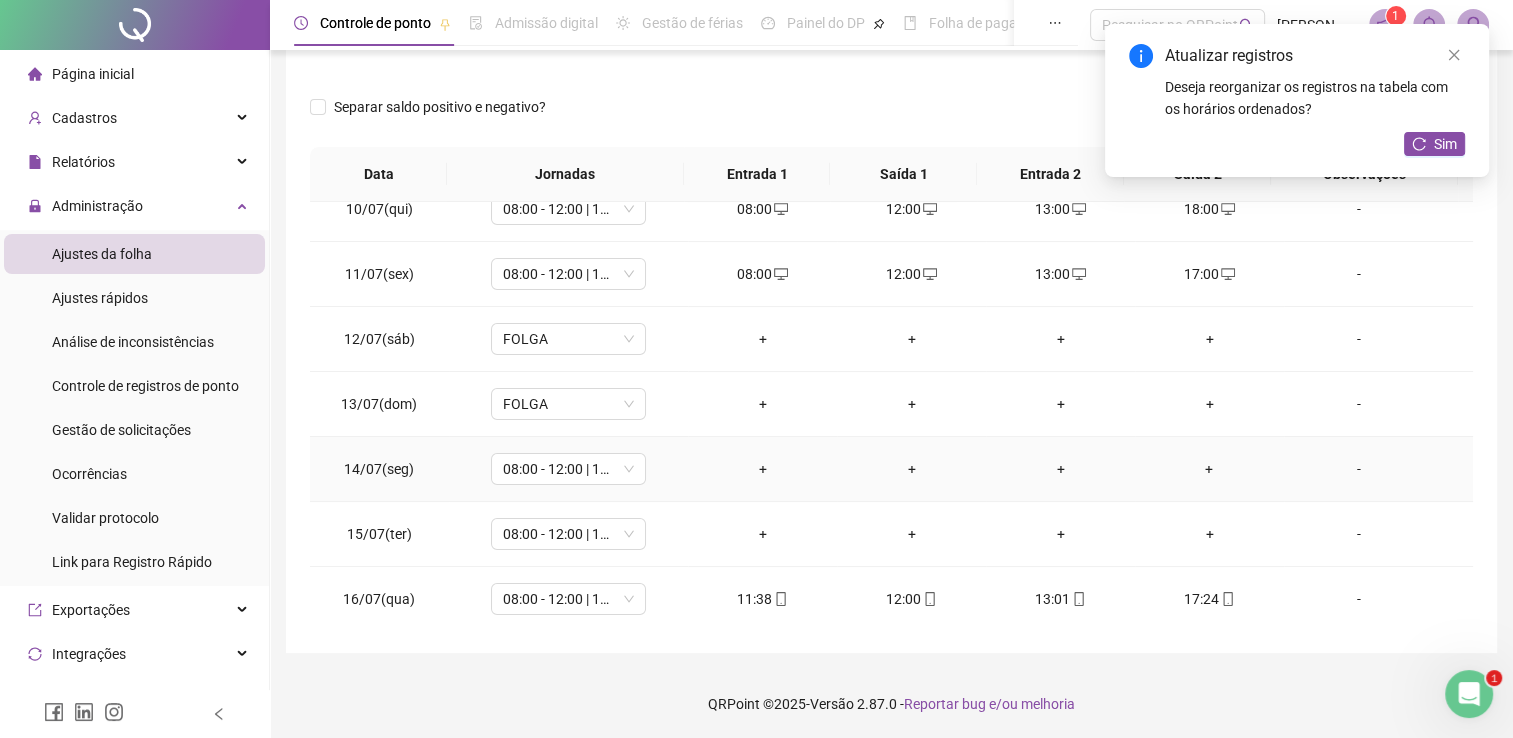 click on "+" at bounding box center [762, 469] 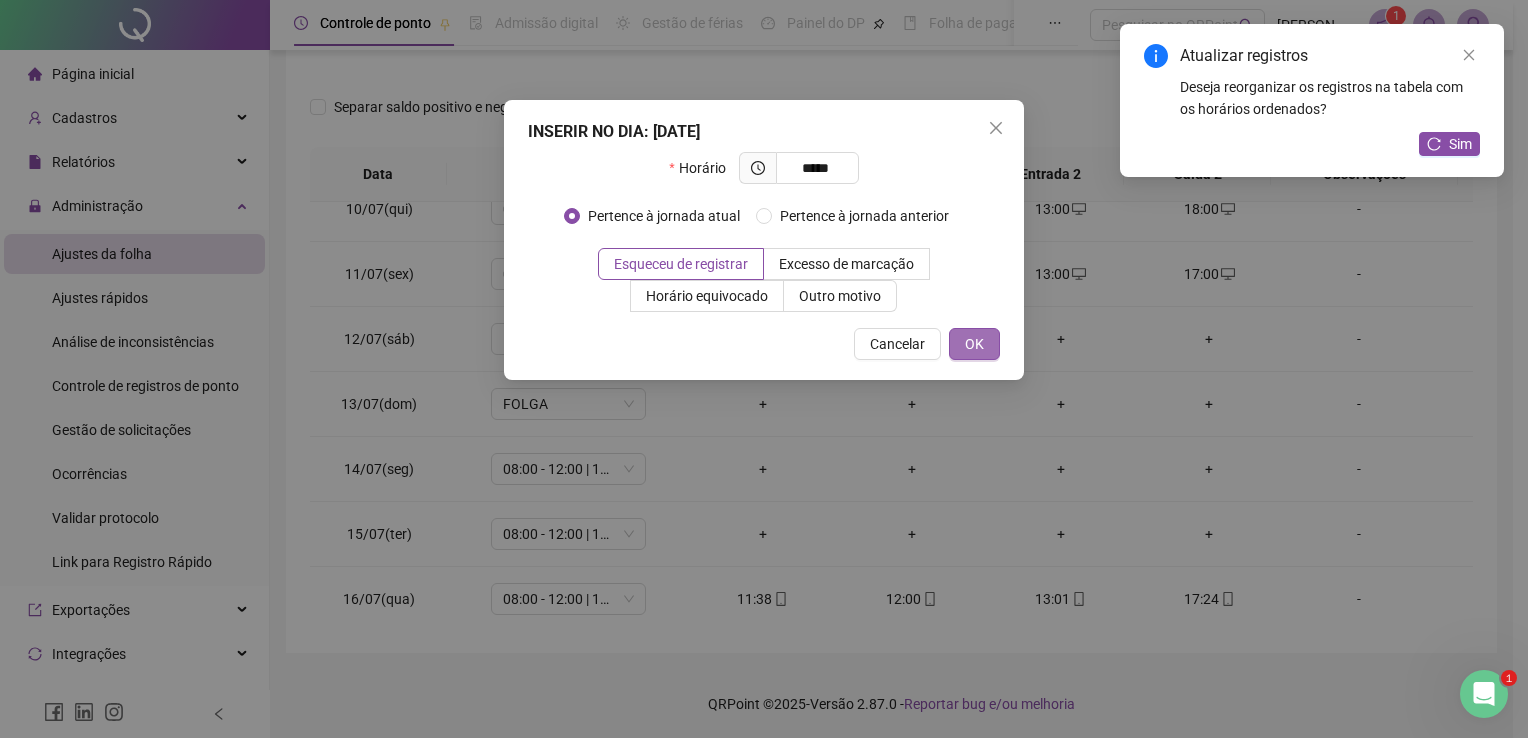 type on "*****" 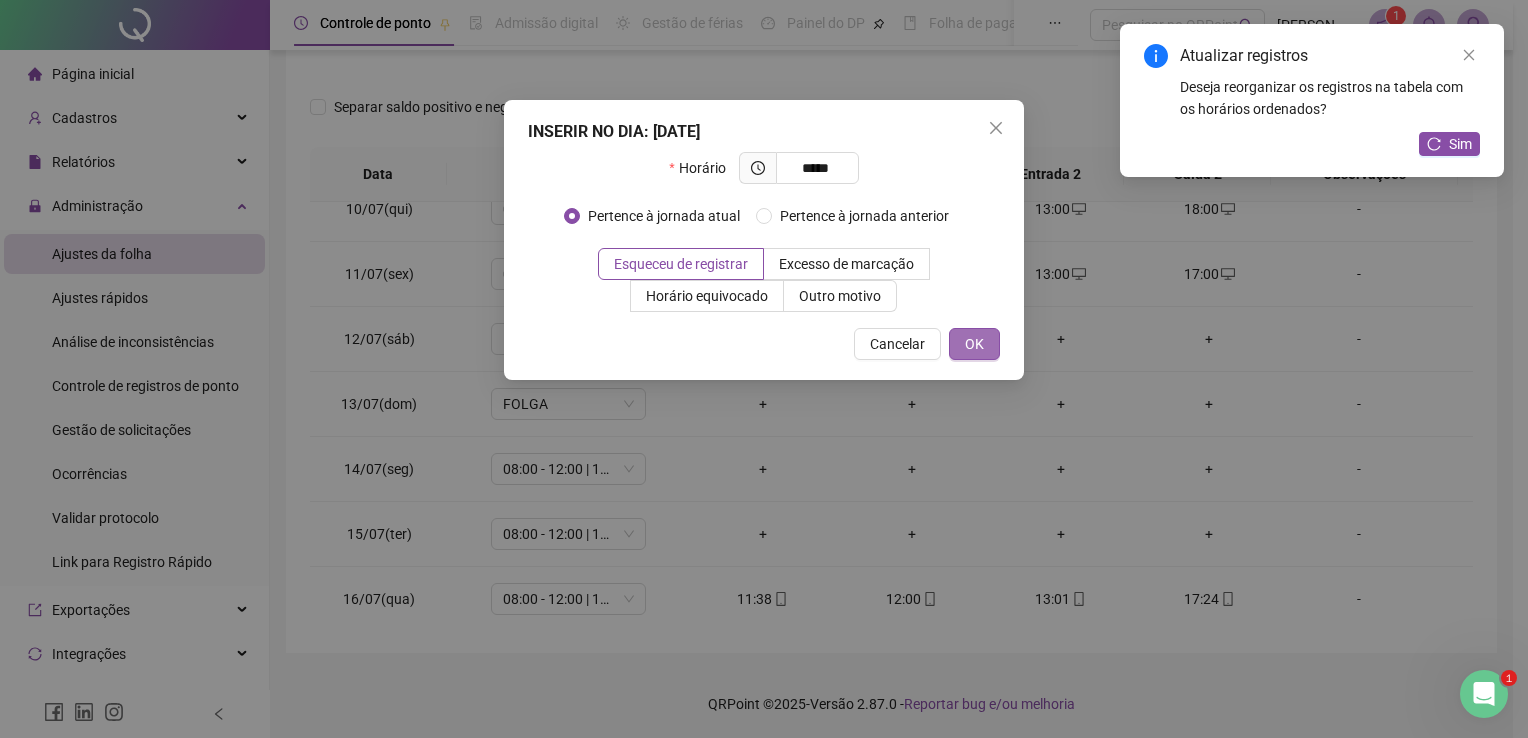 click on "OK" at bounding box center (974, 344) 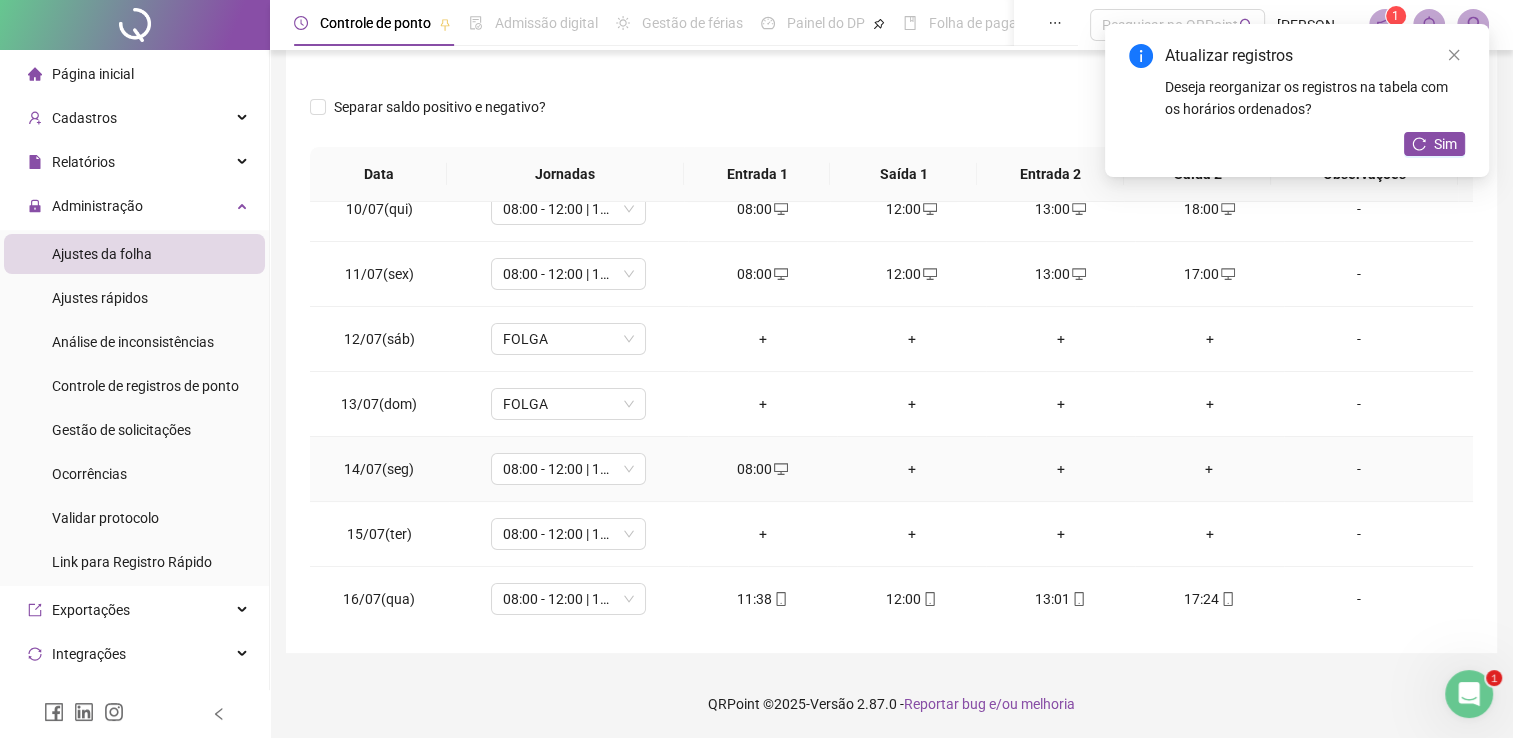 click on "+" at bounding box center (911, 469) 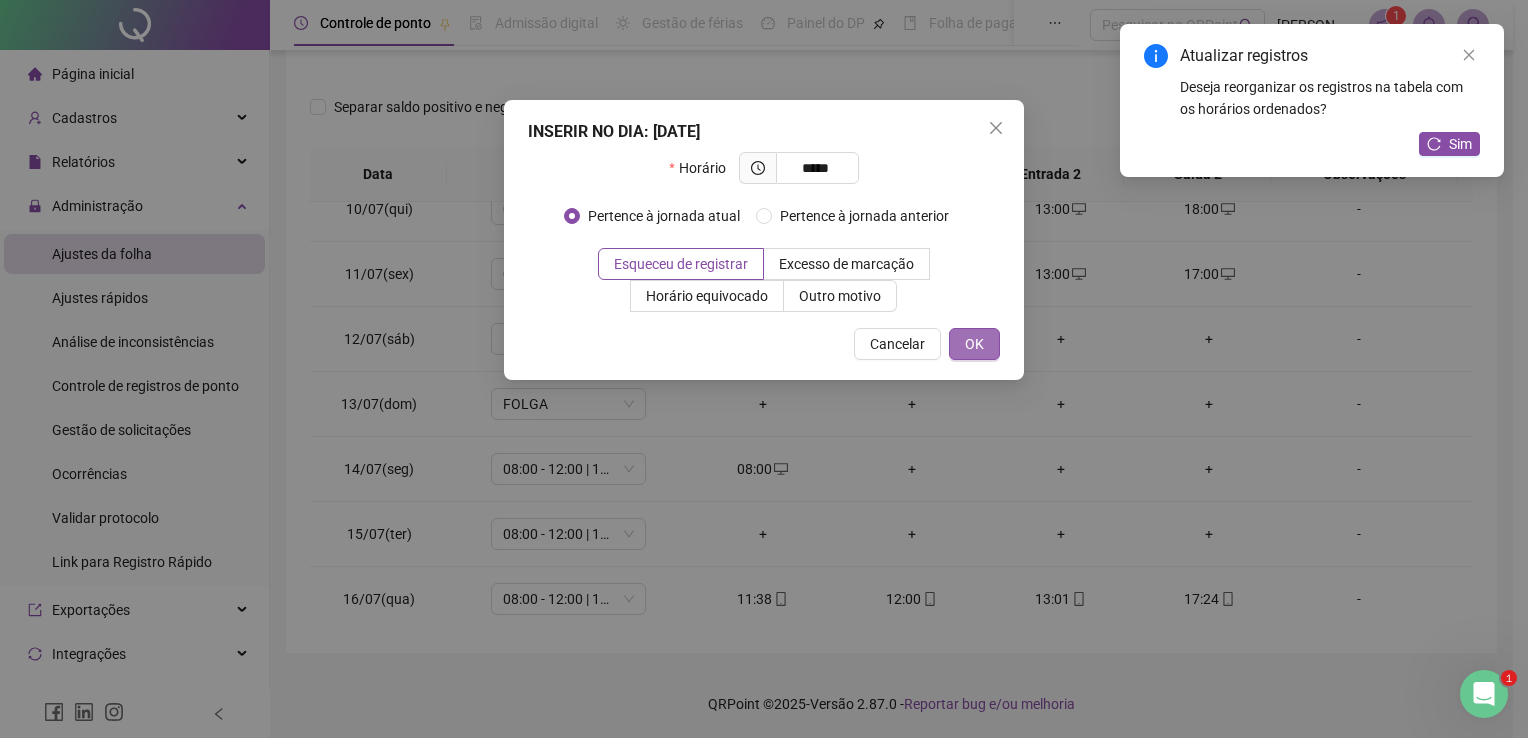 type on "*****" 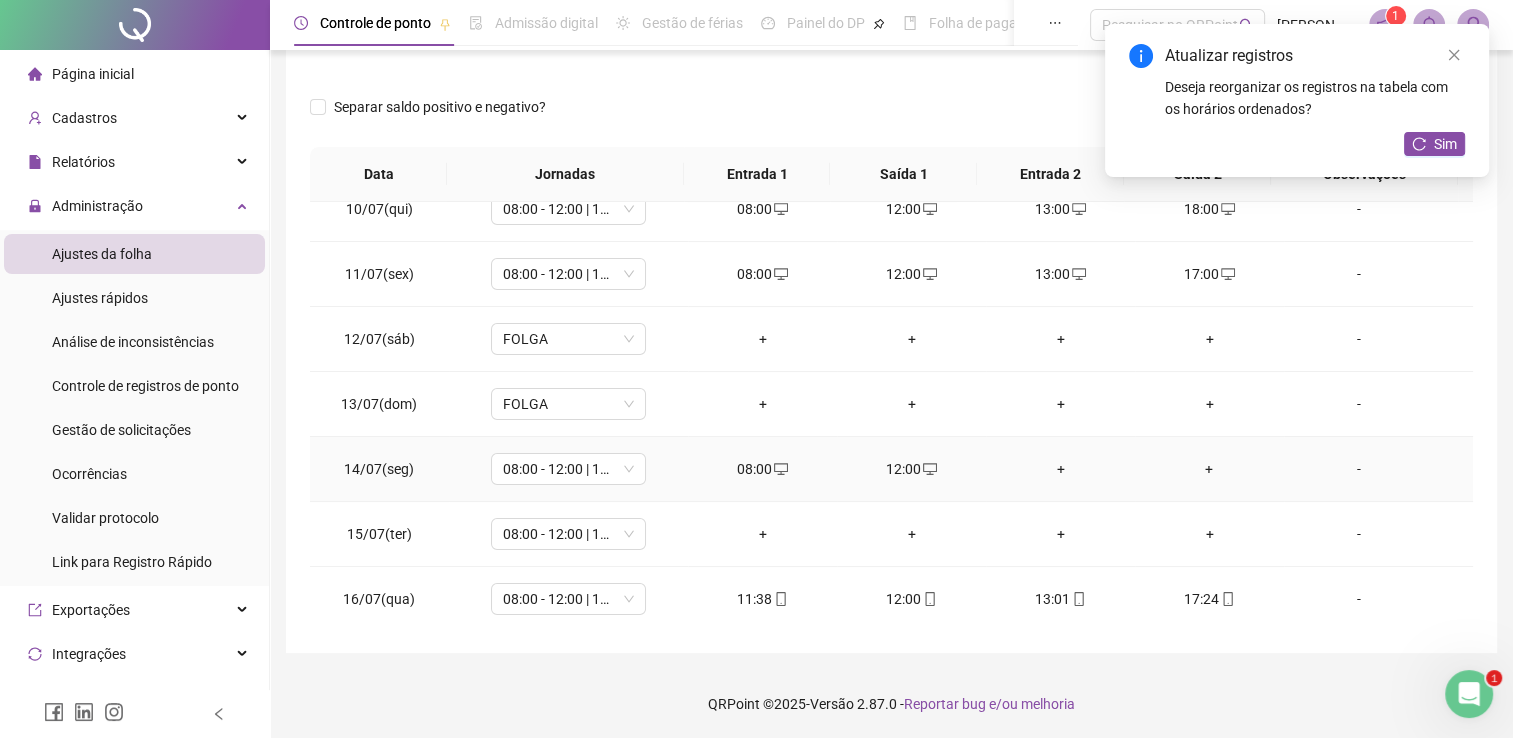 click on "+" at bounding box center (1060, 469) 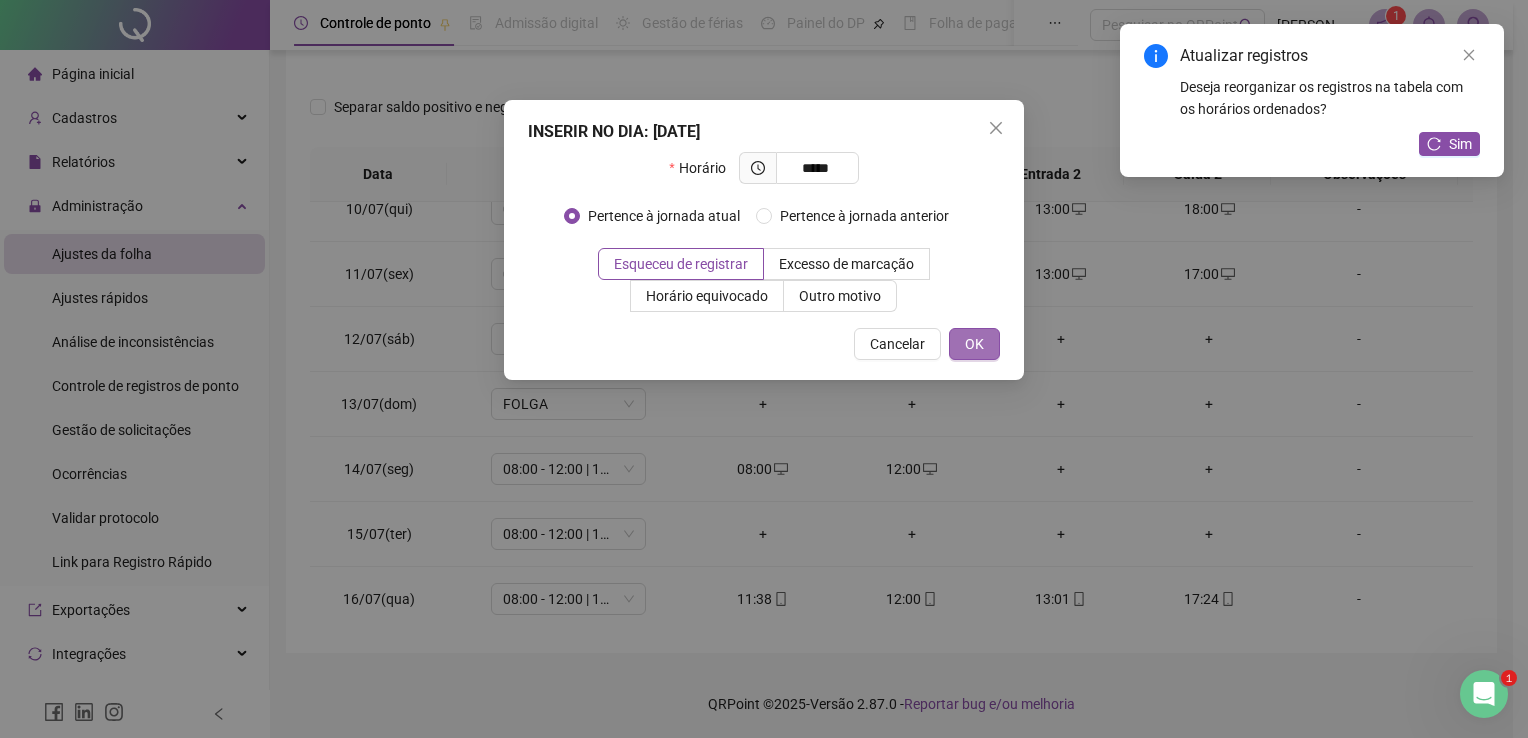 type on "*****" 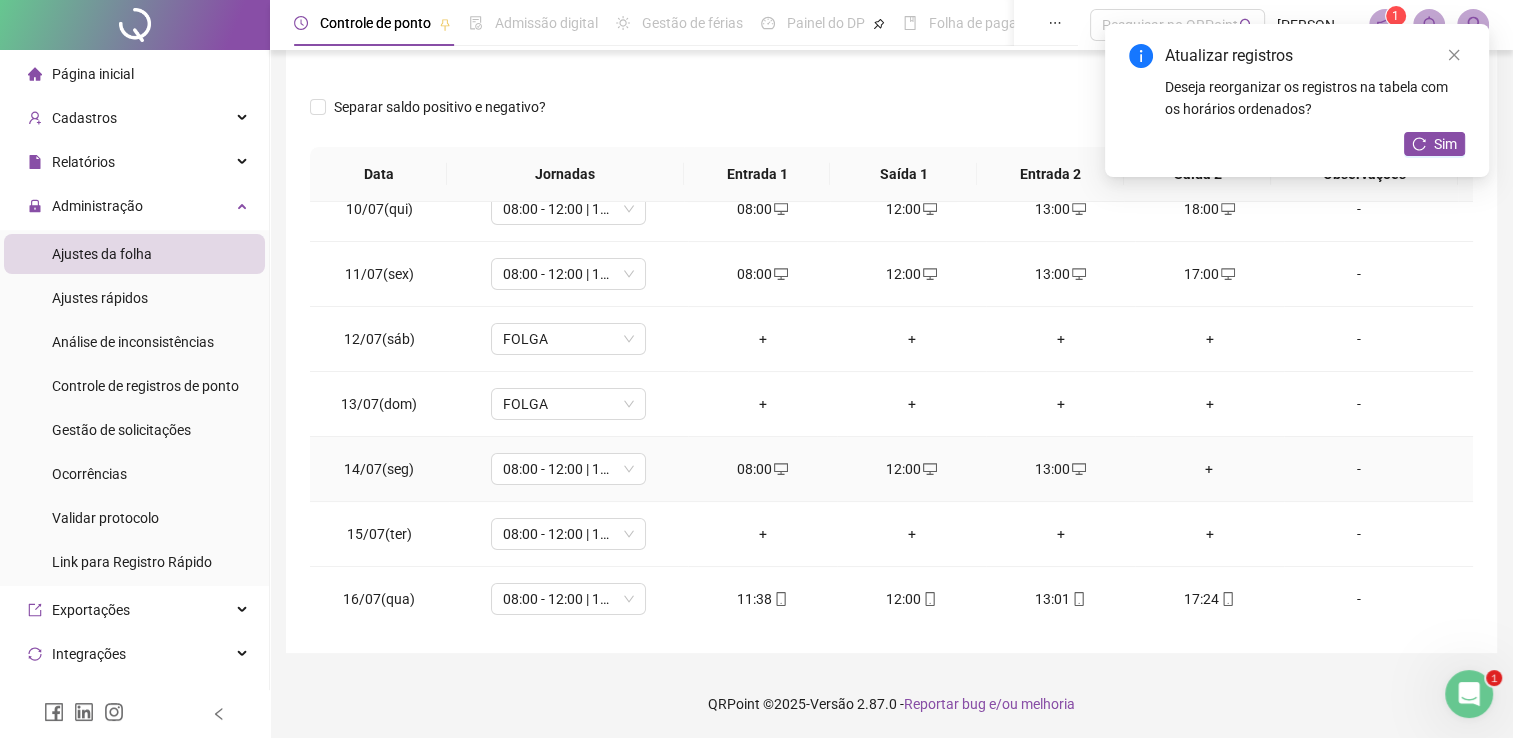 click on "+" at bounding box center (1209, 469) 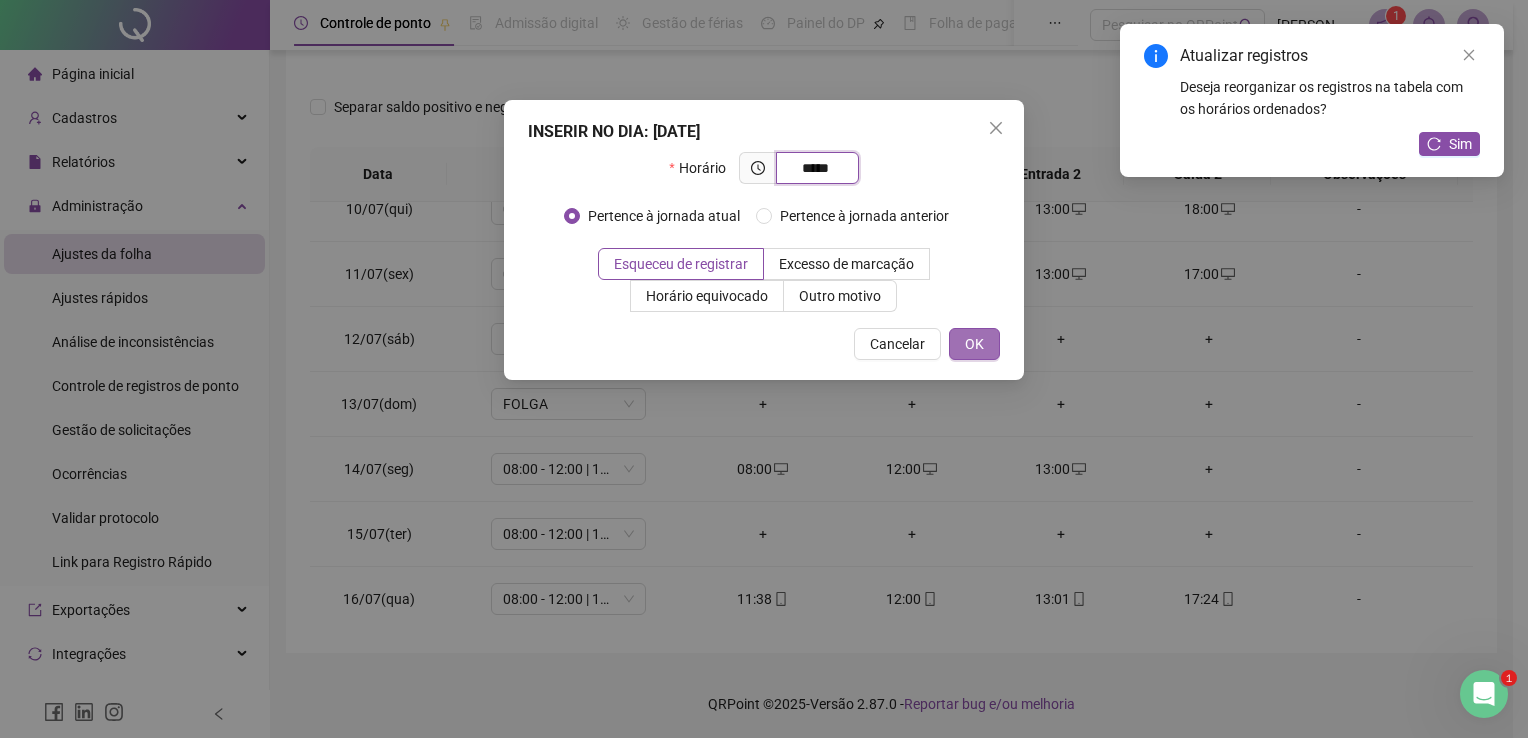 type on "*****" 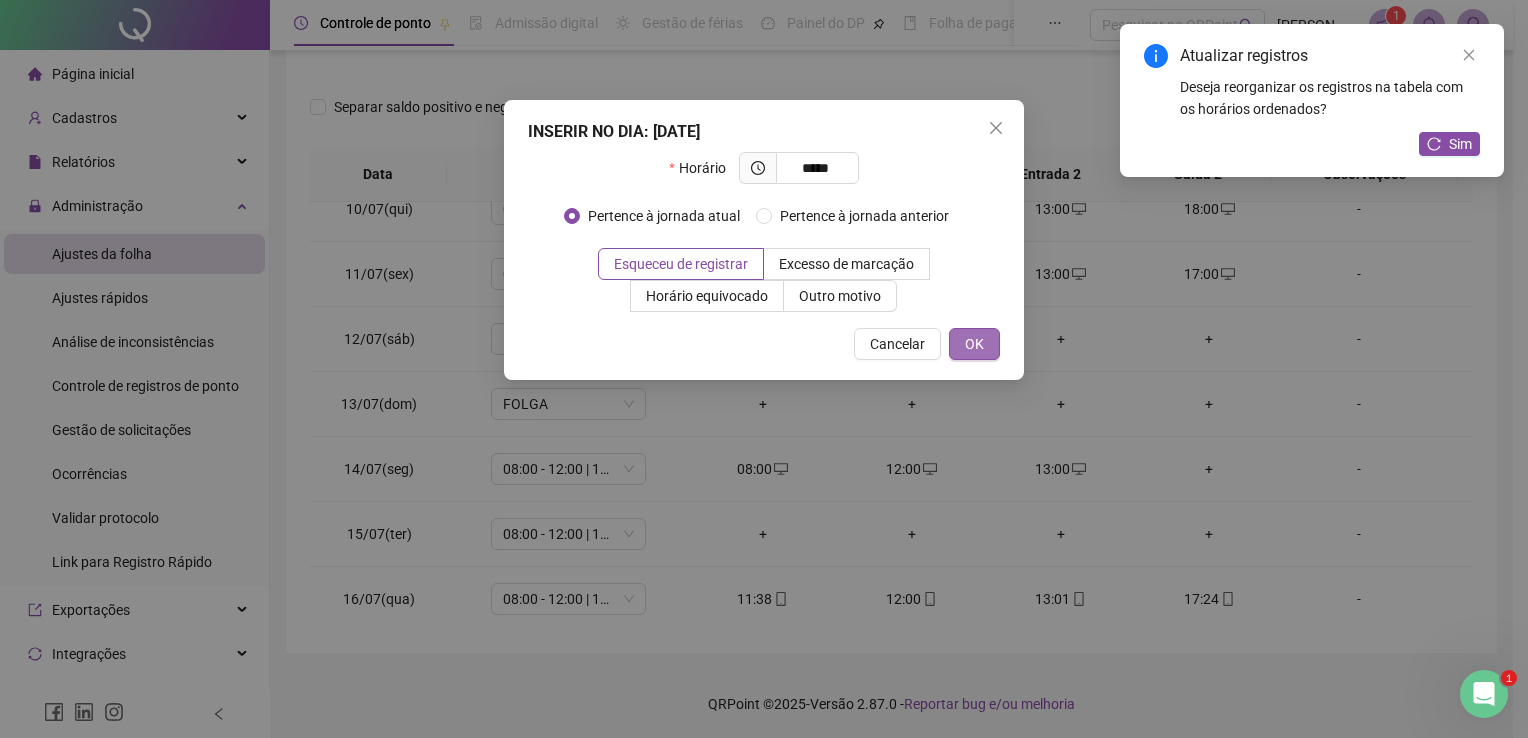 click on "OK" at bounding box center [974, 344] 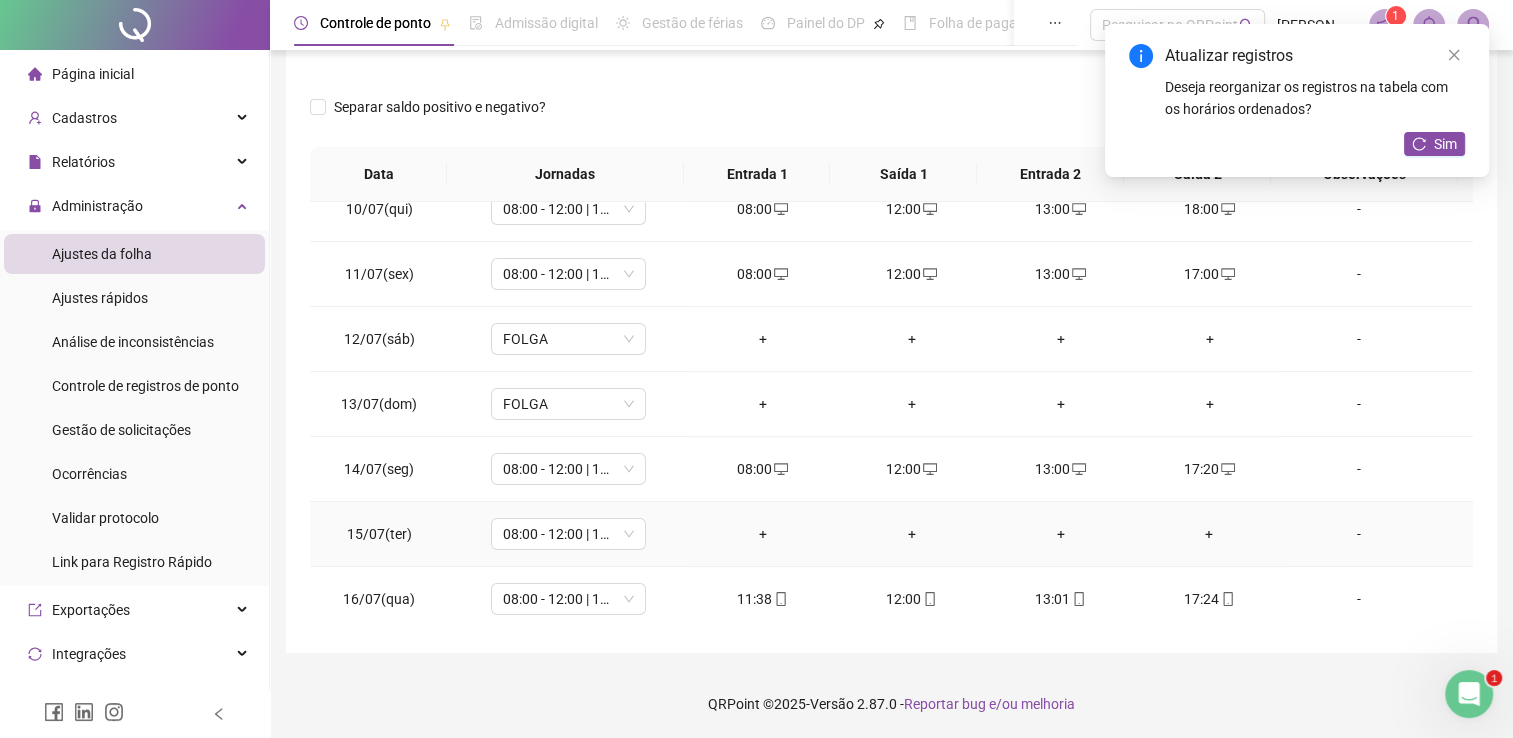 click on "+" at bounding box center [762, 534] 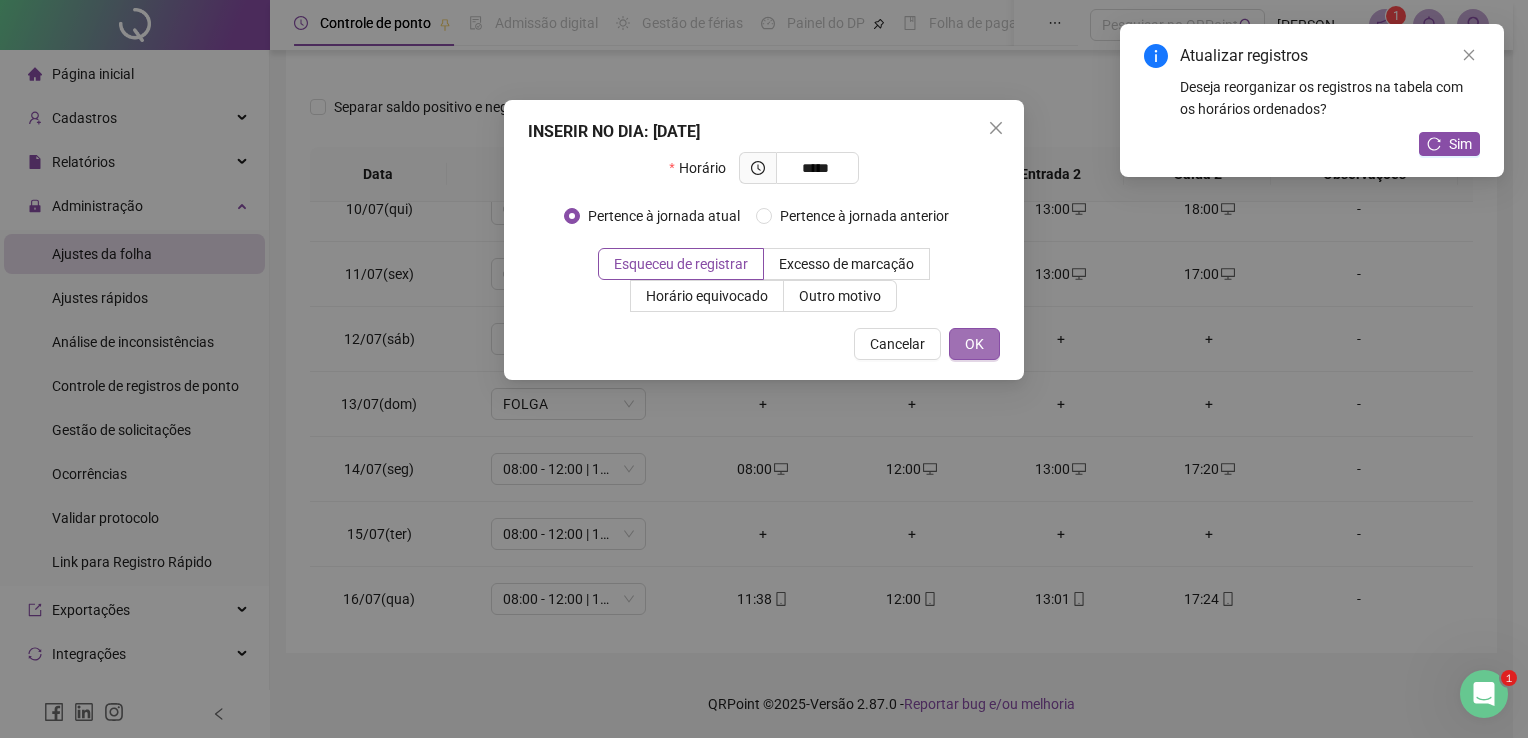 type on "*****" 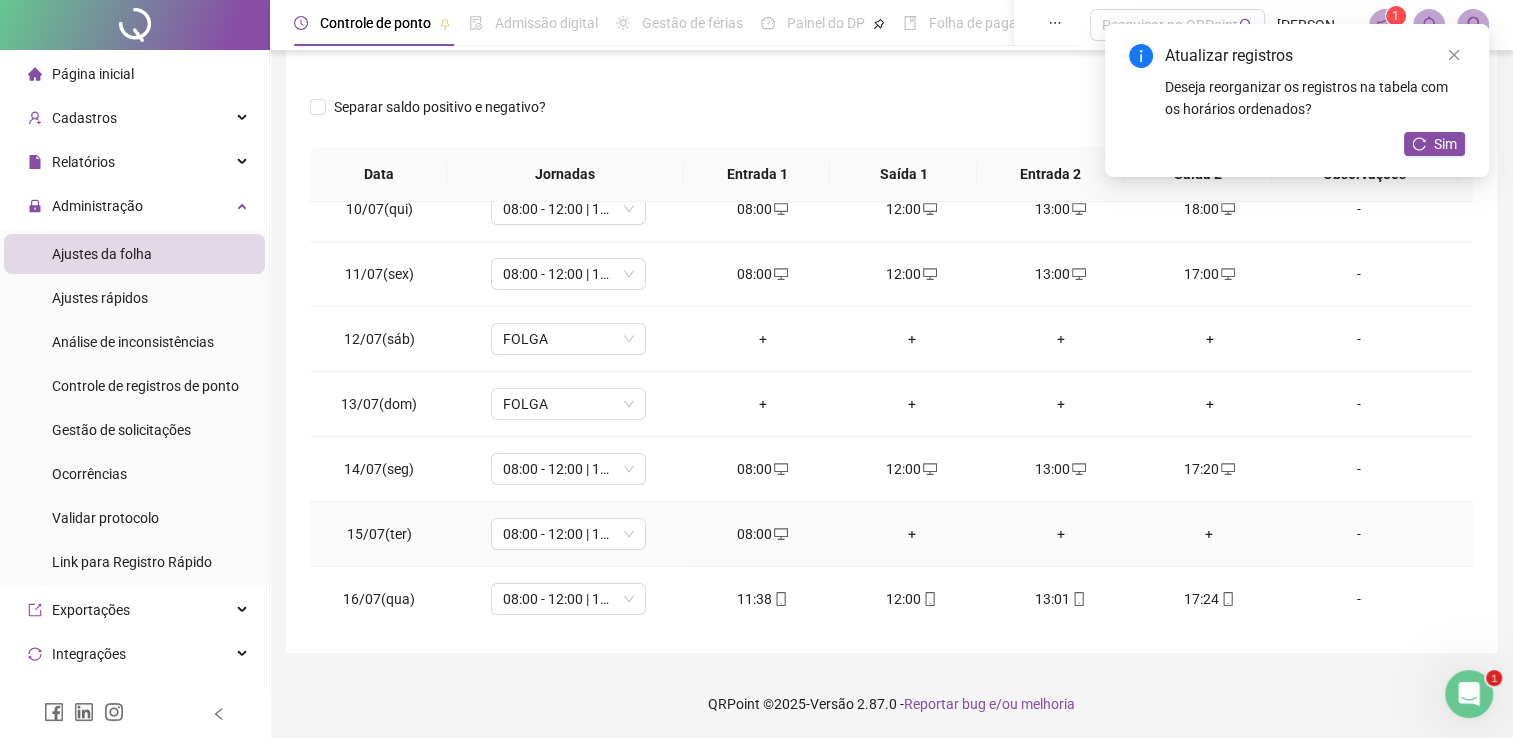 click on "+" at bounding box center [911, 534] 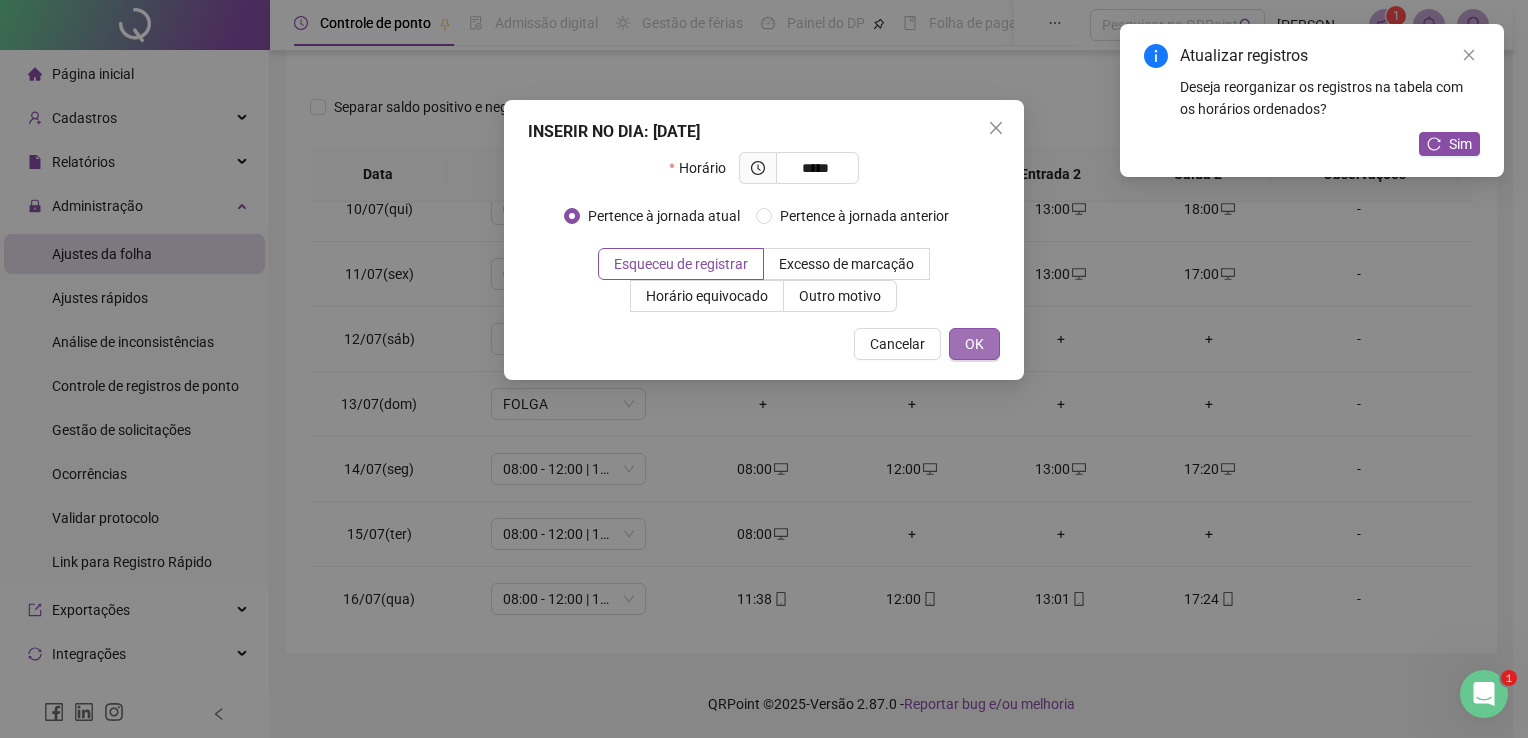 type on "*****" 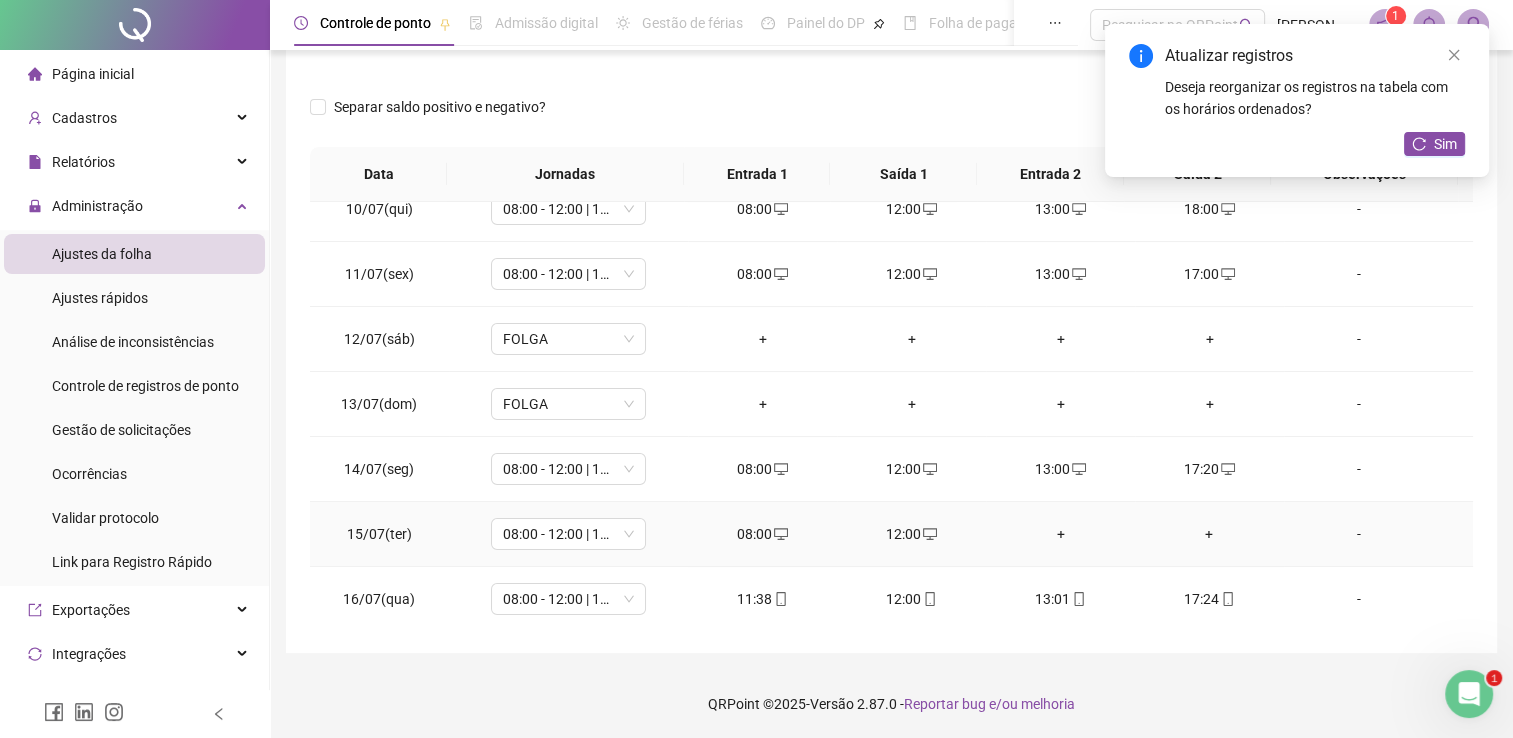 click on "+" at bounding box center (1060, 534) 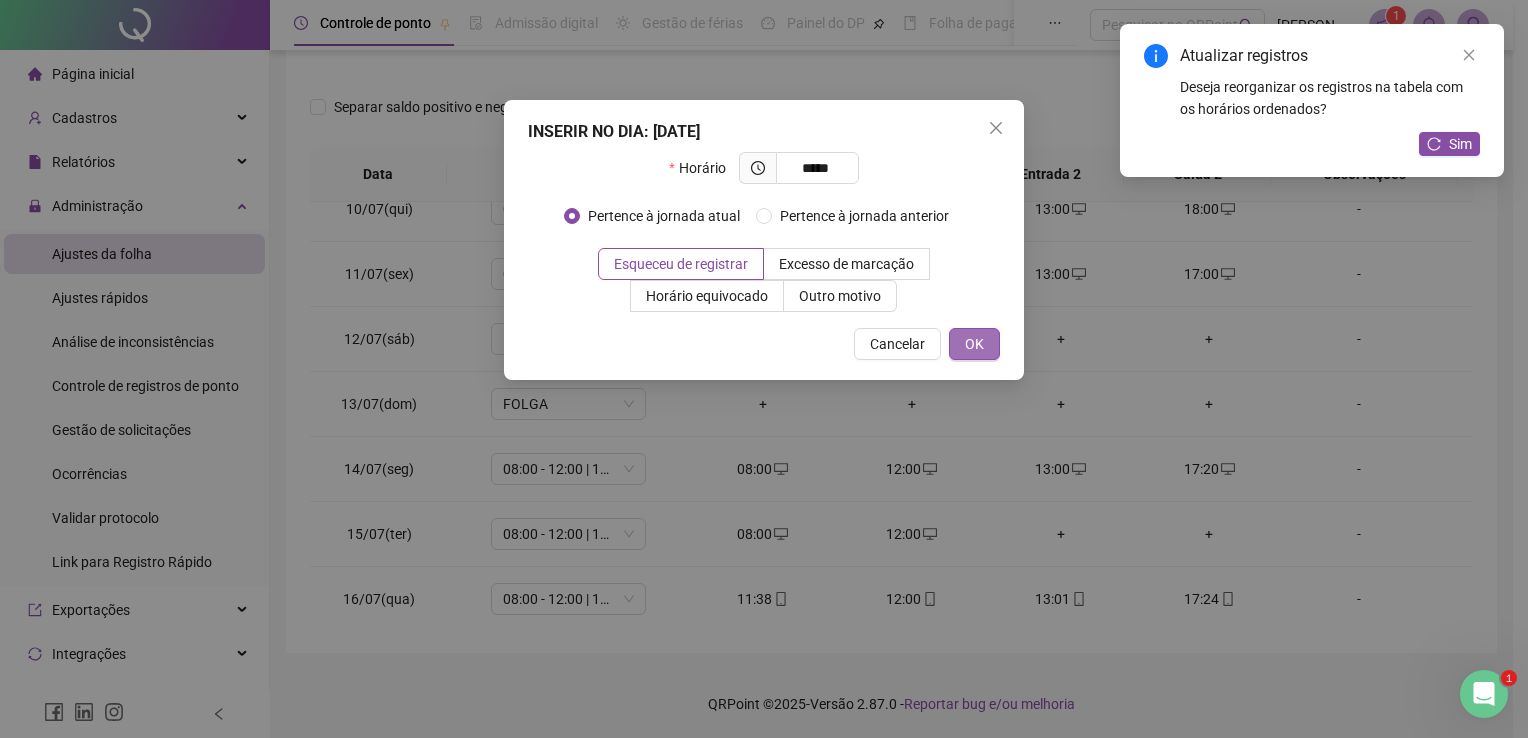 type on "*****" 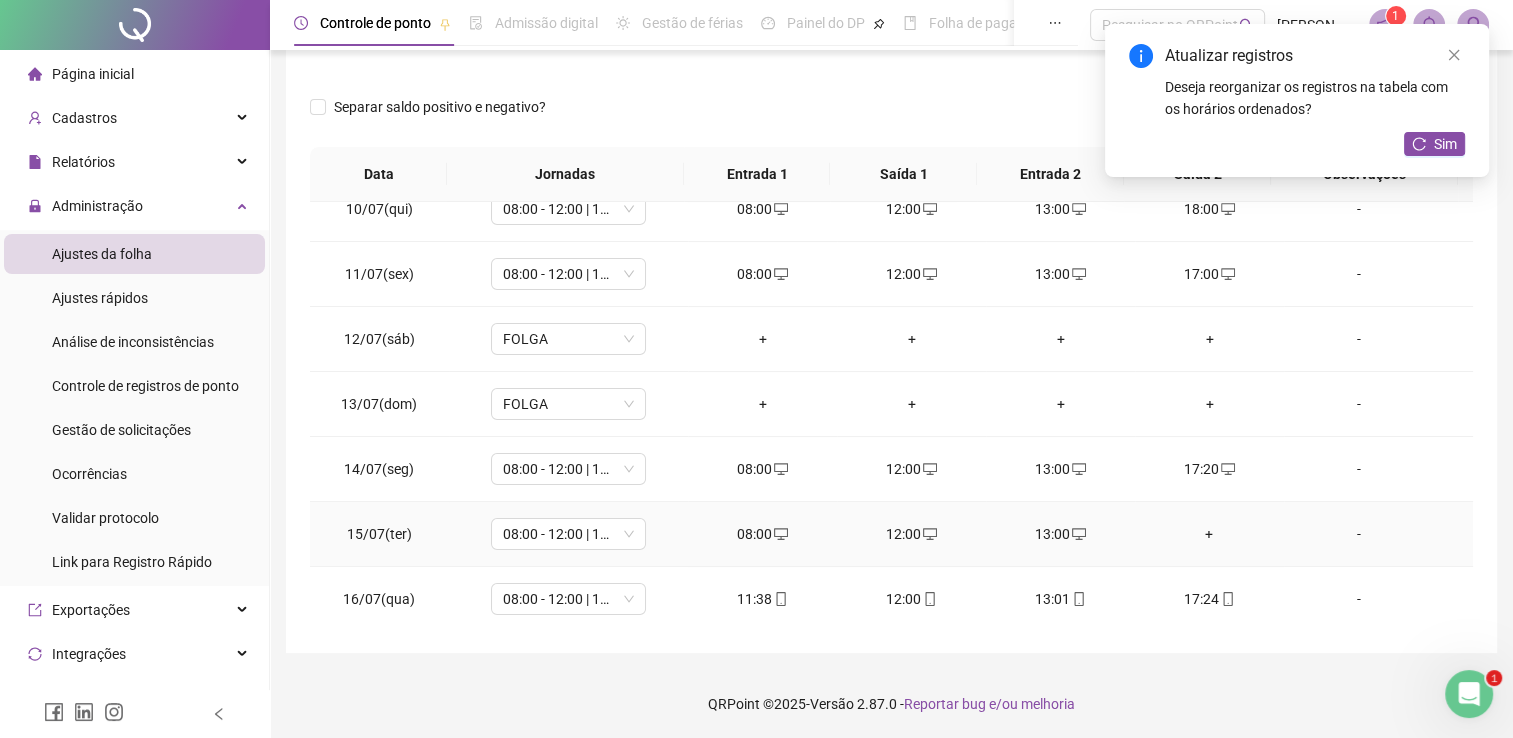 click on "+" at bounding box center (1209, 534) 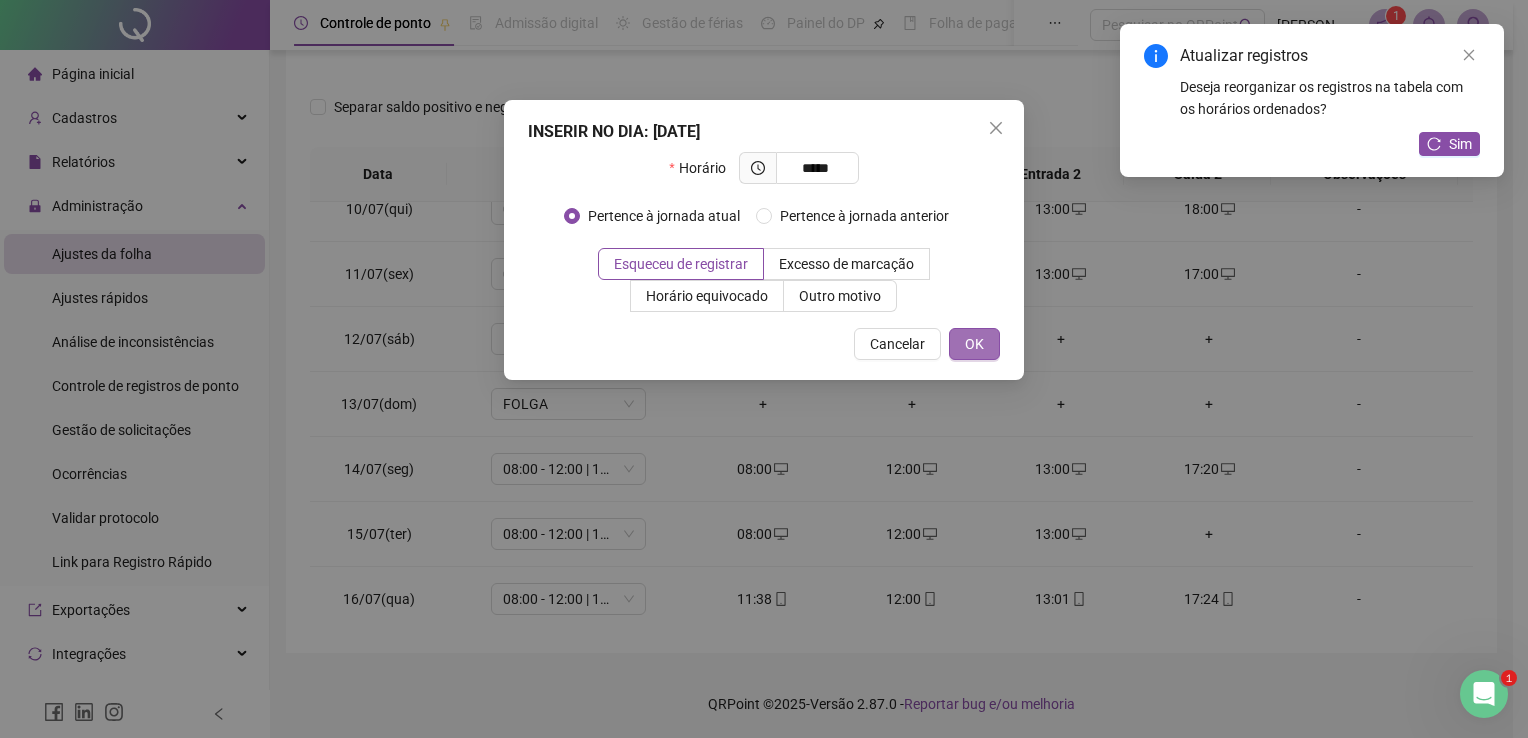 type on "*****" 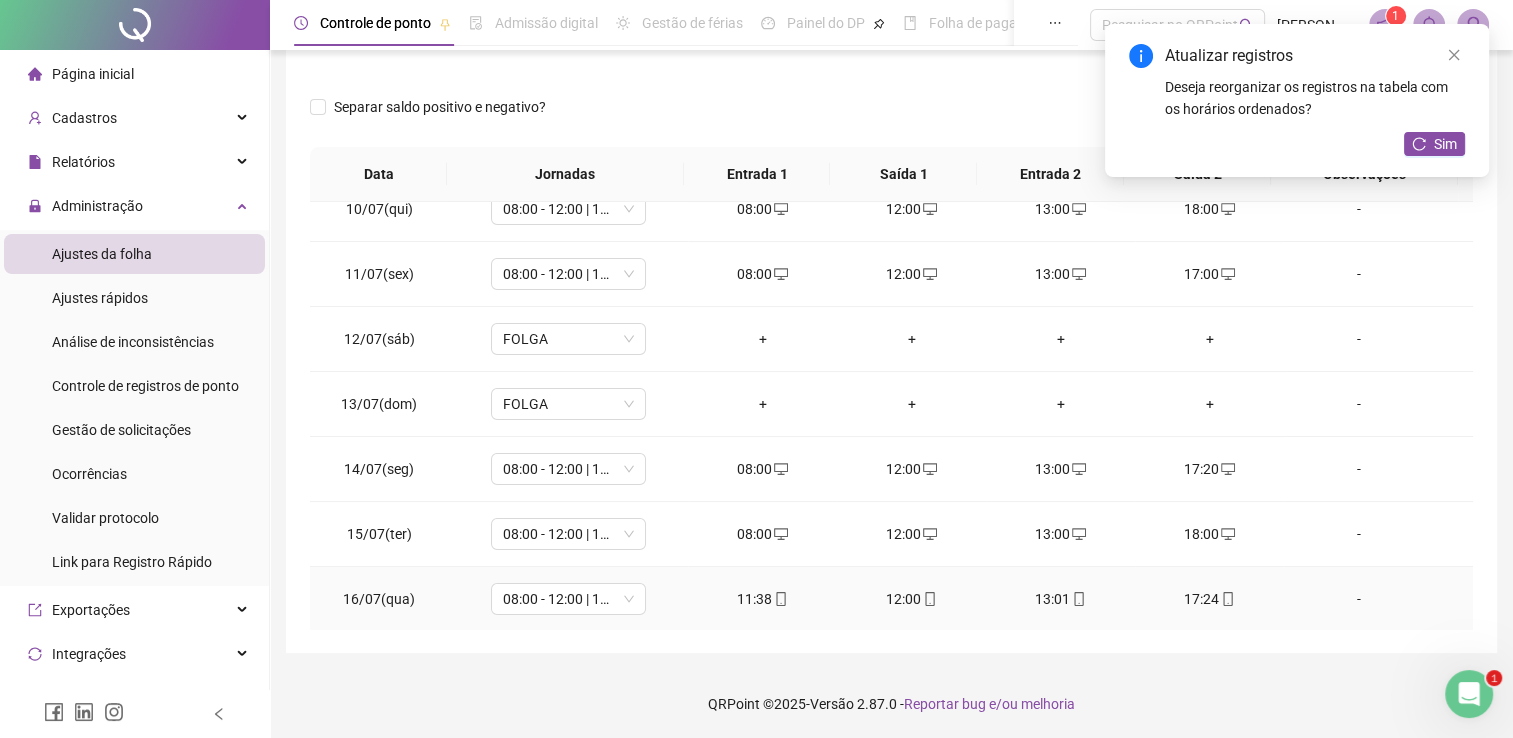 click on "11:38" at bounding box center (762, 599) 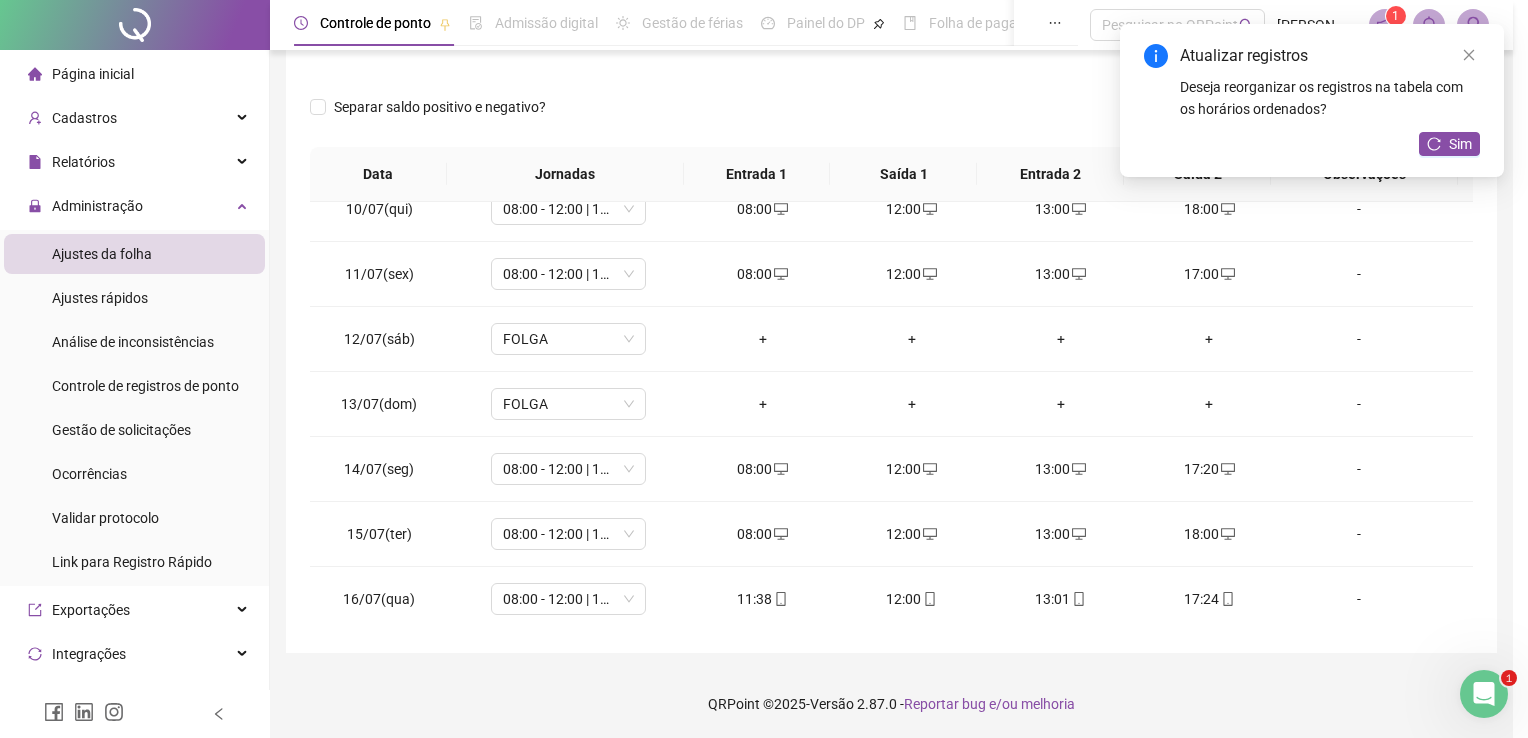 type on "**********" 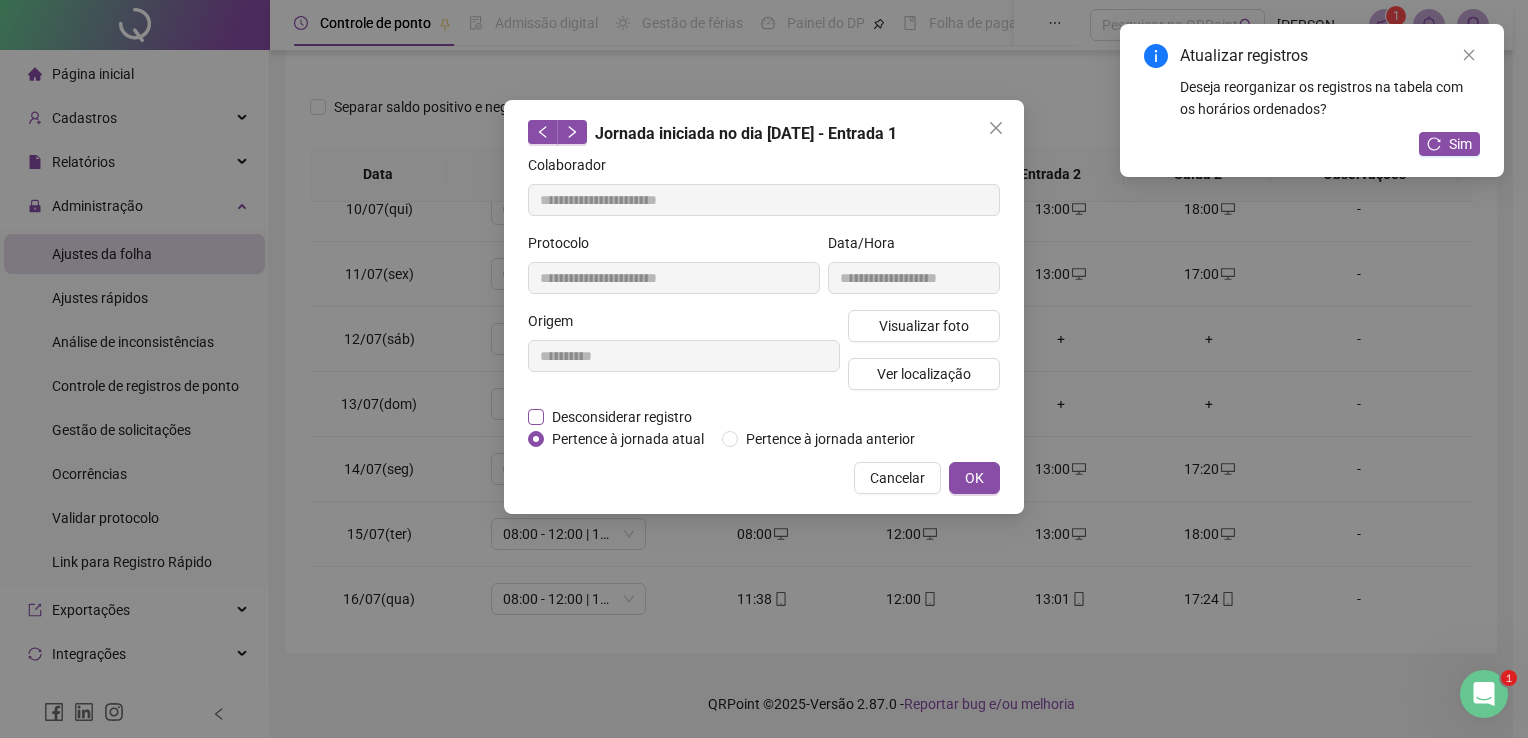 click on "Desconsiderar registro" at bounding box center [622, 417] 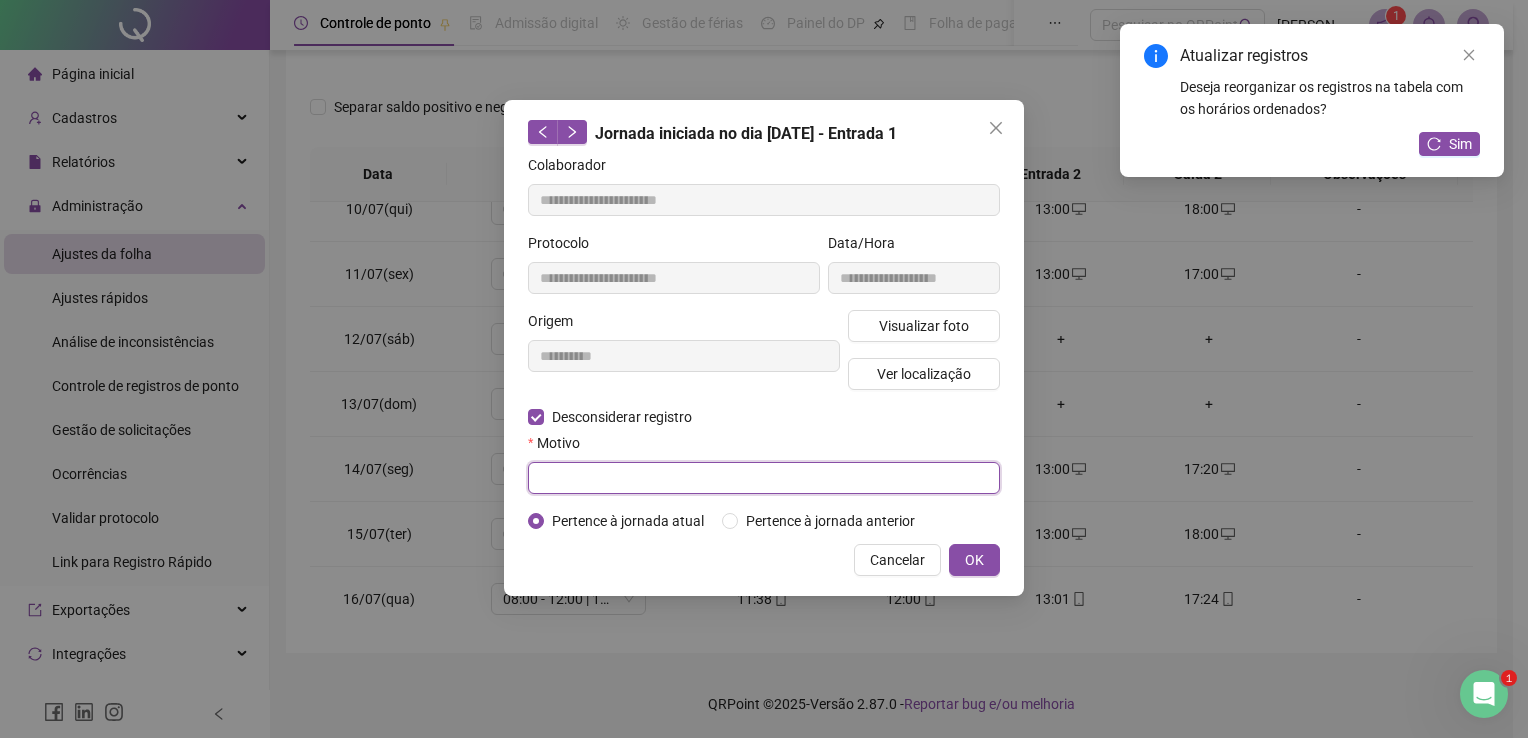 click at bounding box center [764, 478] 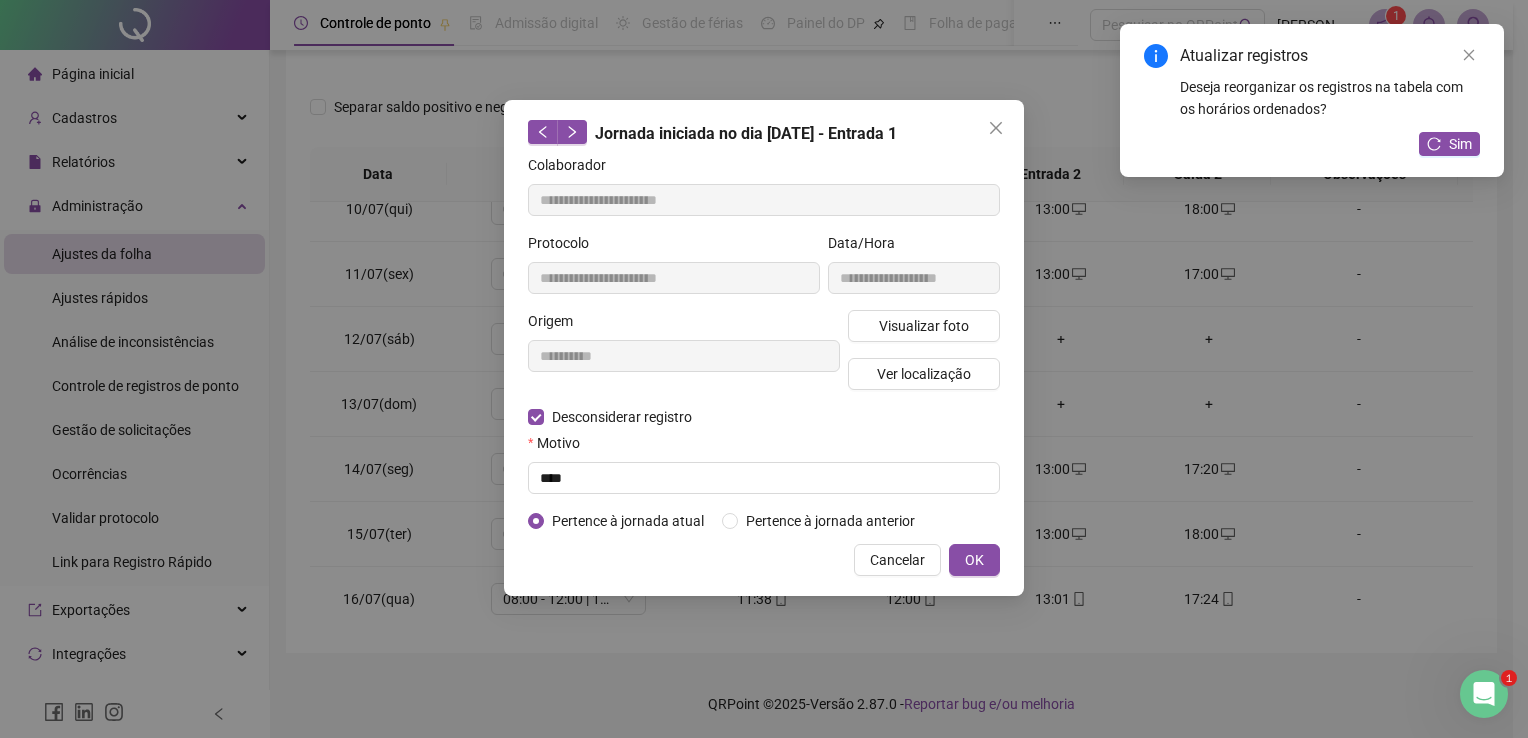 drag, startPoint x: 659, startPoint y: 439, endPoint x: 580, endPoint y: 442, distance: 79.05694 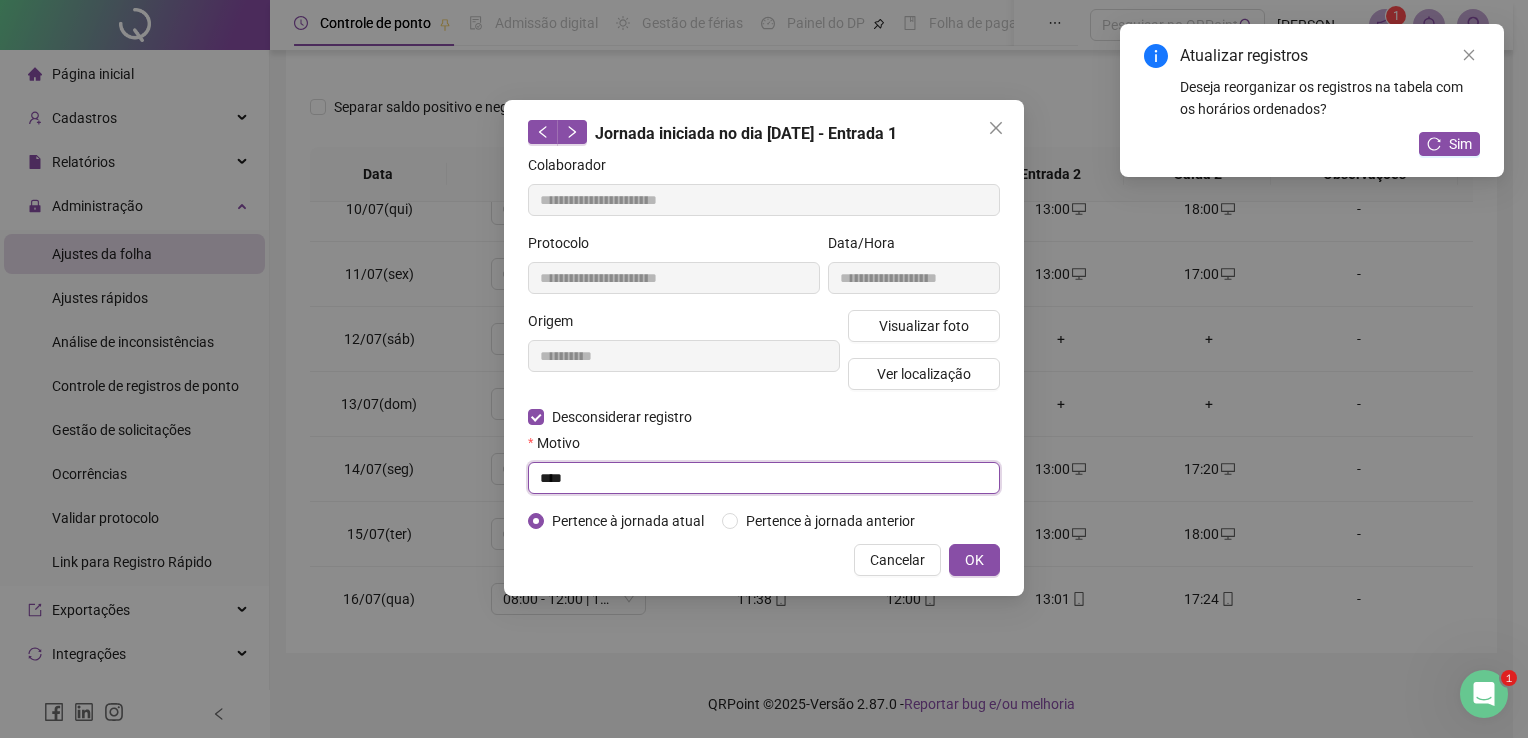 drag, startPoint x: 613, startPoint y: 468, endPoint x: 483, endPoint y: 445, distance: 132.01894 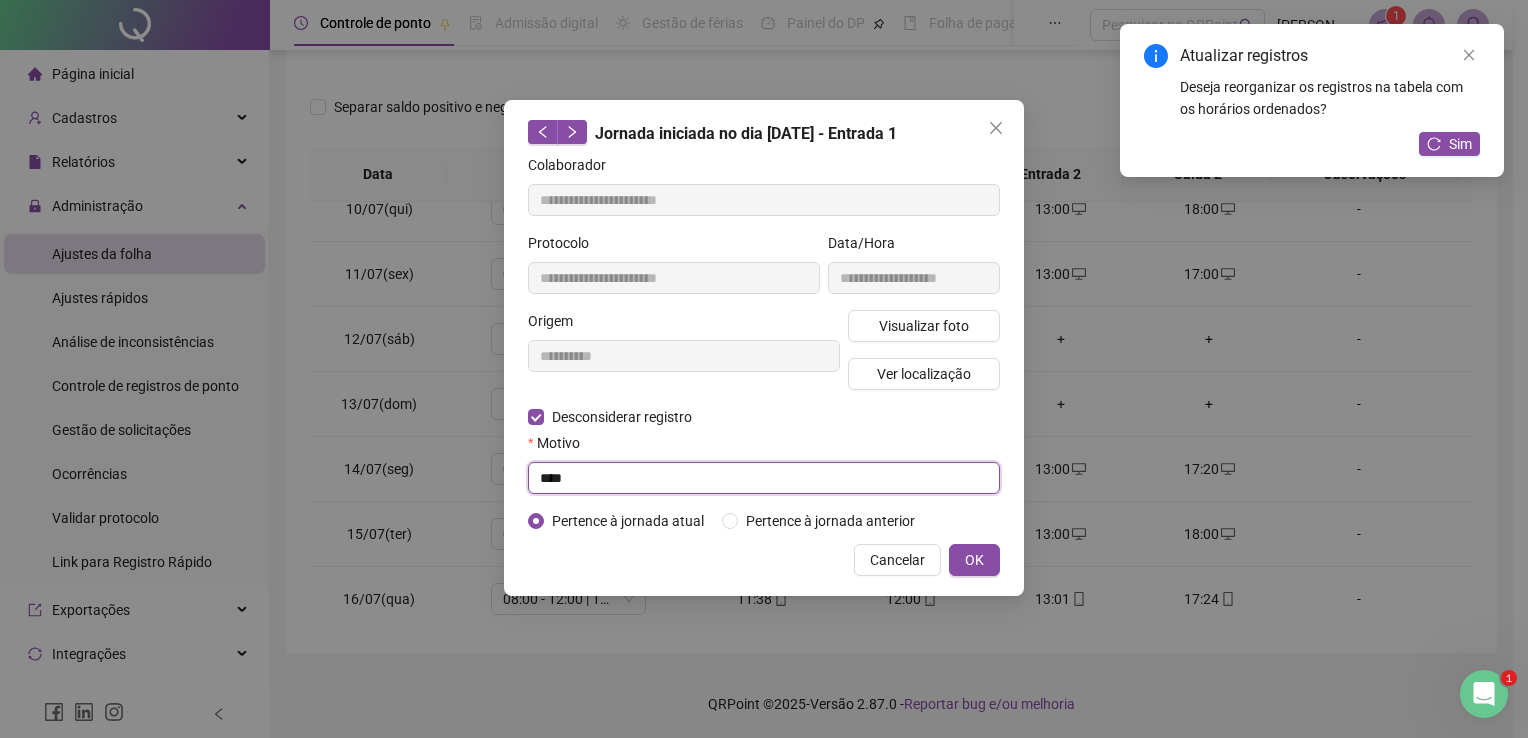 click on "**********" at bounding box center (764, 369) 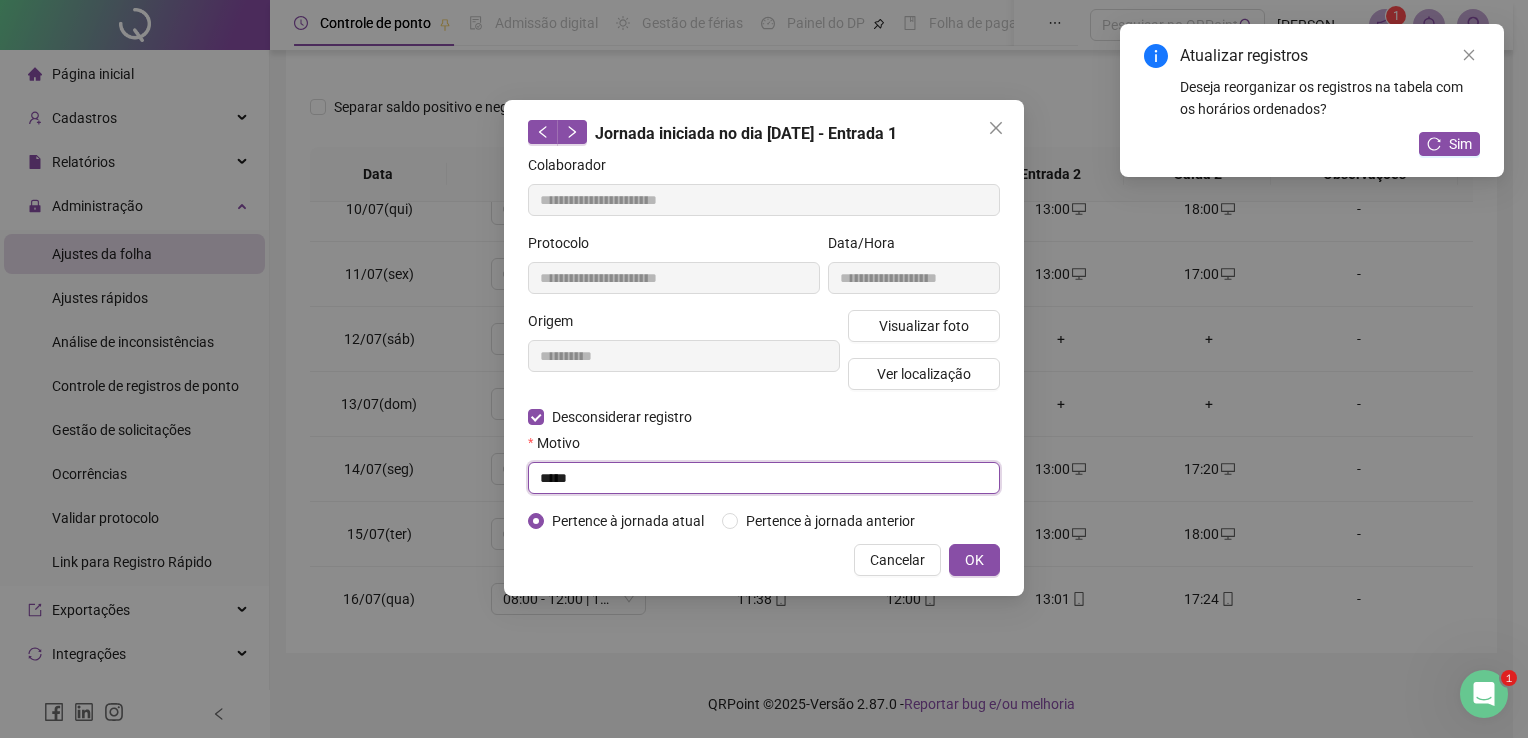 drag, startPoint x: 624, startPoint y: 461, endPoint x: 416, endPoint y: 438, distance: 209.26778 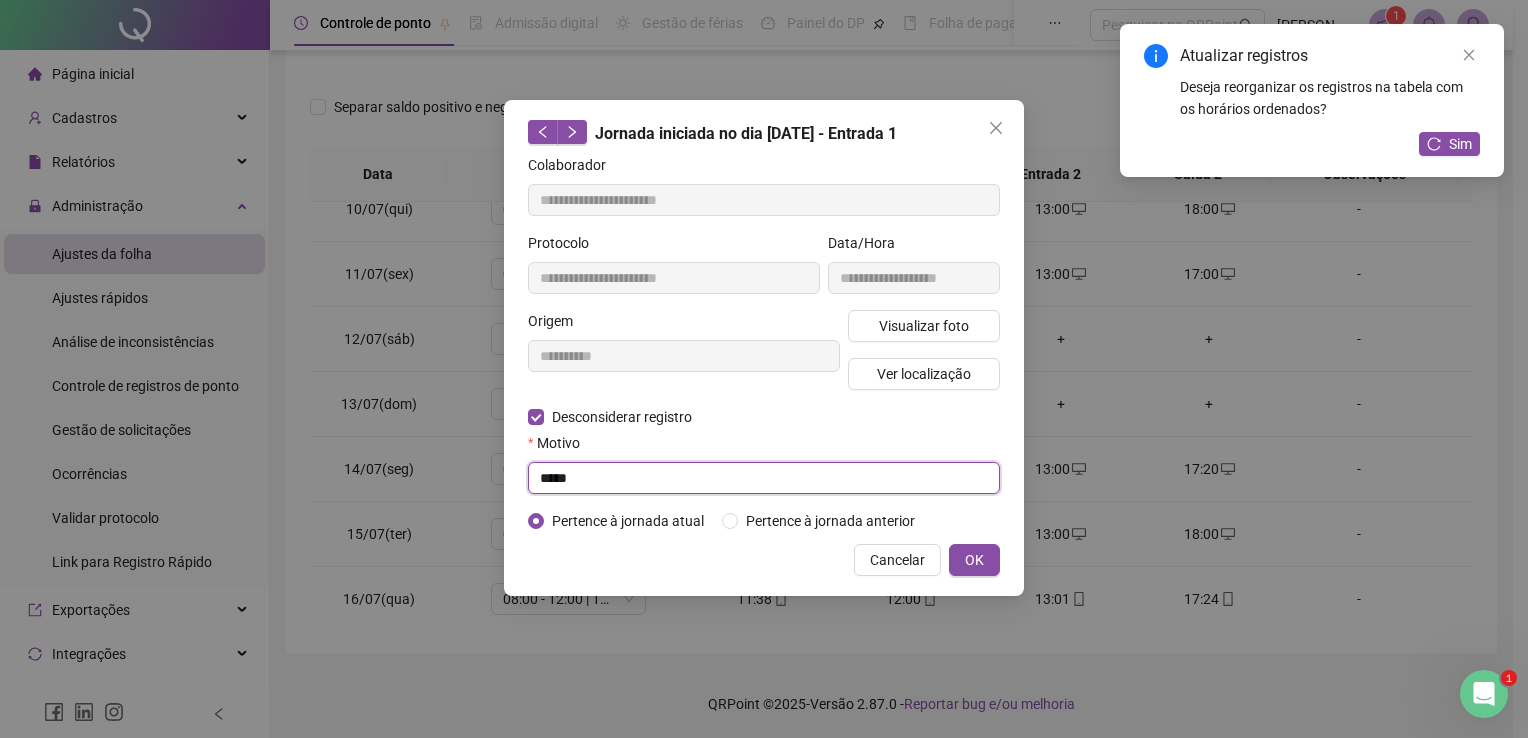 click on "**********" at bounding box center [764, 369] 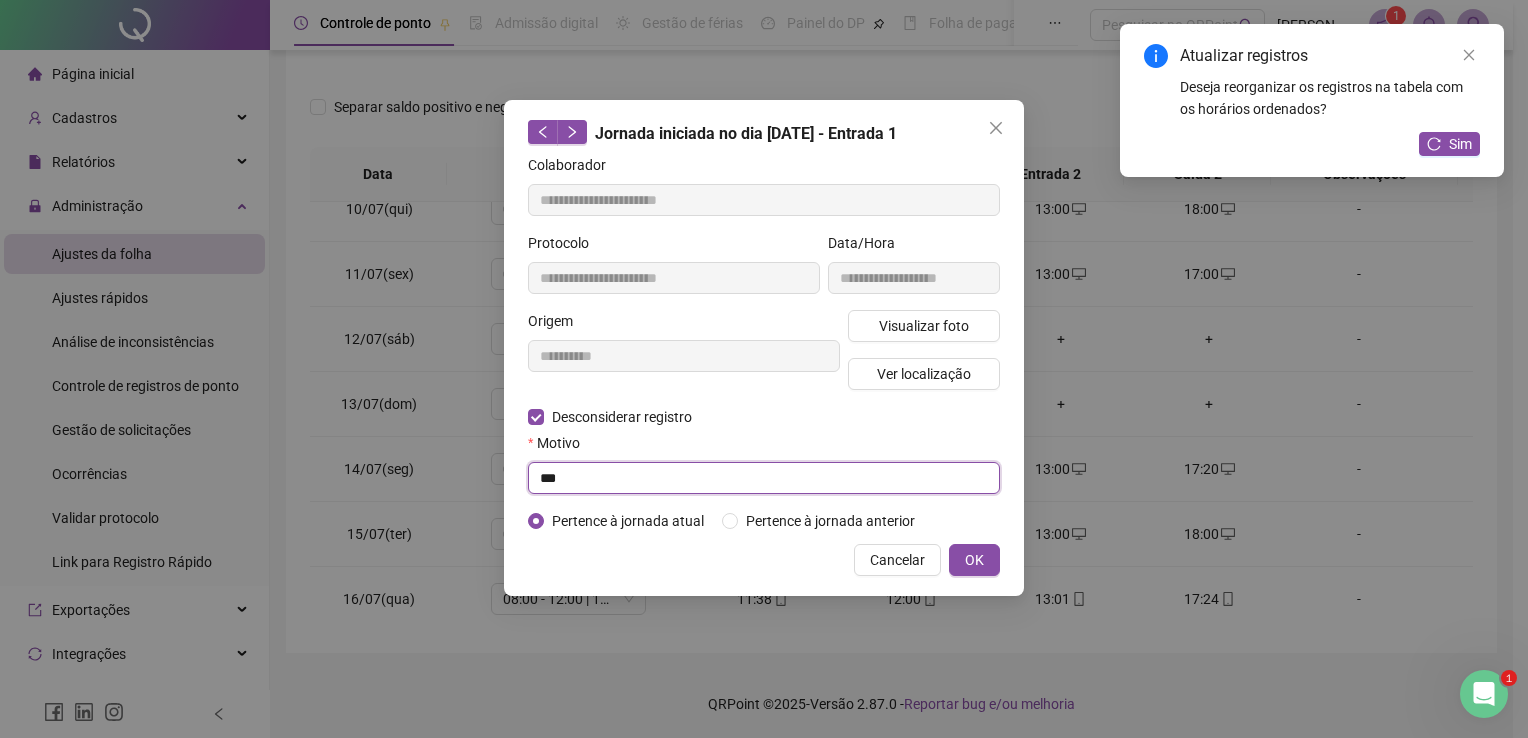 type on "****" 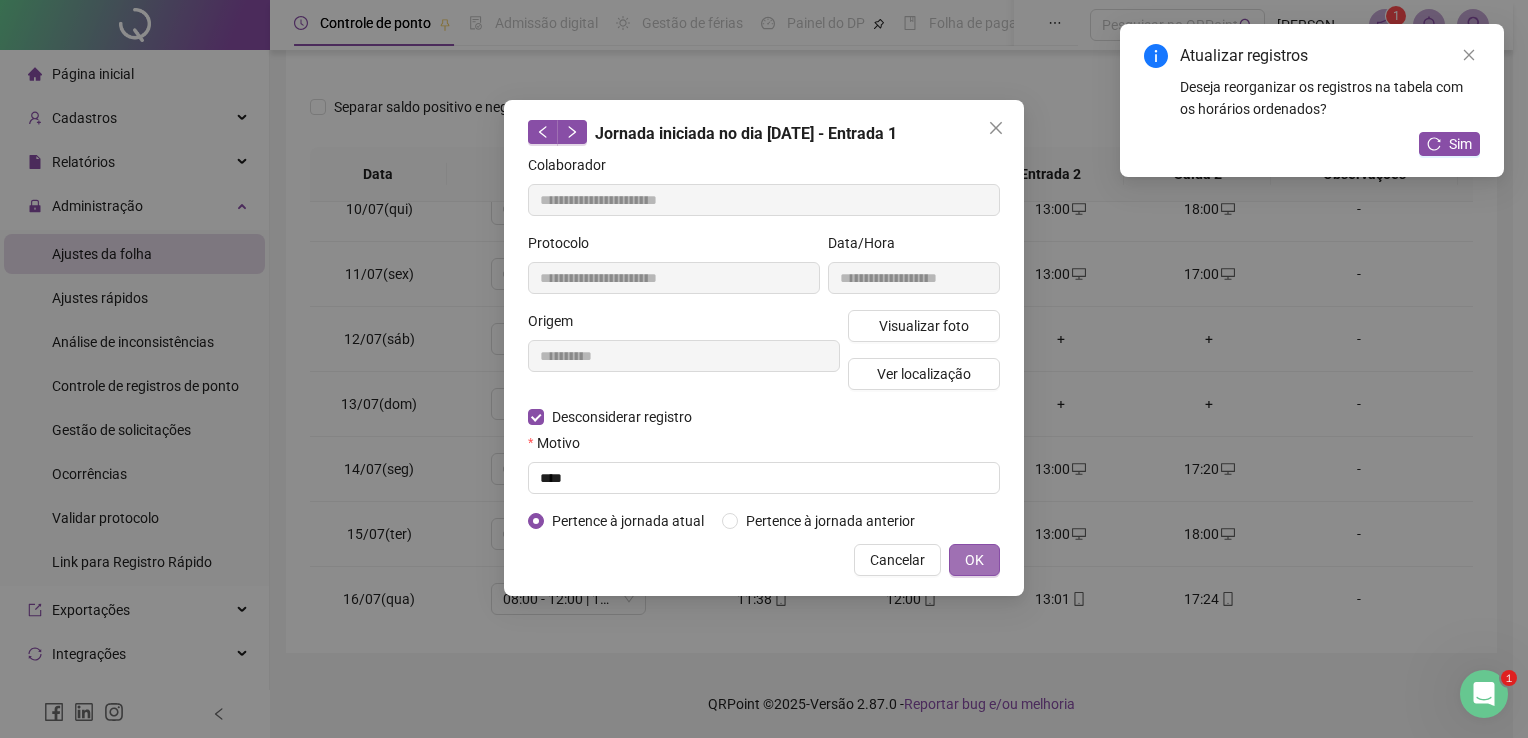 click on "OK" at bounding box center [974, 560] 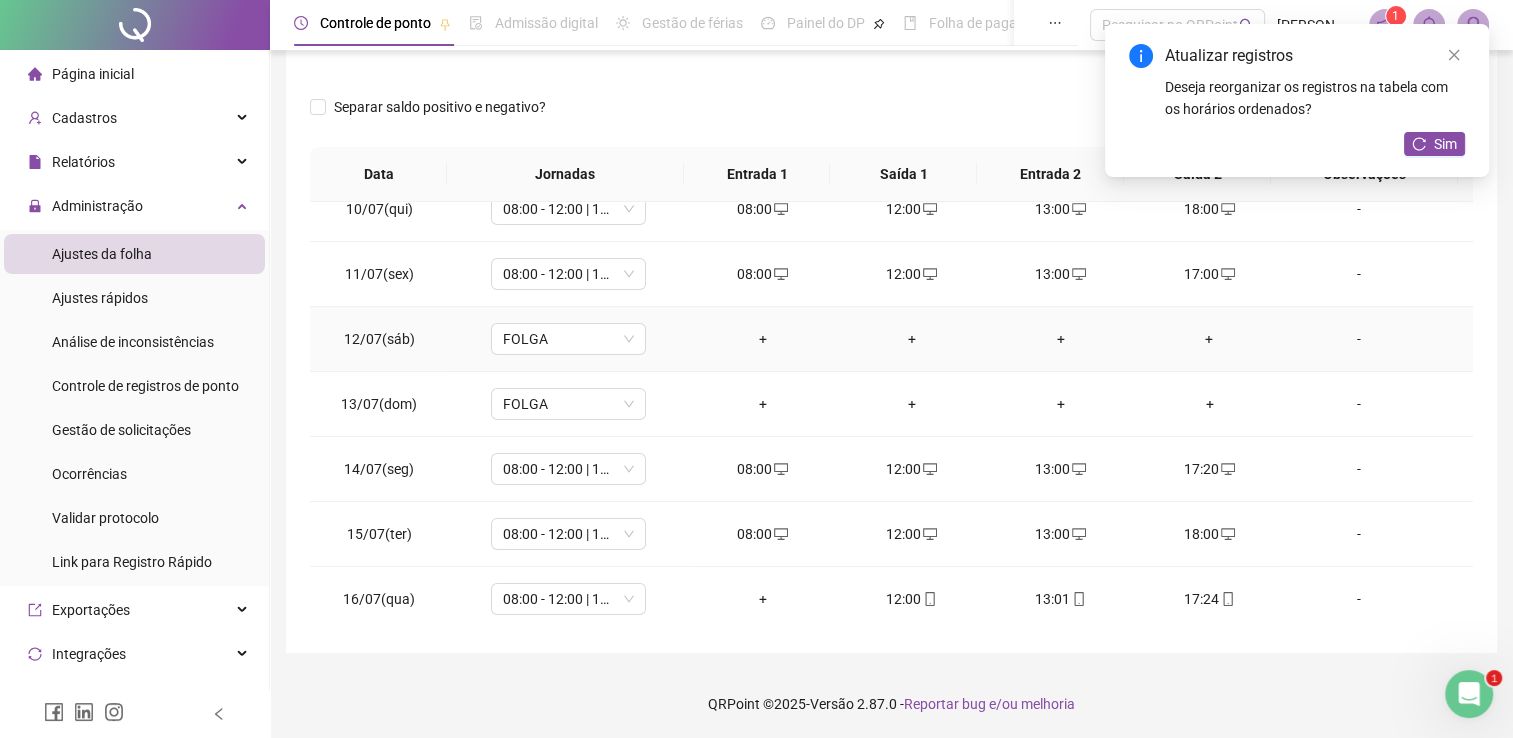 click on "-" at bounding box center (1359, 339) 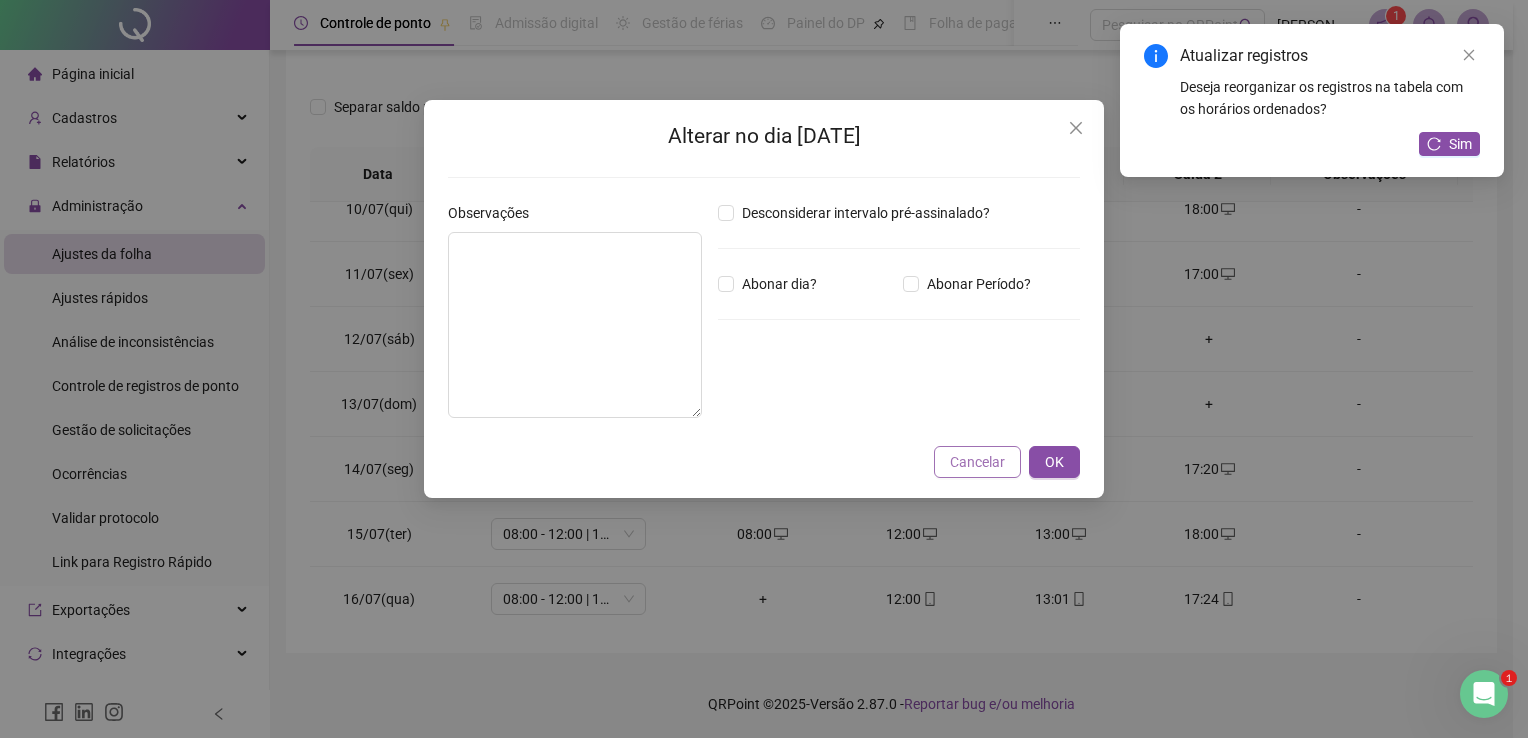 click on "Cancelar" at bounding box center (977, 462) 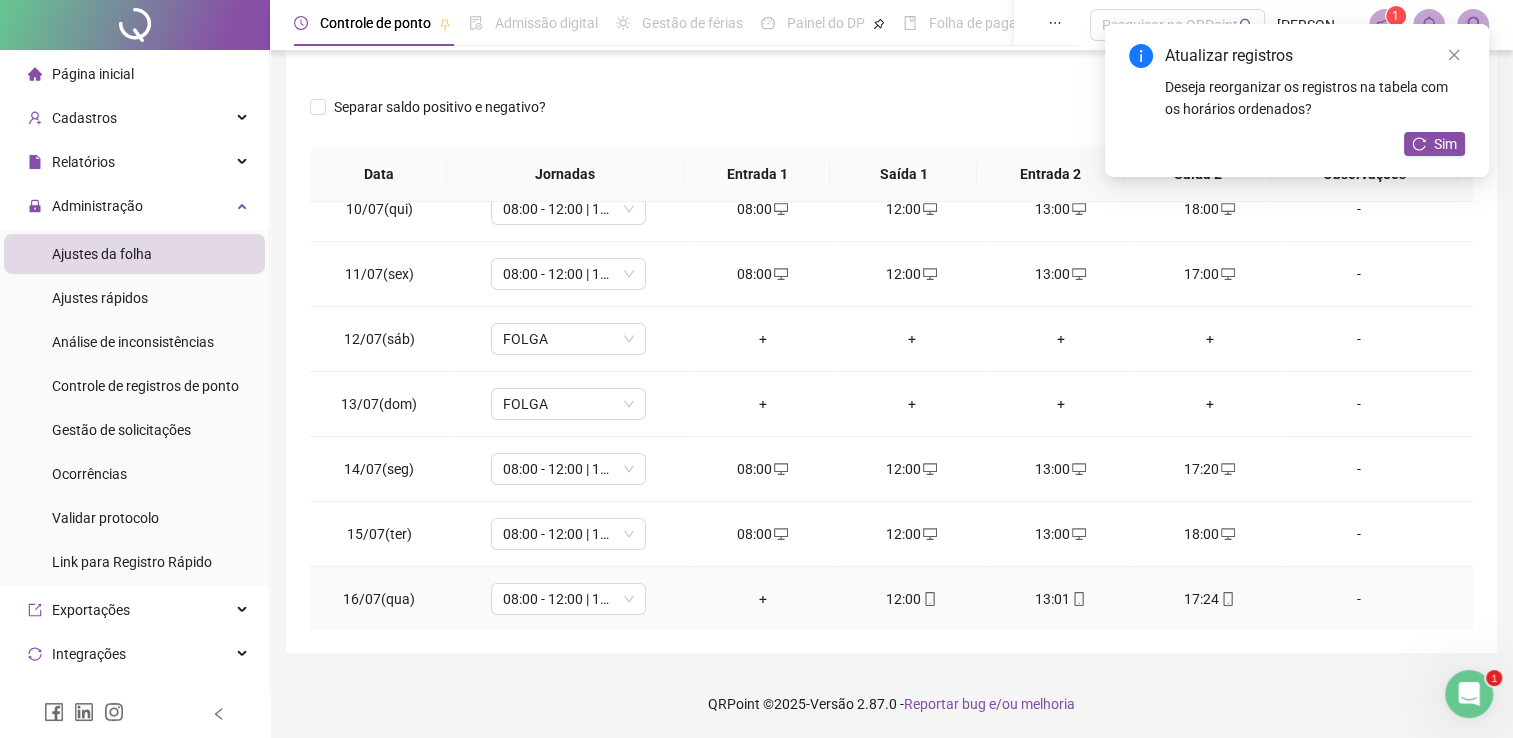 click on "+" at bounding box center [762, 599] 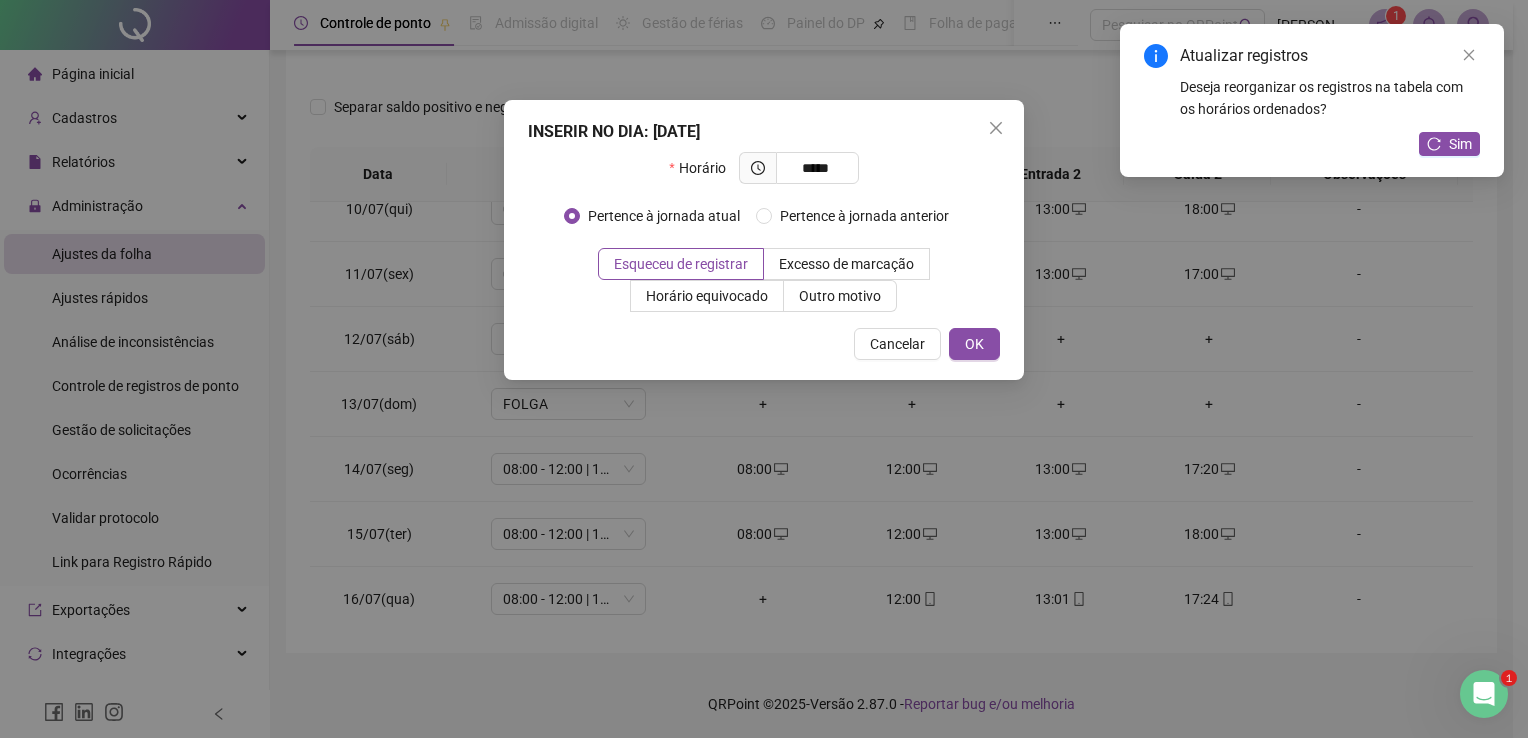 type on "*****" 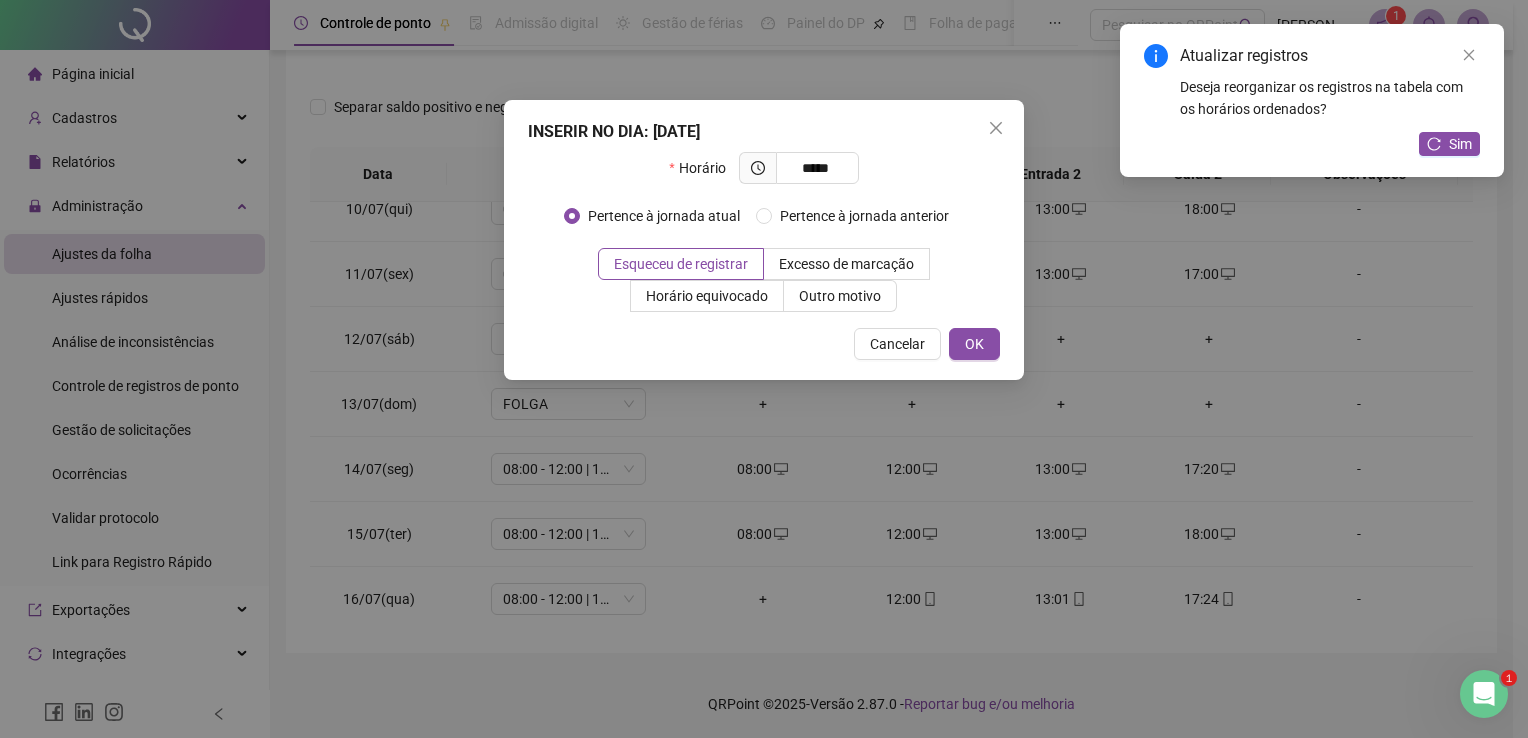click on "Cancelar" at bounding box center [897, 344] 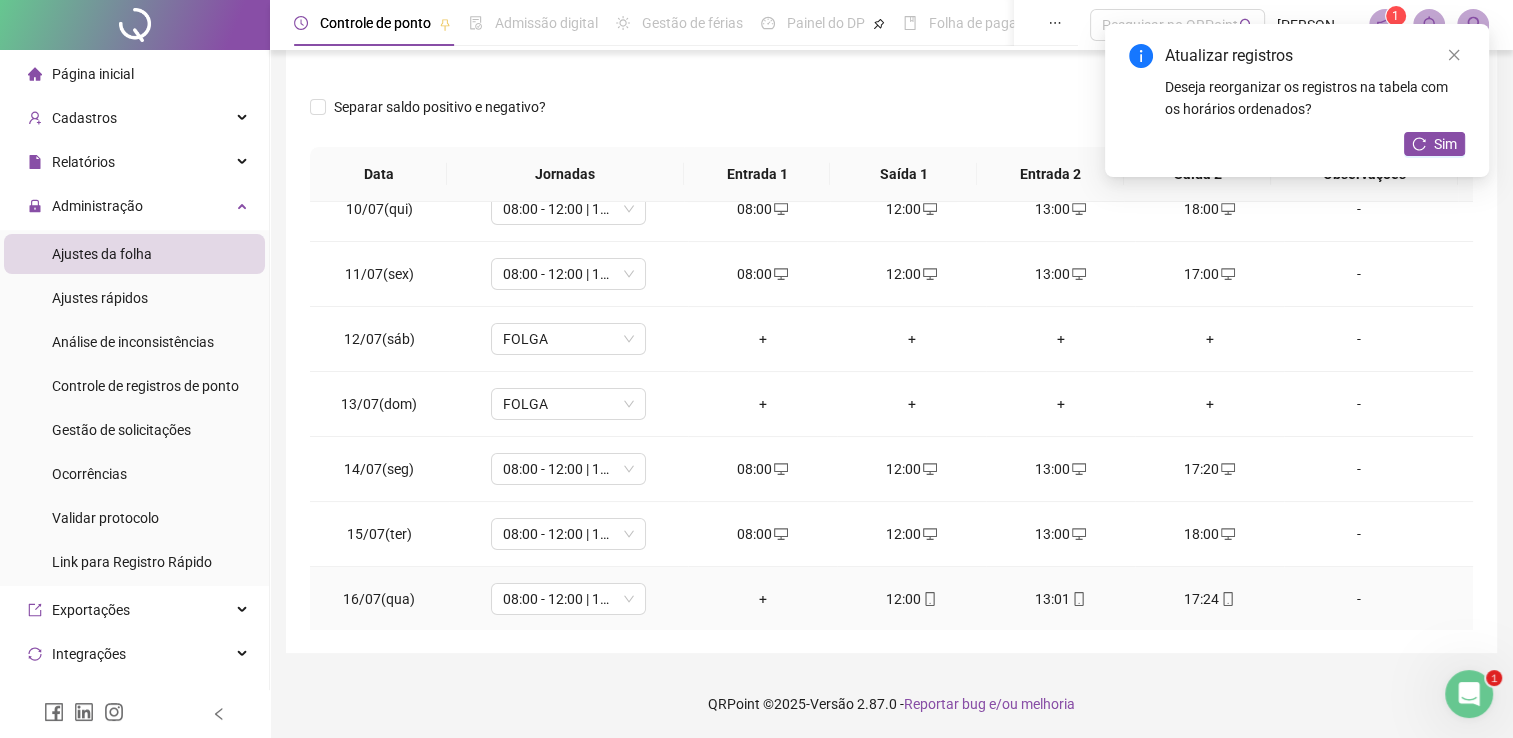 click on "+" at bounding box center [762, 599] 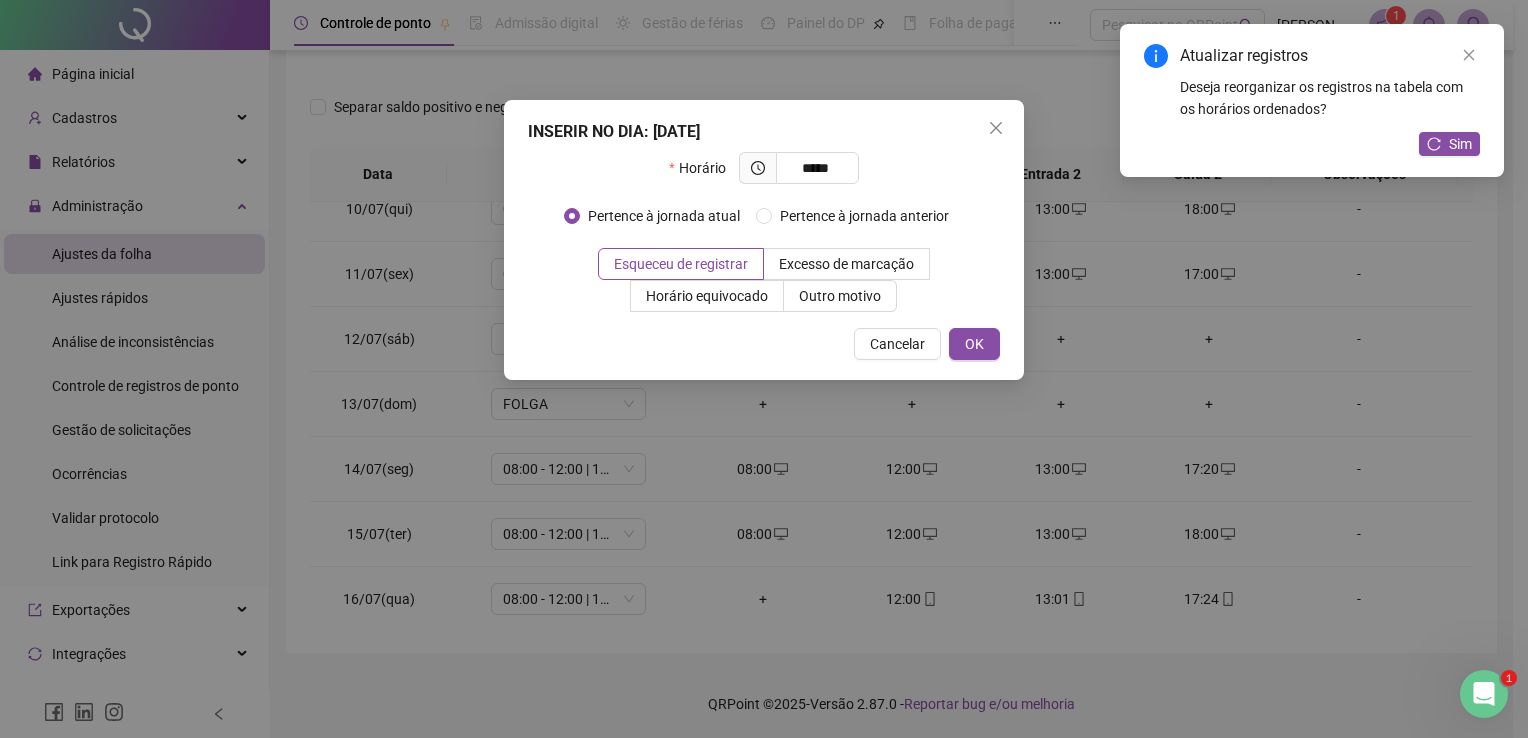 type on "*****" 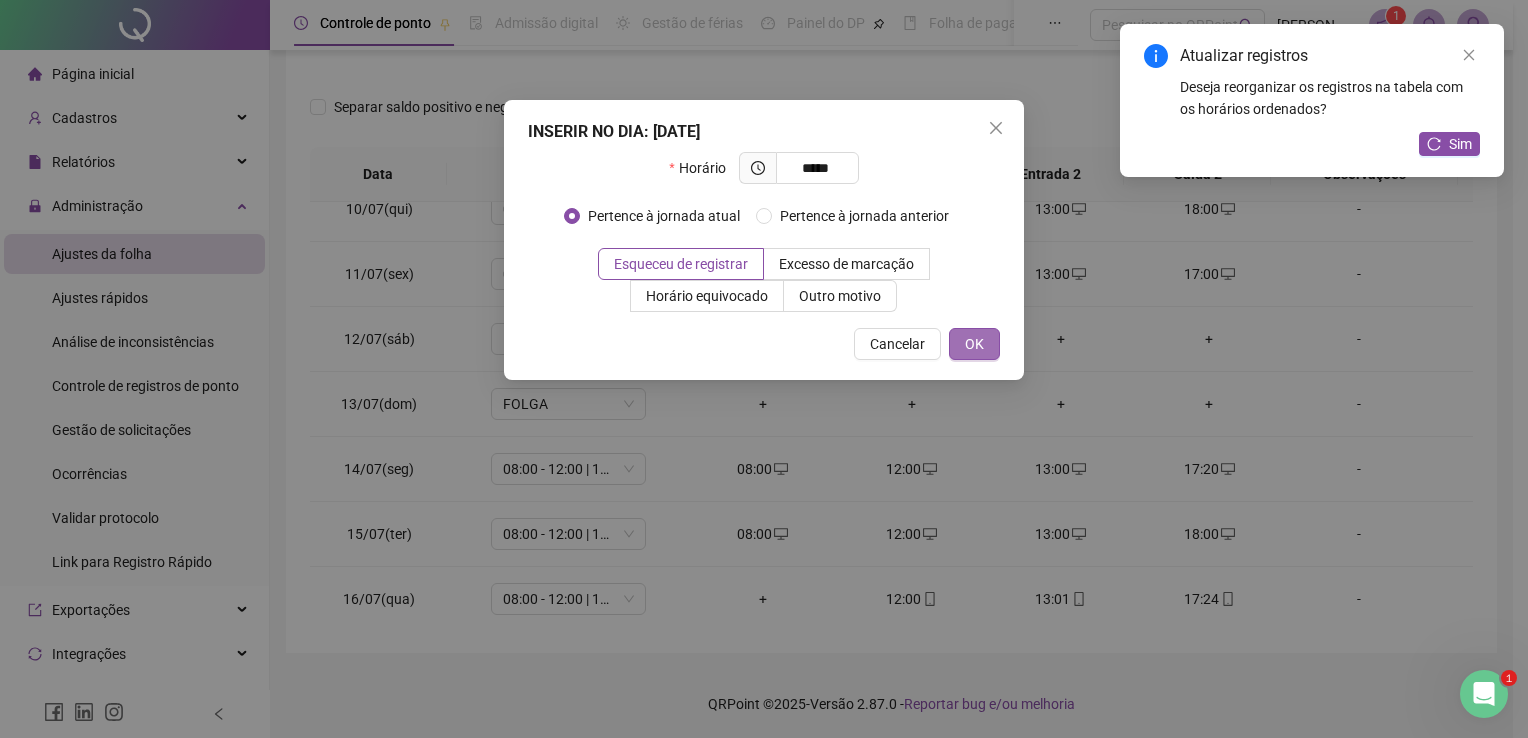 click on "OK" at bounding box center [974, 344] 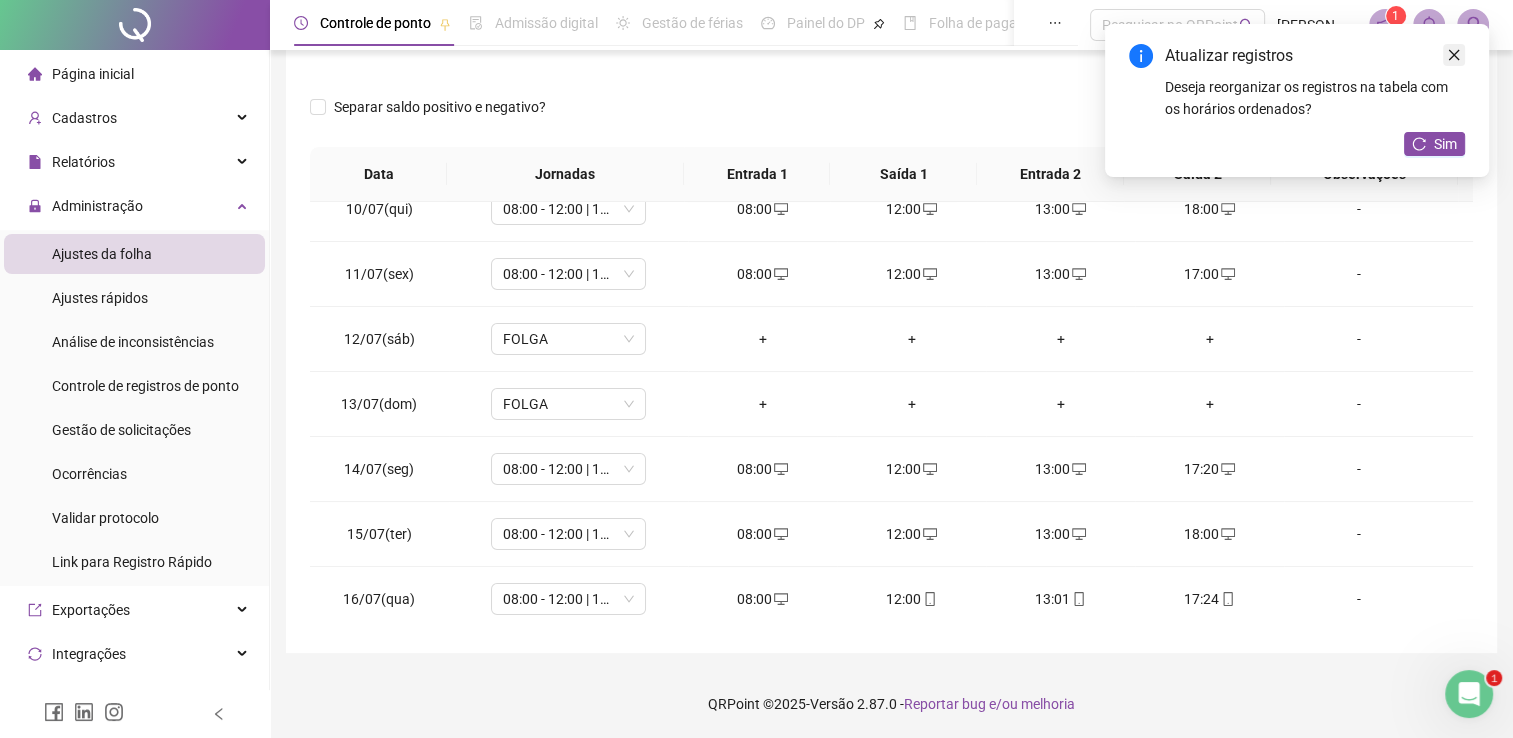 click 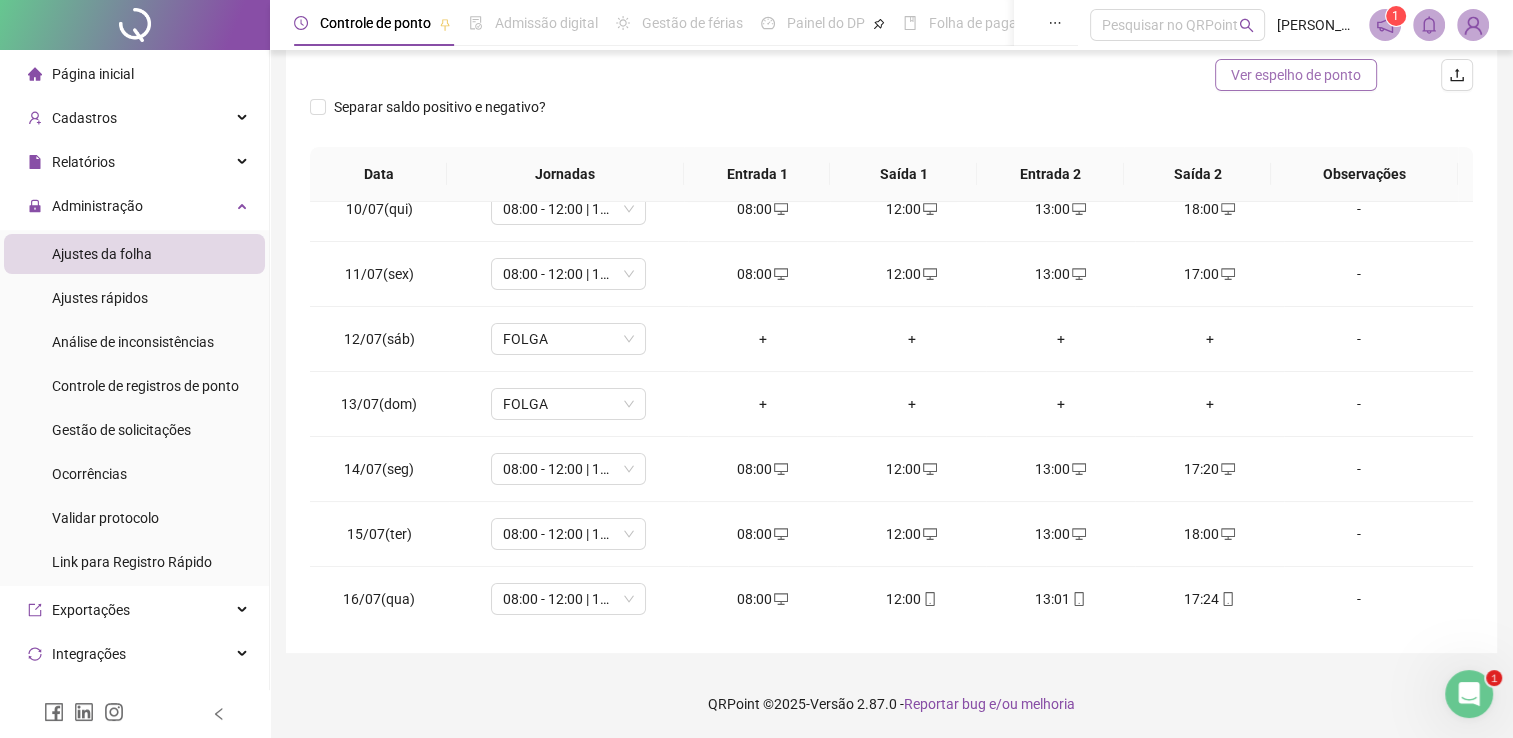 click on "Ver espelho de ponto" at bounding box center [1296, 75] 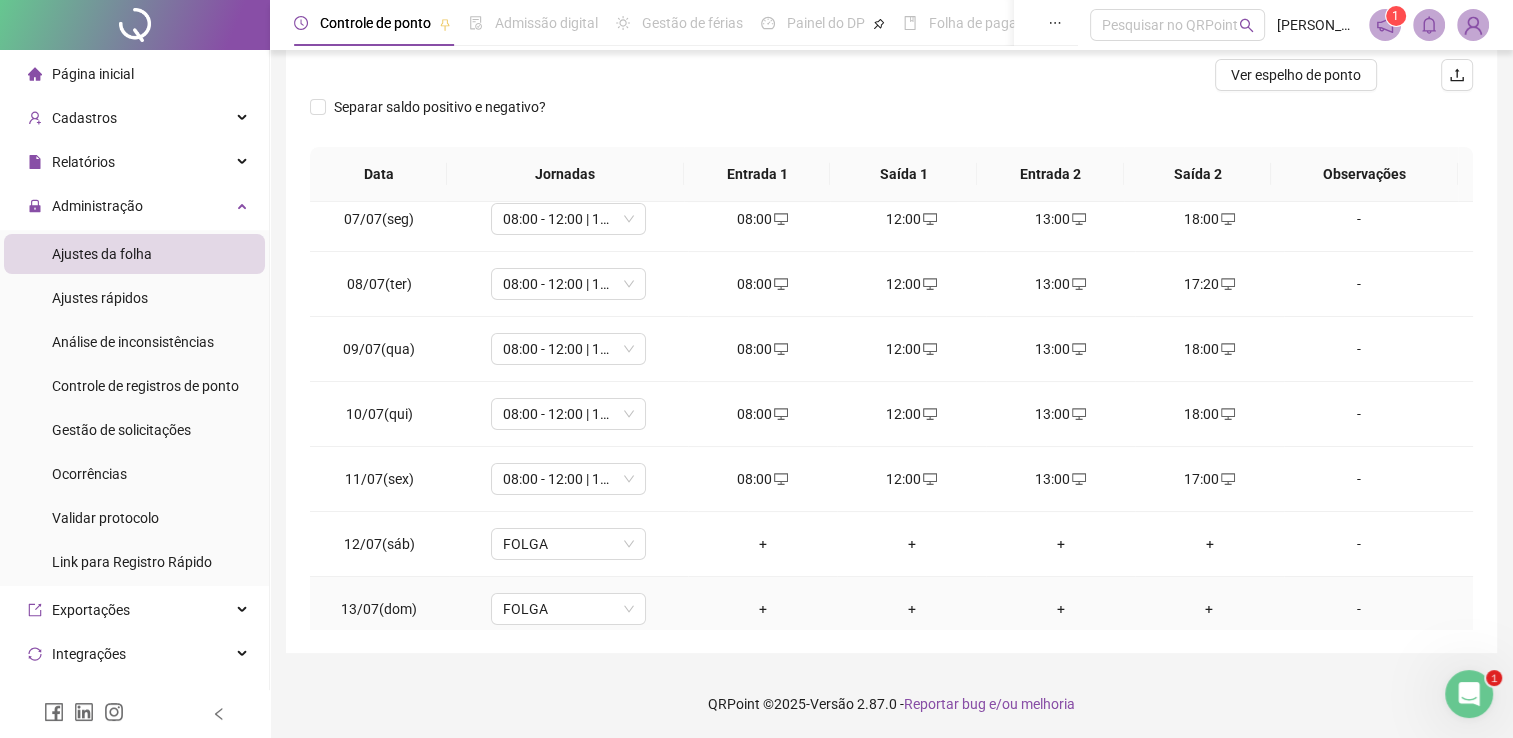 scroll, scrollTop: 0, scrollLeft: 0, axis: both 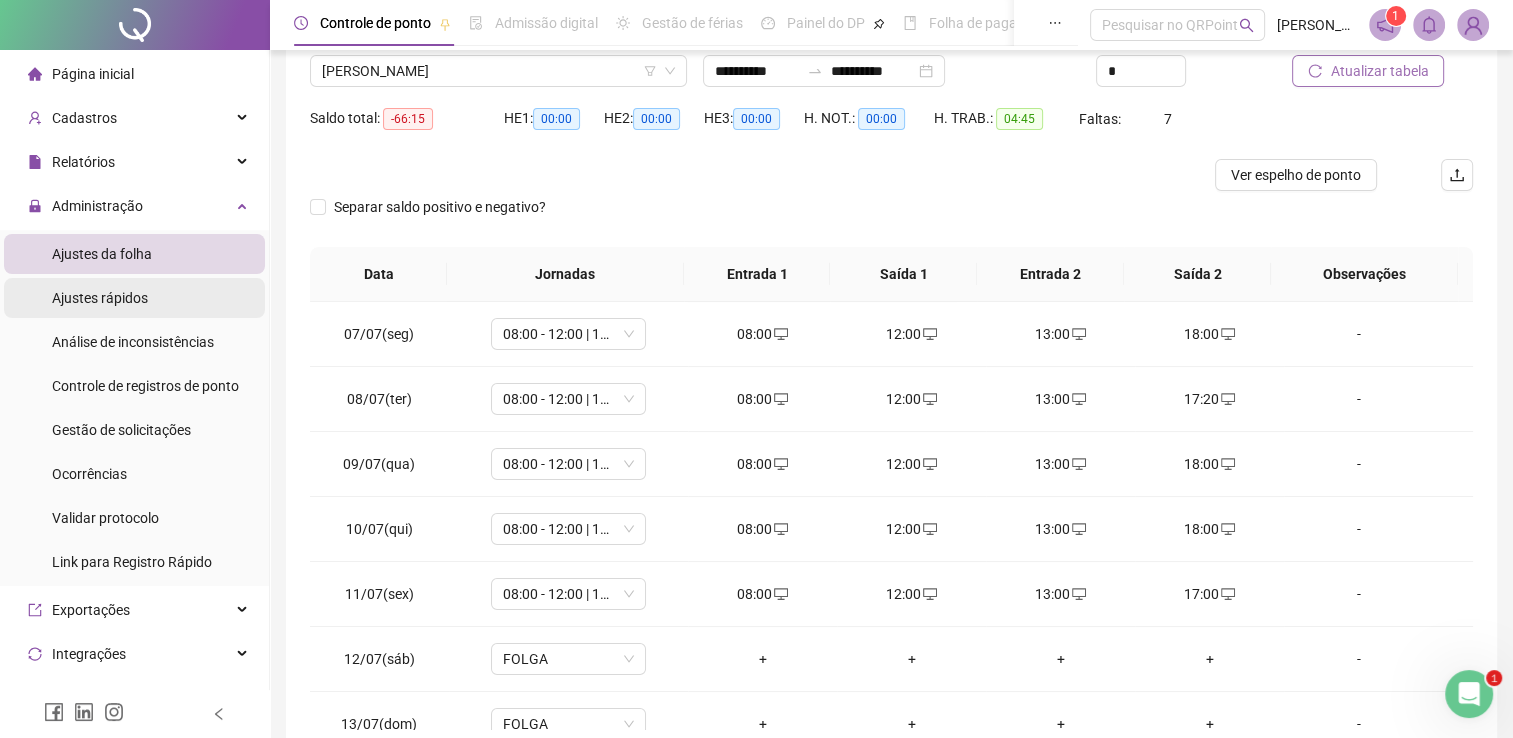 click on "Ajustes rápidos" at bounding box center [134, 298] 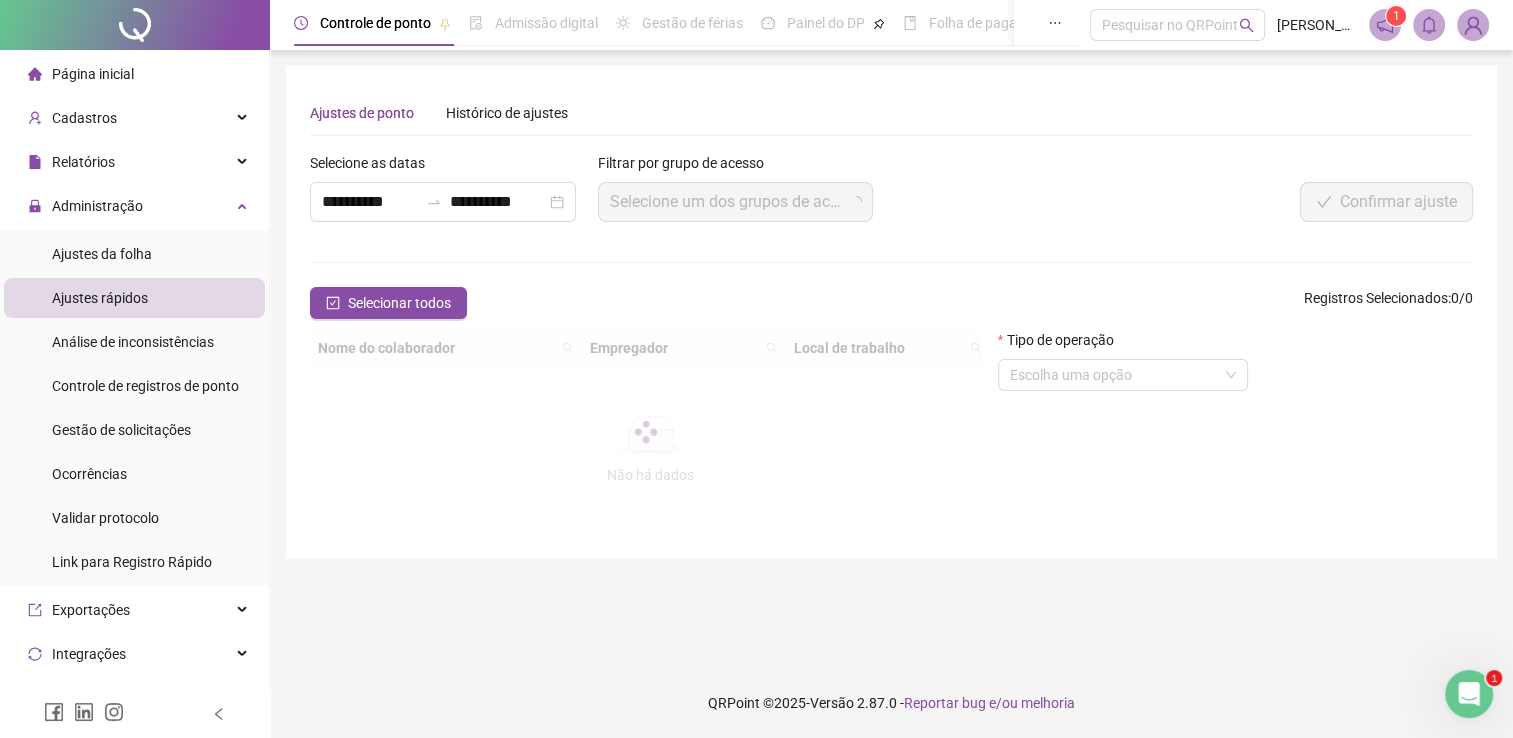 scroll, scrollTop: 0, scrollLeft: 0, axis: both 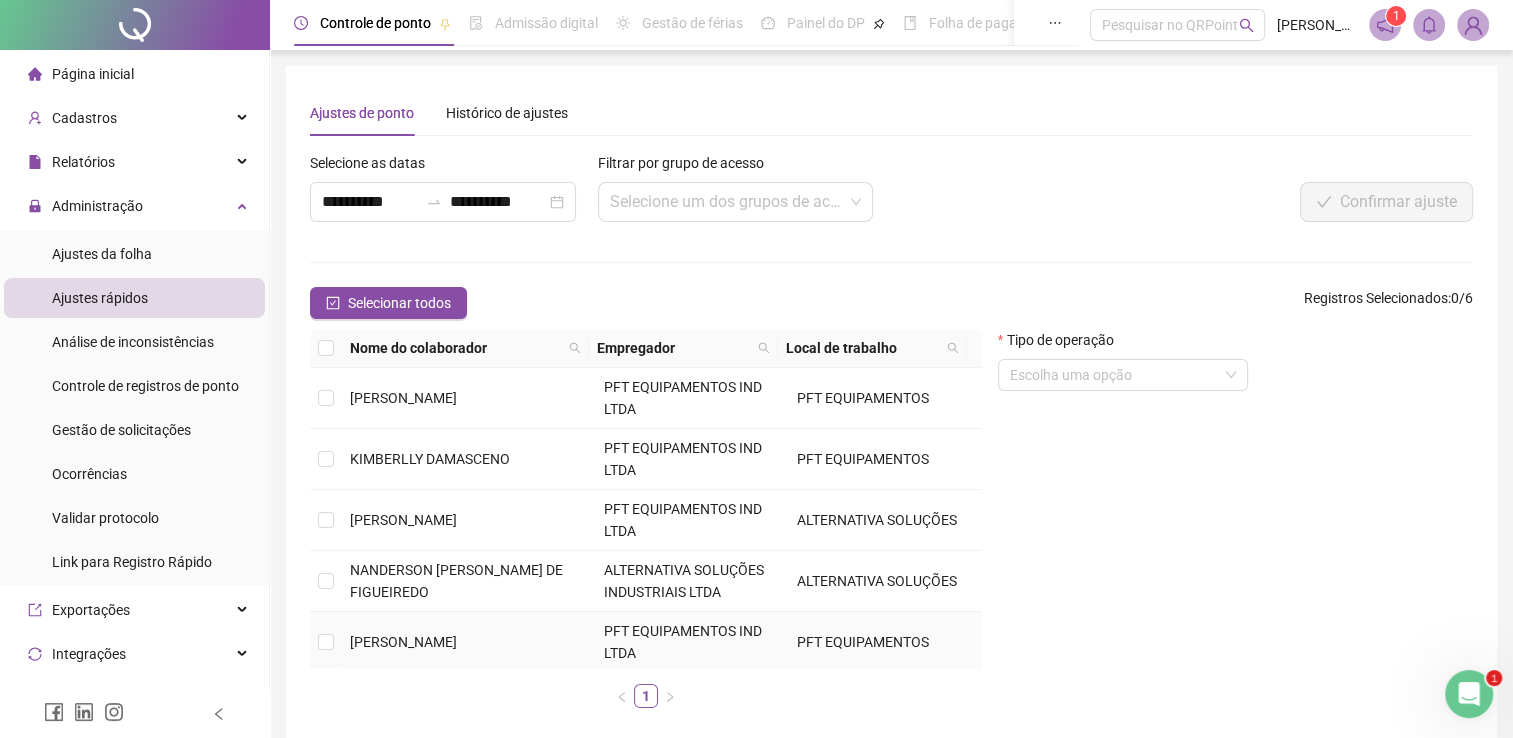 click on "[PERSON_NAME]" at bounding box center [403, 642] 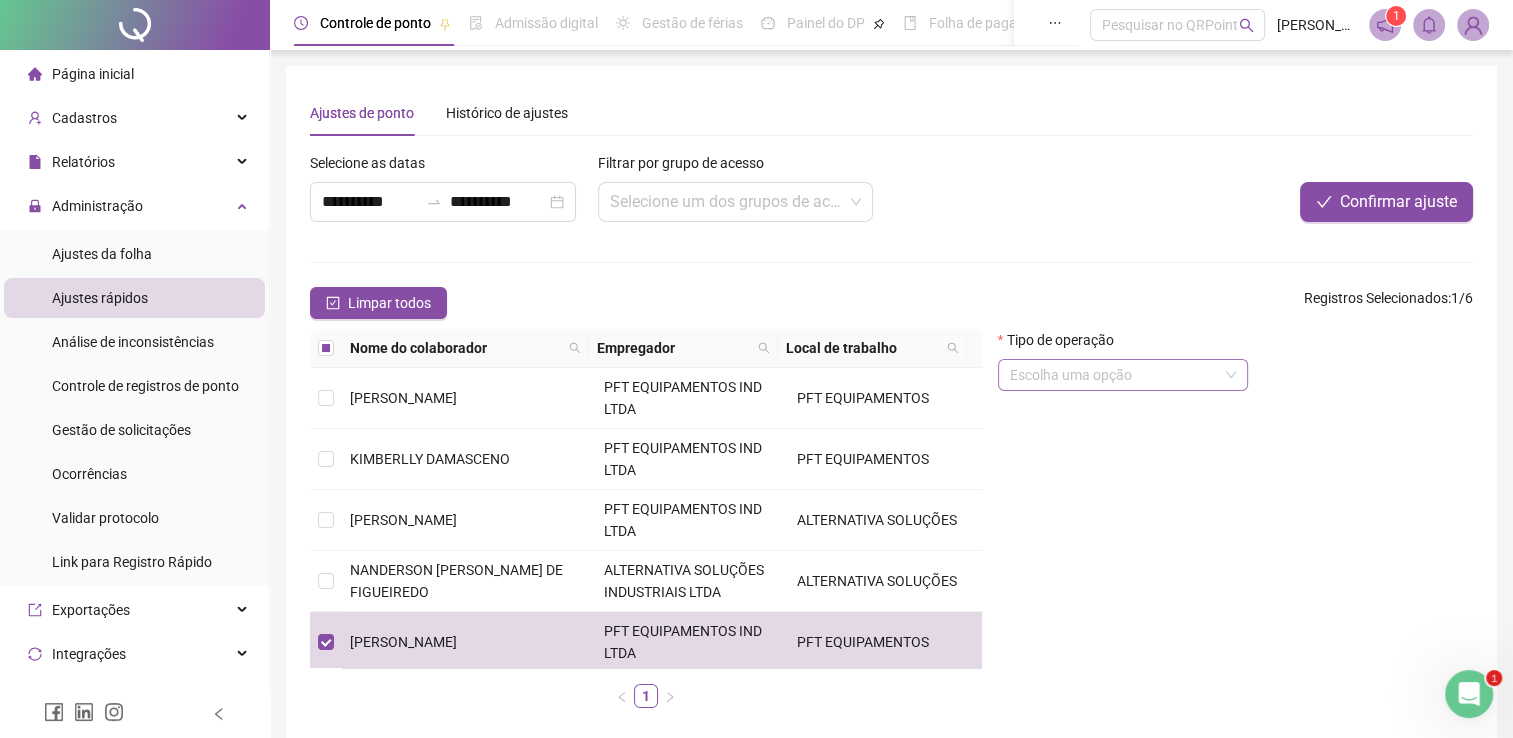 click at bounding box center (1117, 375) 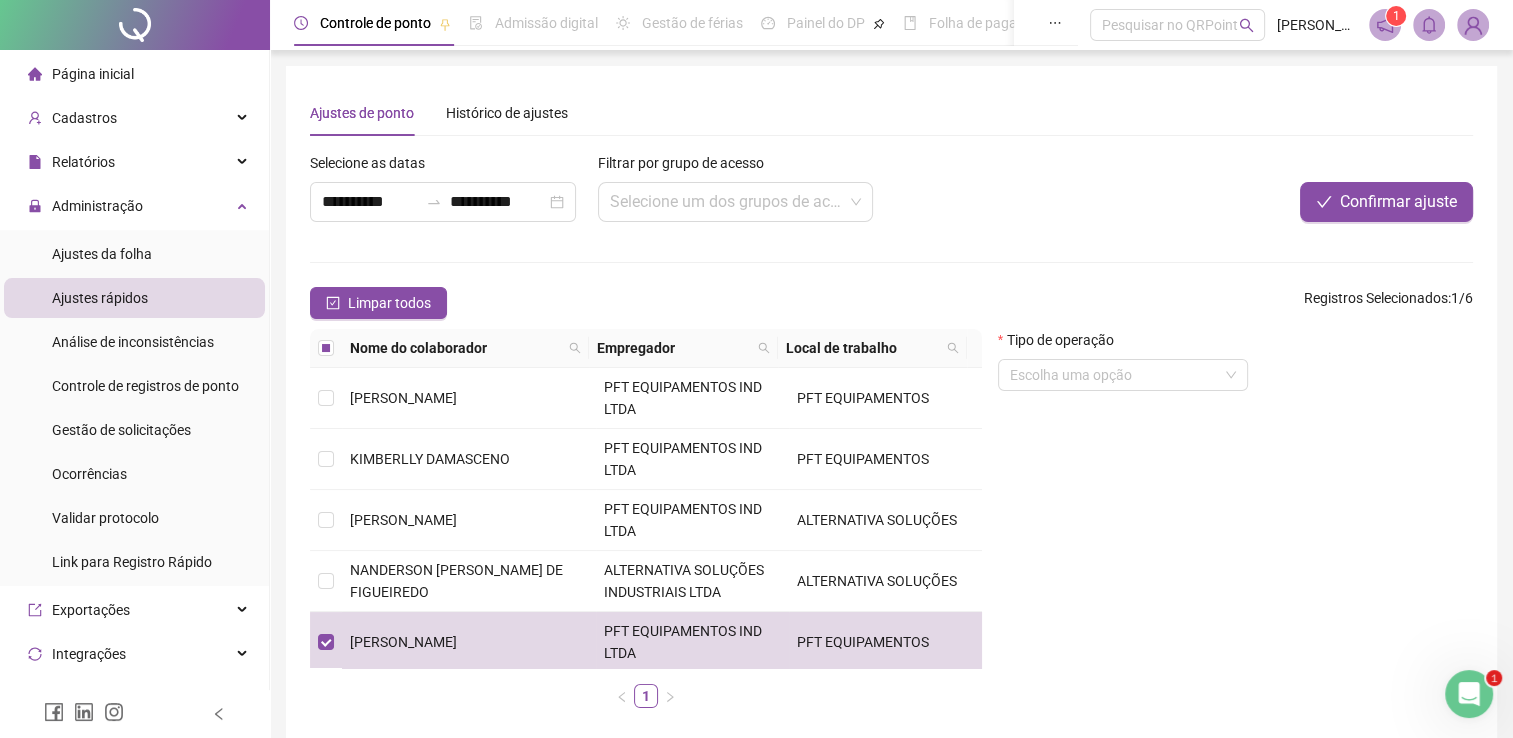 click on "**********" at bounding box center (891, 438) 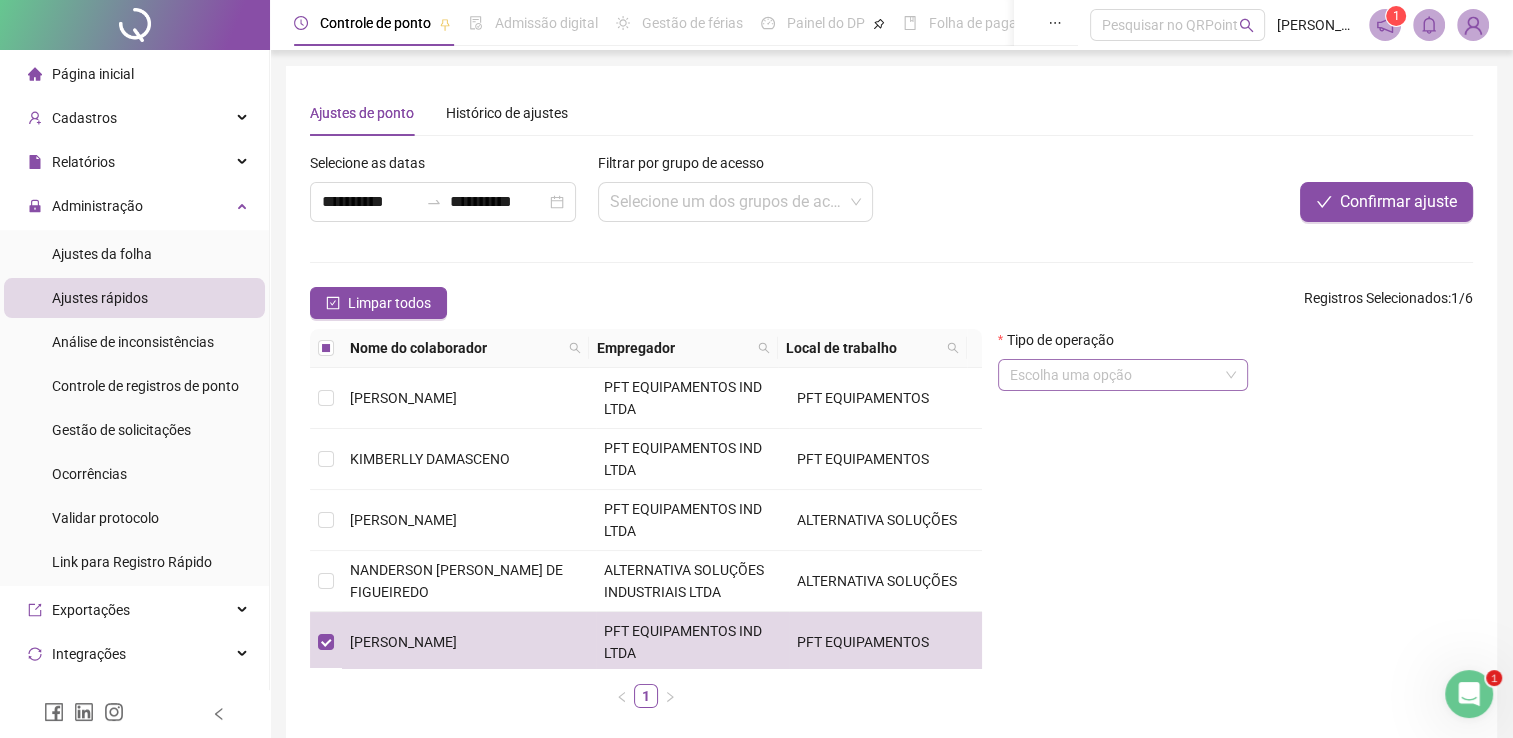 click at bounding box center [1117, 375] 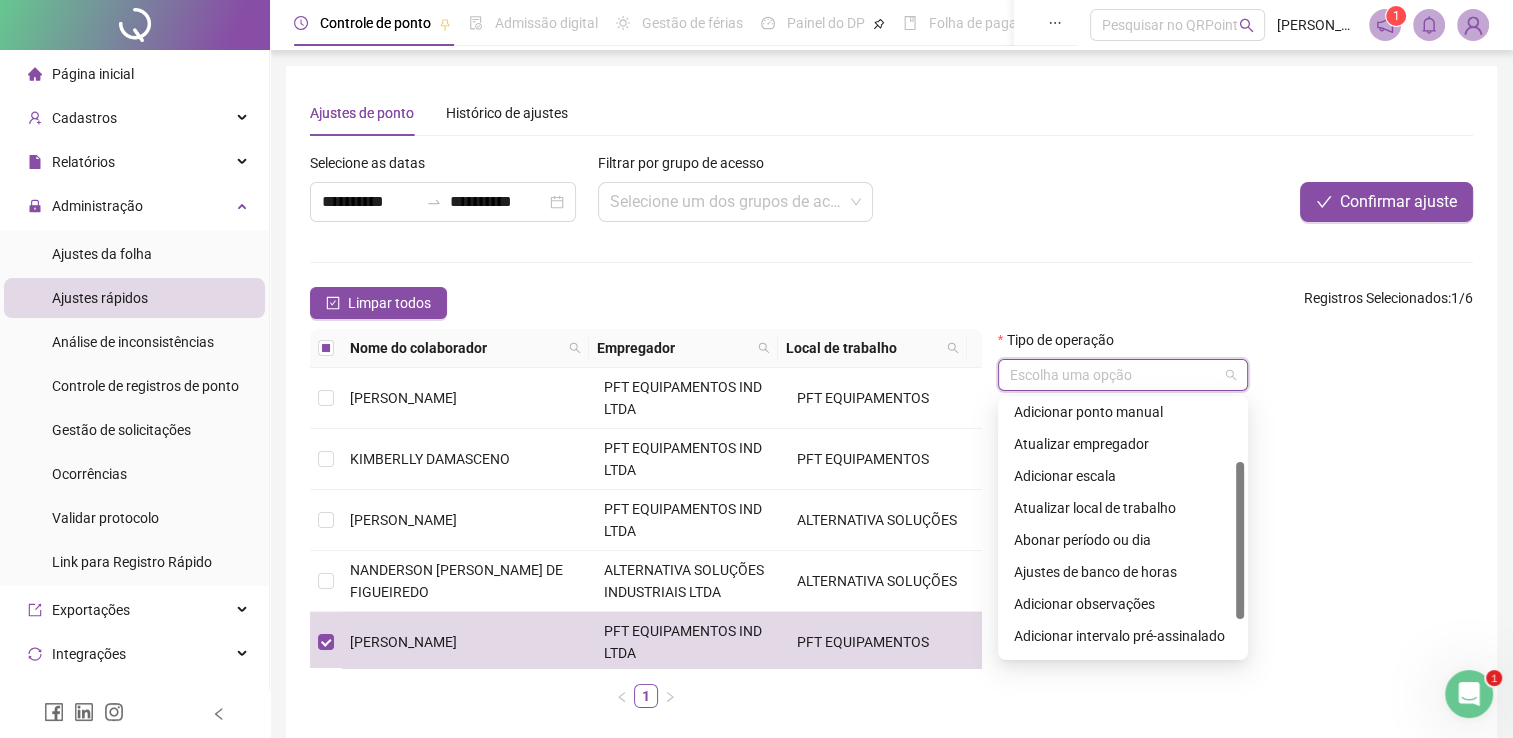 scroll, scrollTop: 160, scrollLeft: 0, axis: vertical 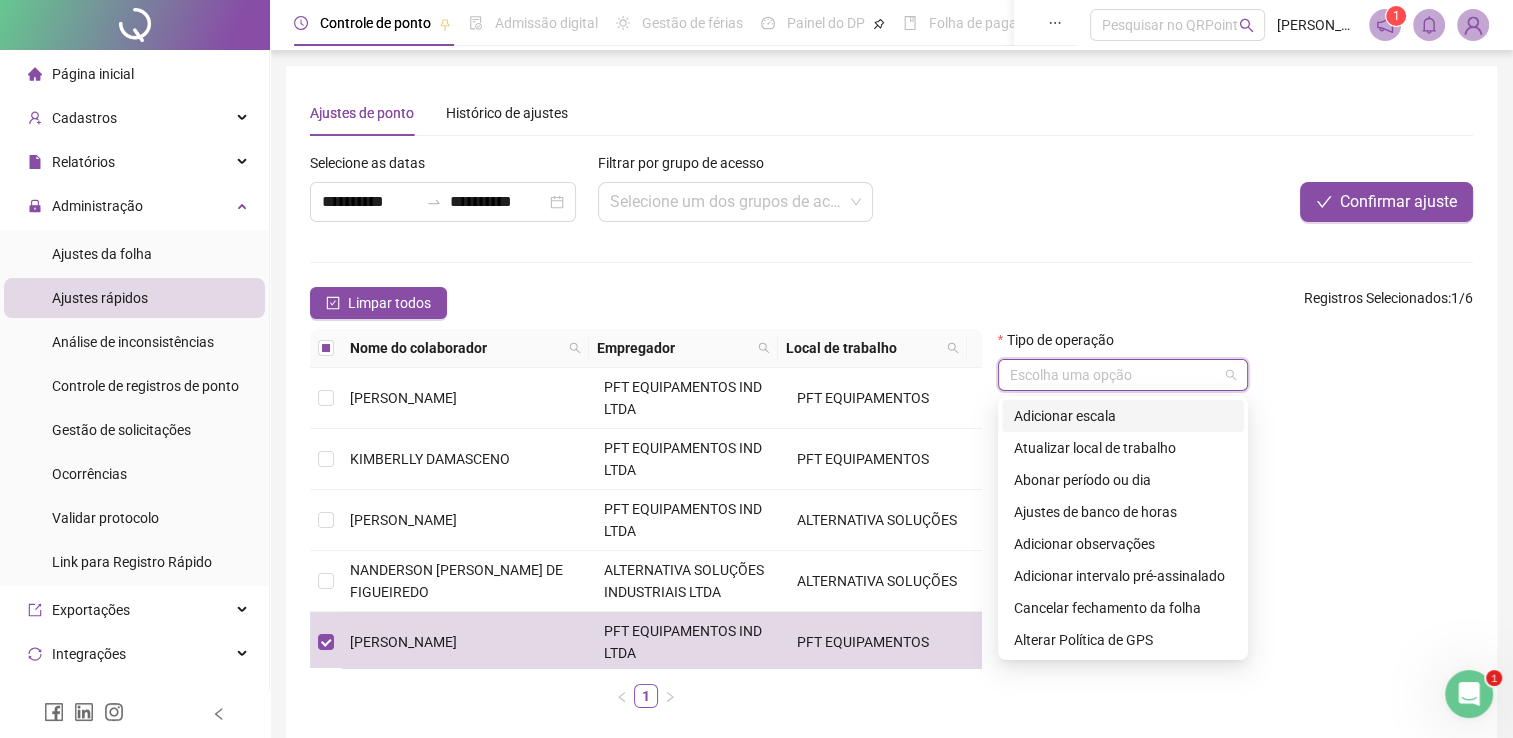 click on "**********" at bounding box center [649, 195] 